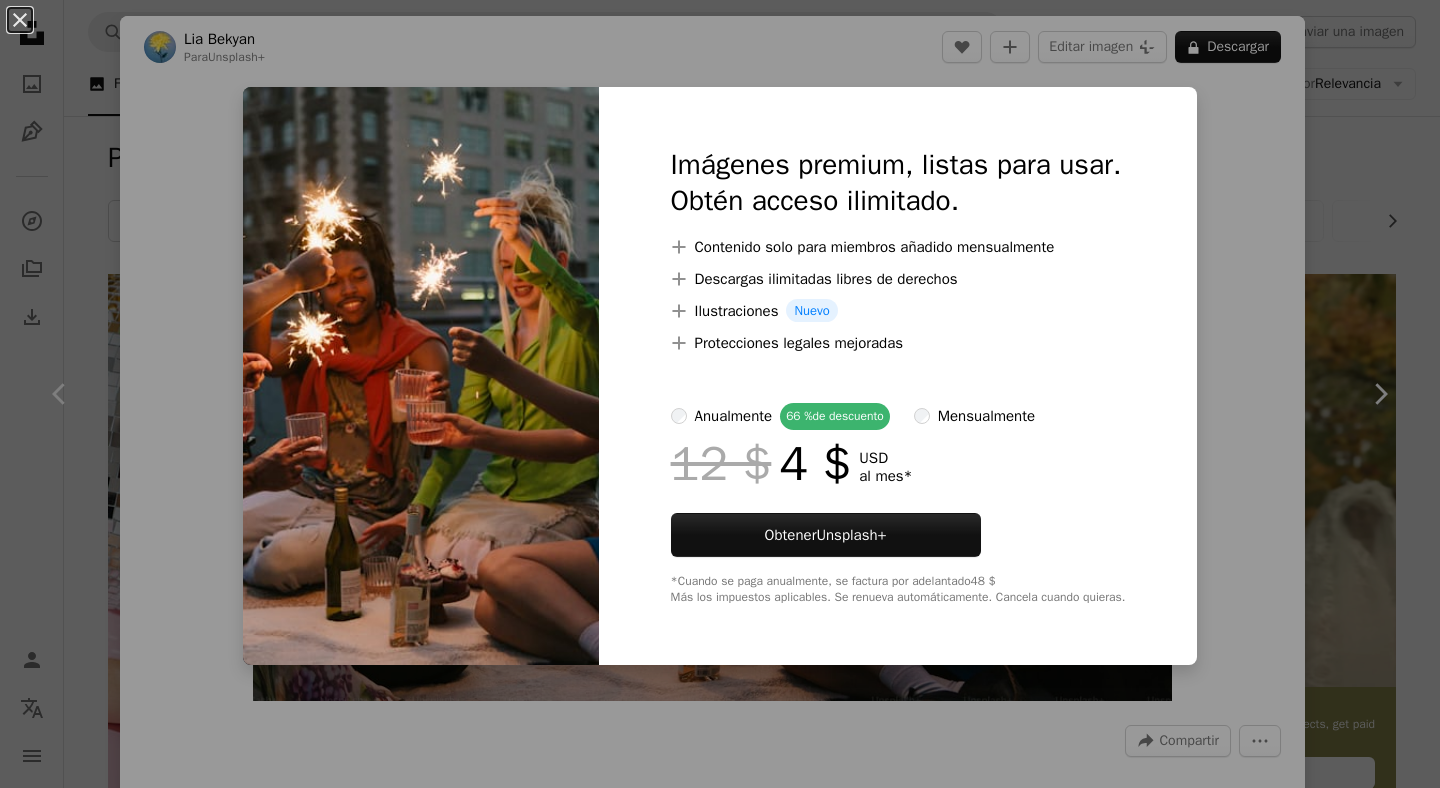 scroll, scrollTop: 865, scrollLeft: 0, axis: vertical 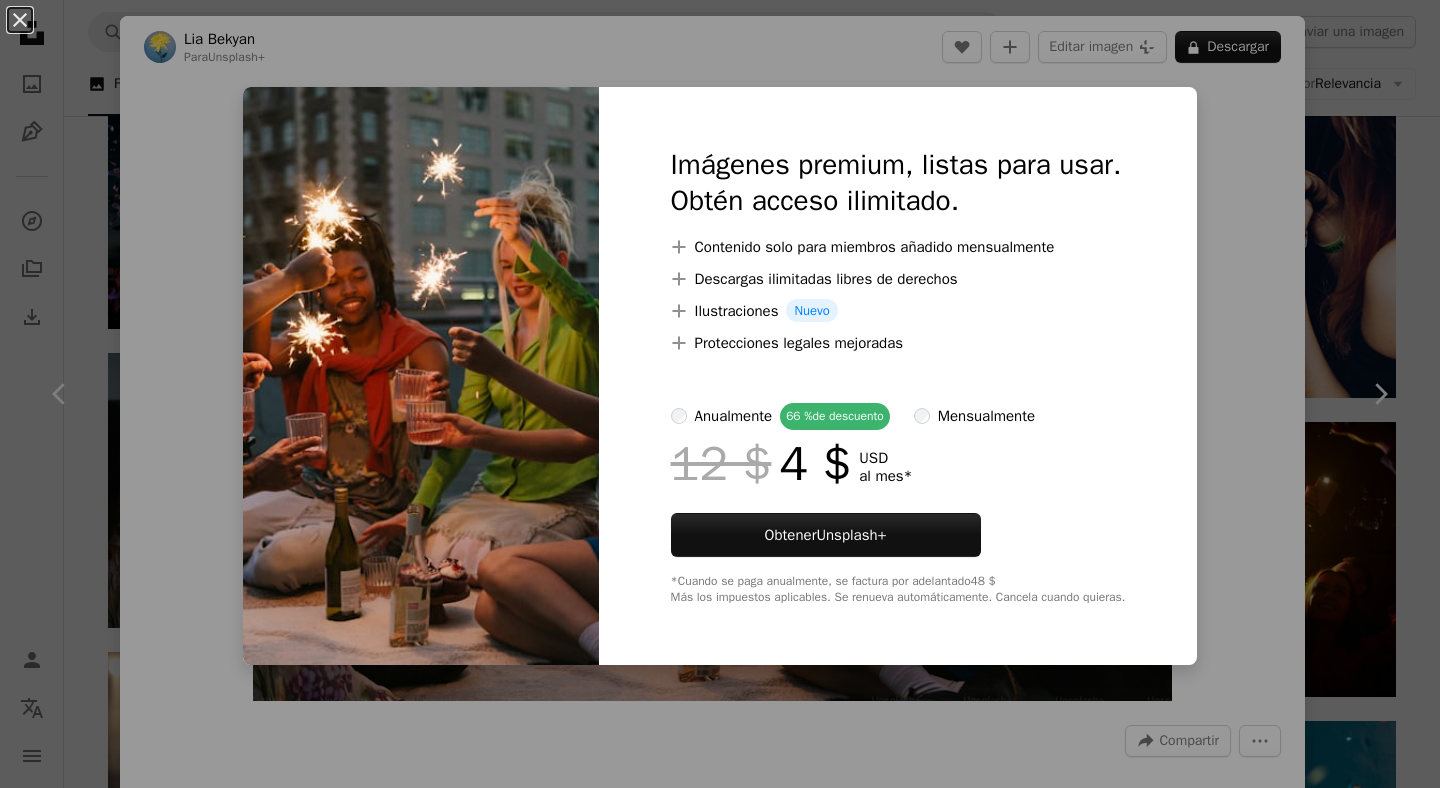 click on "An X shape Imágenes premium, listas para usar. Obtén acceso ilimitado. A plus sign Contenido solo para miembros añadido mensualmente A plus sign Descargas ilimitadas libres de derechos A plus sign Ilustraciones  Nuevo A plus sign Protecciones legales mejoradas anualmente 66 %  de descuento mensualmente 12 $   4 $ USD al mes * Obtener  Unsplash+ *Cuando se paga anualmente, se factura por adelantado  48 $ Más los impuestos aplicables. Se renueva automáticamente. Cancela cuando quieras." at bounding box center (720, 394) 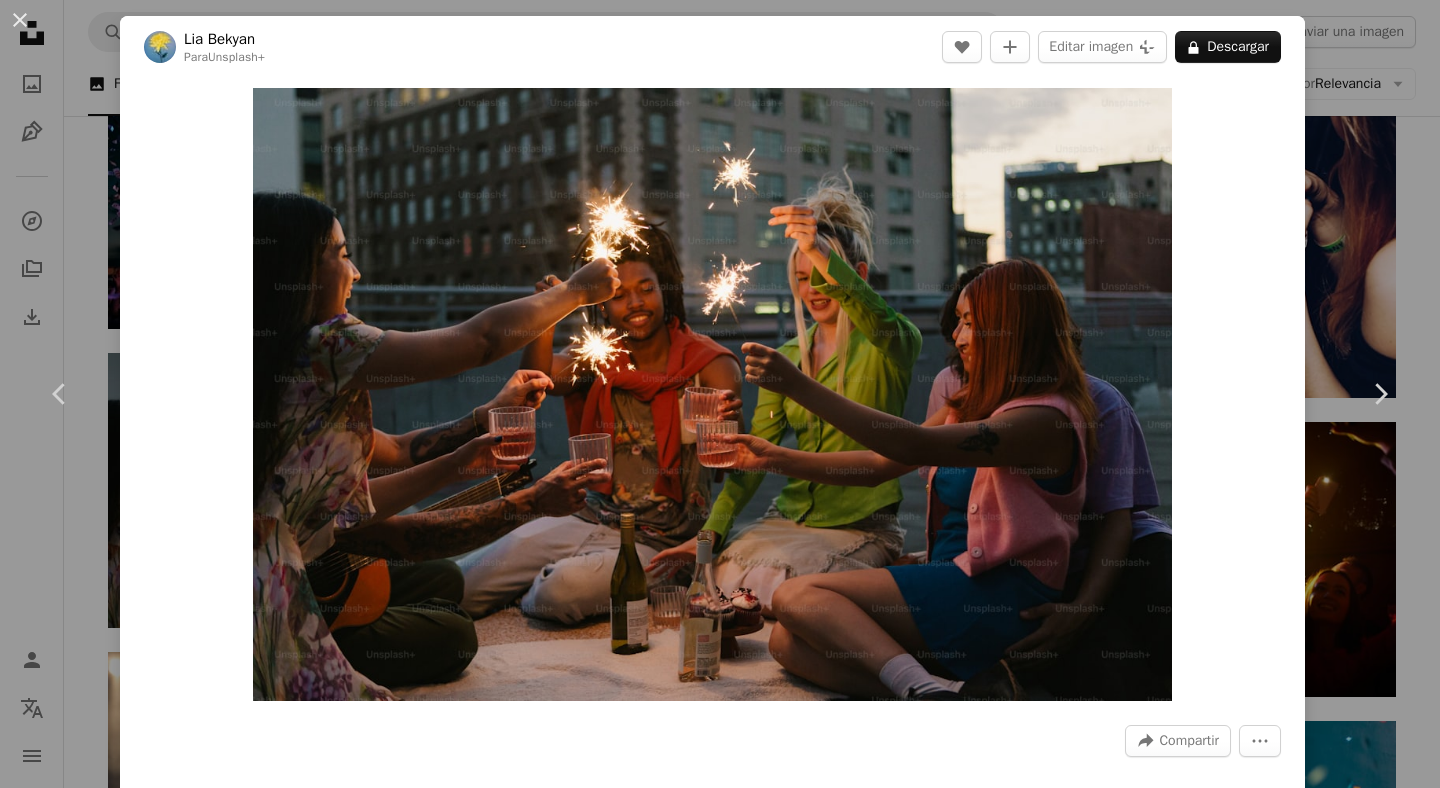 click on "[FIRST] [LAST] Para Unsplash+ A heart A plus sign Editar imagen Plus sign for Unsplash+ A lock Descargar Zoom in A forward-right arrow Compartir More Actions Calendar outlined Publicado el 19 de octubre de 2022 Safety Con la Licencia Unsplash+ partido amigos diversión Bengalas gente divirtiéndose Divirtiendo Multitud de fiesta Fiesta de Año Nuevo después de la fiesta Copas con amigos Fiesta de la mujer Fotos de stock gratuitas De esta serie Chevron right Plus sign for Unsplash+ Plus sign for Unsplash+ Plus sign for Unsplash+ Plus sign for Unsplash+ Plus sign for Unsplash+ Plus sign for Unsplash+ Plus sign for Unsplash+ Plus sign for Unsplash+ Plus sign for Unsplash+ Plus sign for Unsplash+ Plus sign for Unsplash+ Imágenes relacionadas Plus sign for Unsplash+ A heart A plus sign [FIRST] [LAST] Para Unsplash+ A lock Descargar Plus sign for Unsplash+ A heart A plus sign [FIRST] [LAST] Para Unsplash+ A lock" at bounding box center [720, 394] 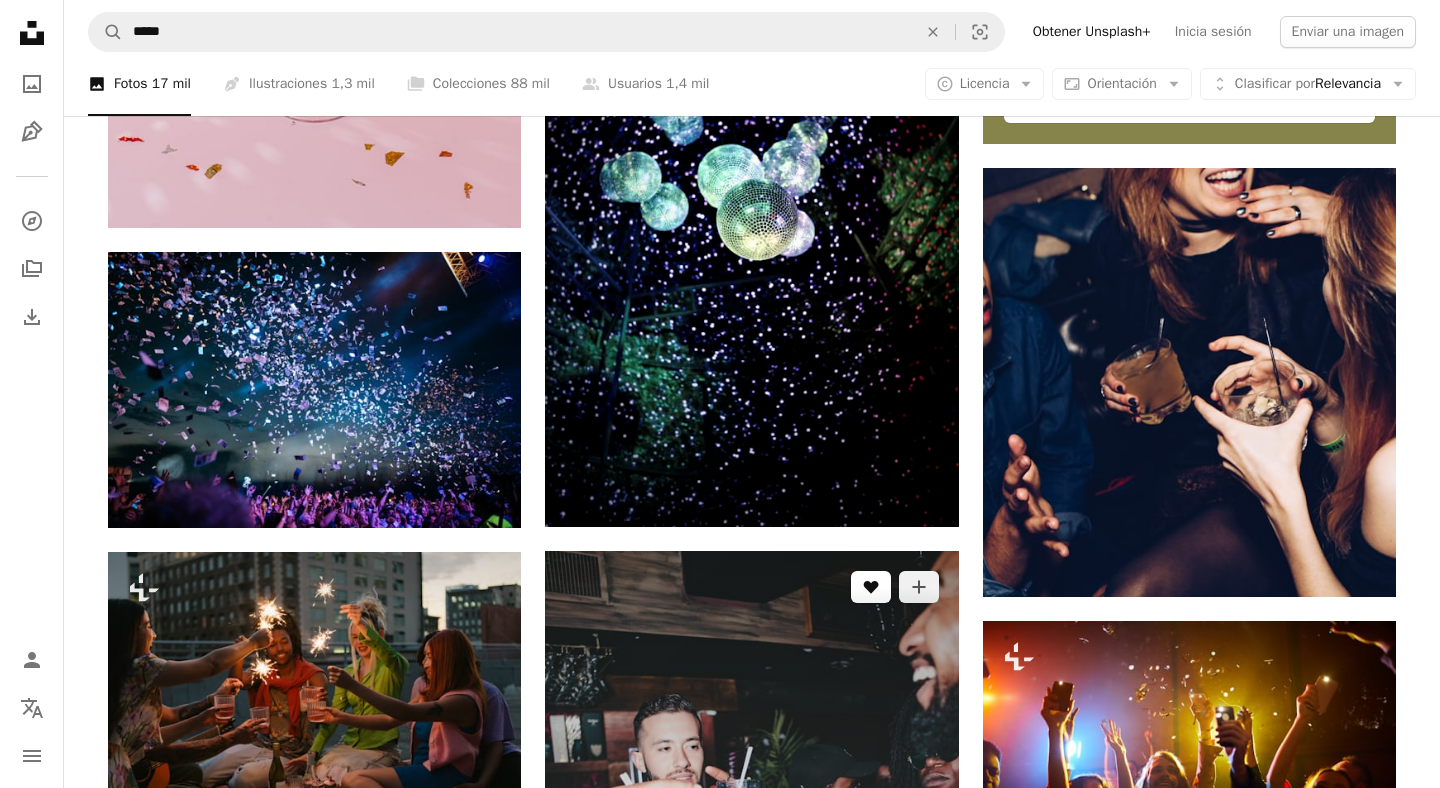 scroll, scrollTop: 0, scrollLeft: 0, axis: both 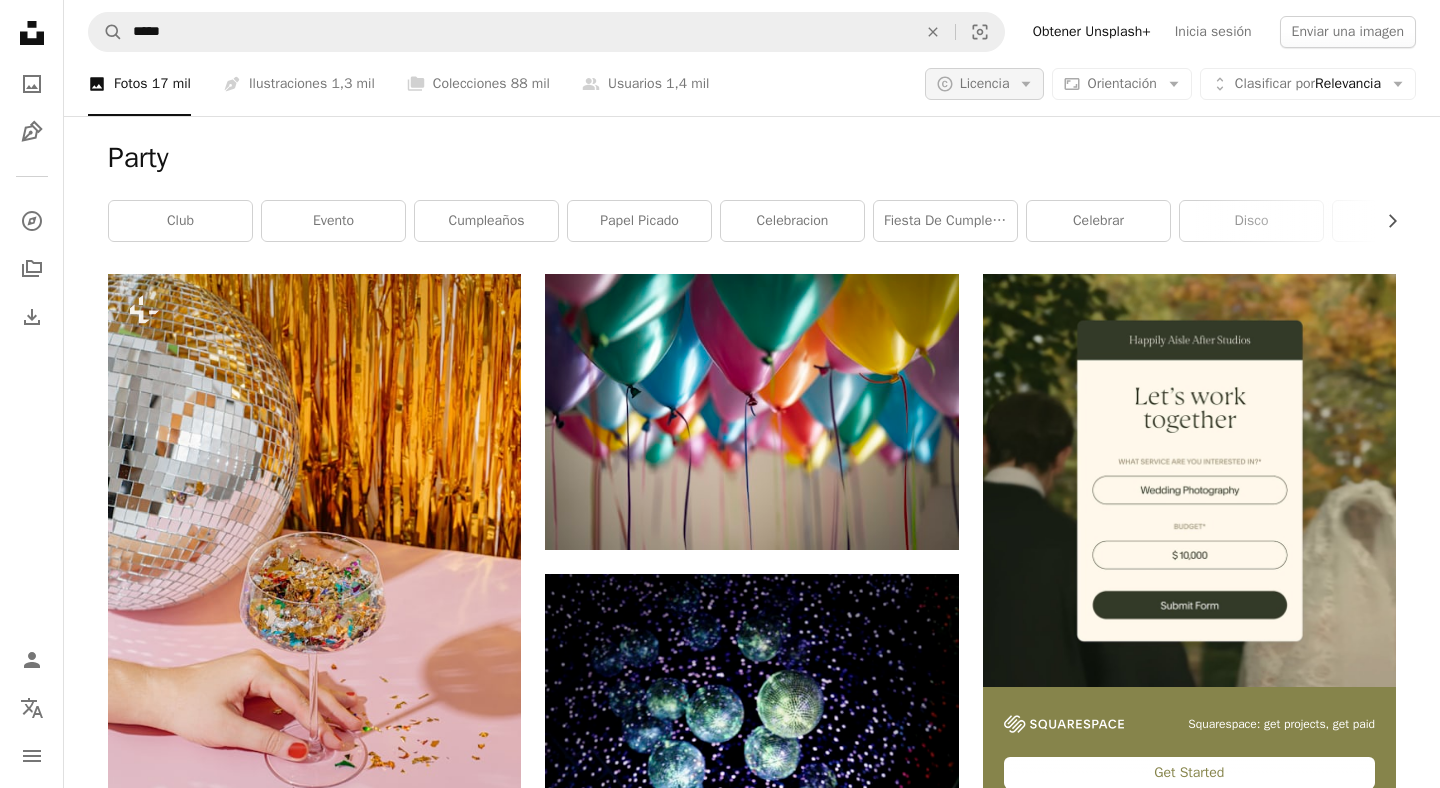 click on "A copyright icon © Licencia Arrow down" at bounding box center (985, 84) 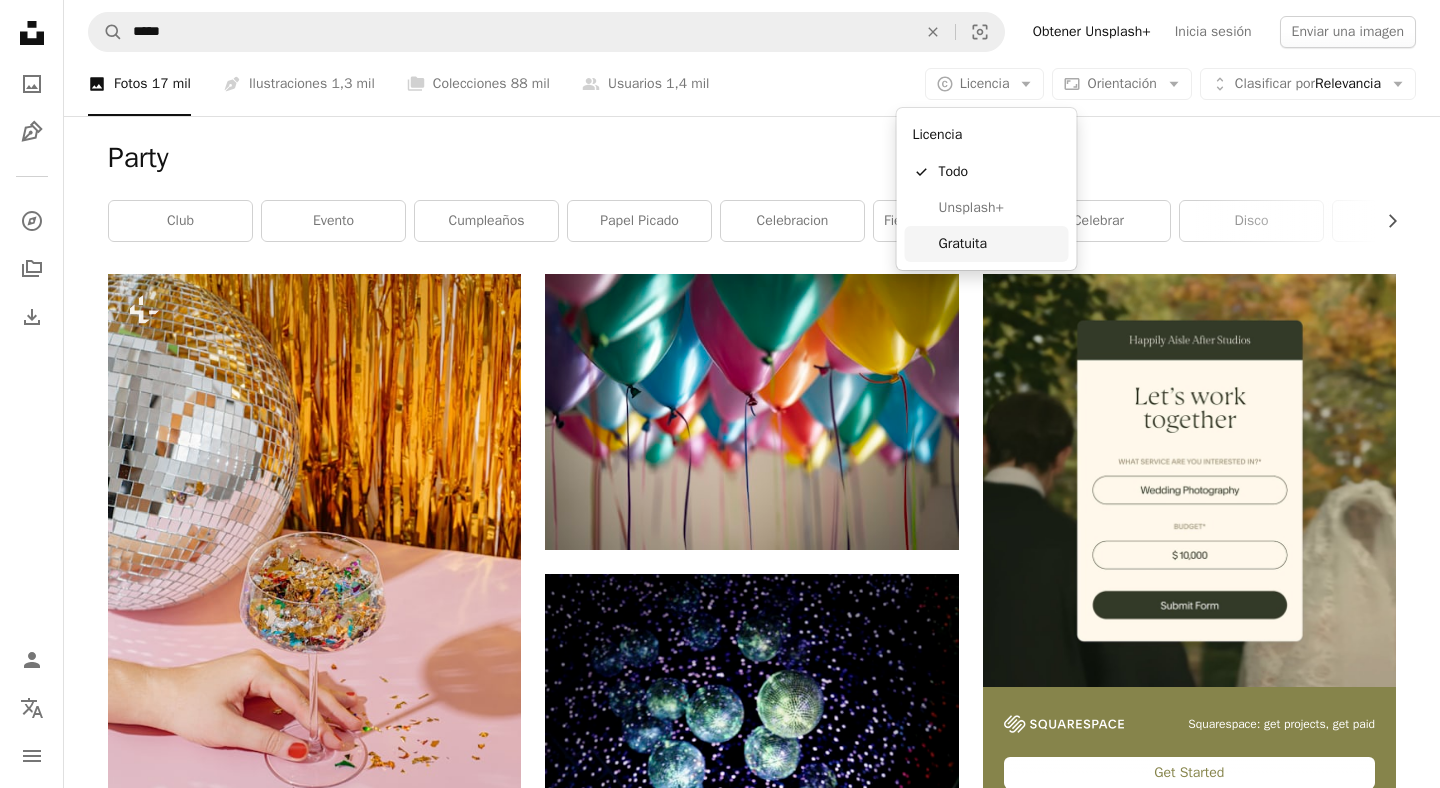 click on "Gratuita" at bounding box center (1000, 244) 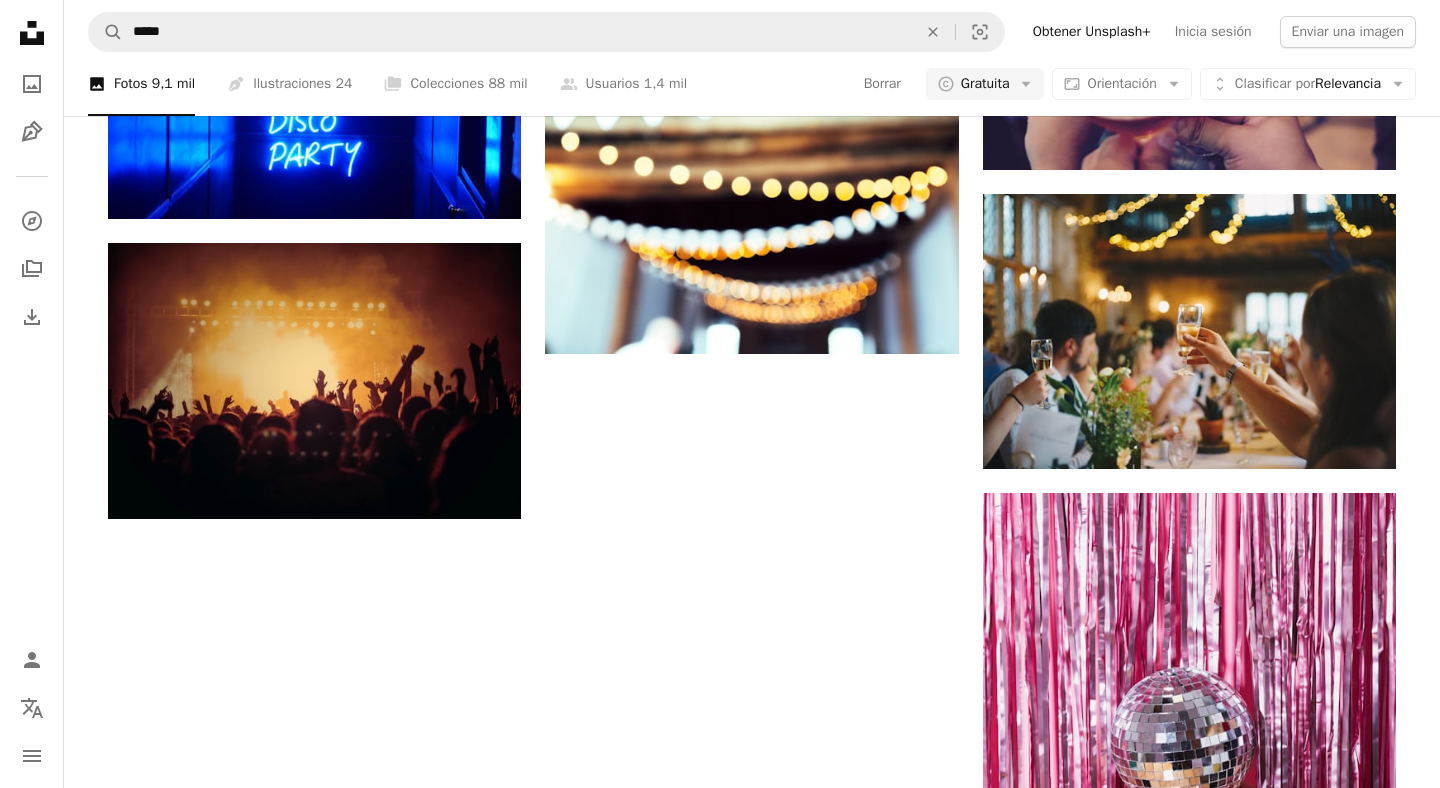 scroll, scrollTop: 2358, scrollLeft: 0, axis: vertical 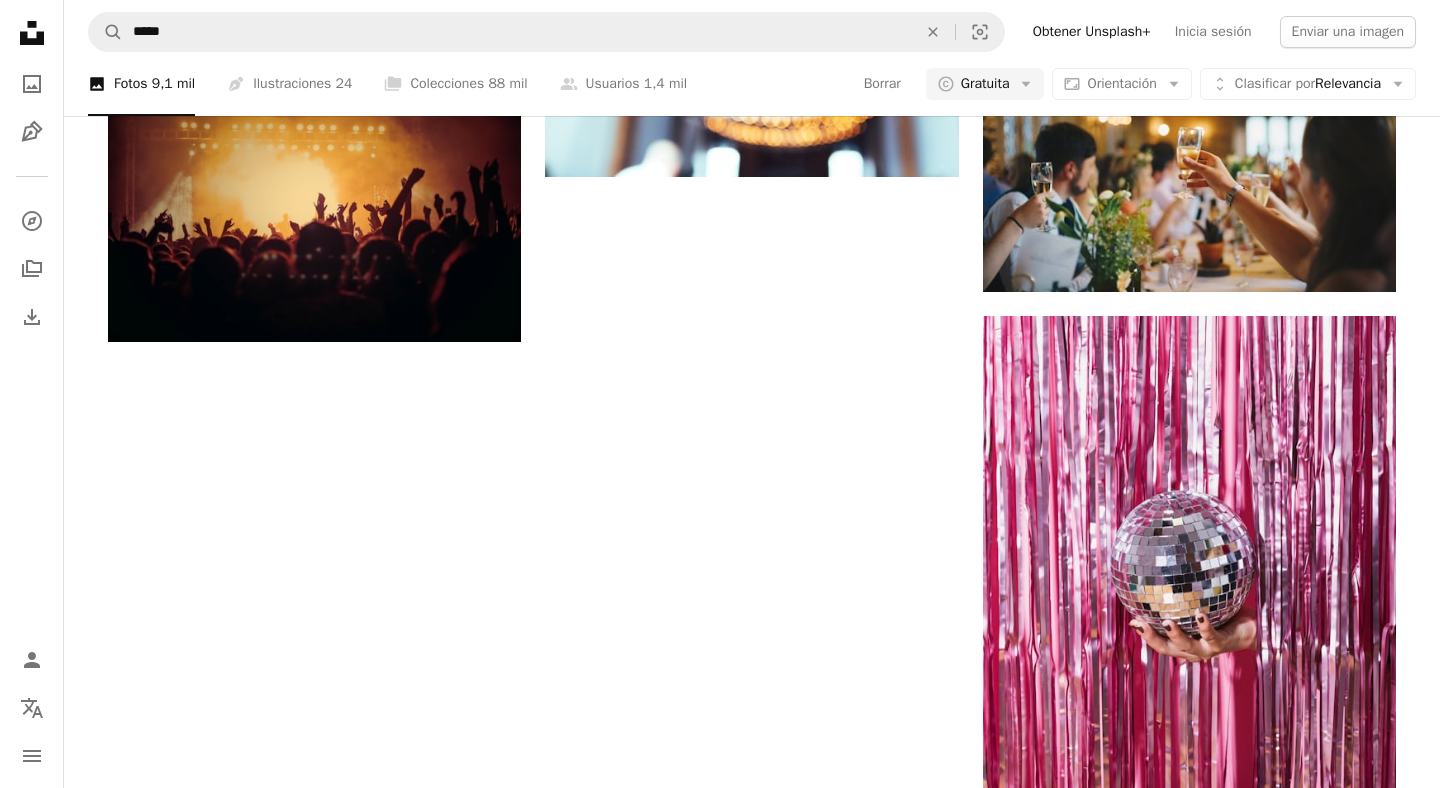 click on "Unsplash logo Haz algo increíble" at bounding box center (752, 1633) 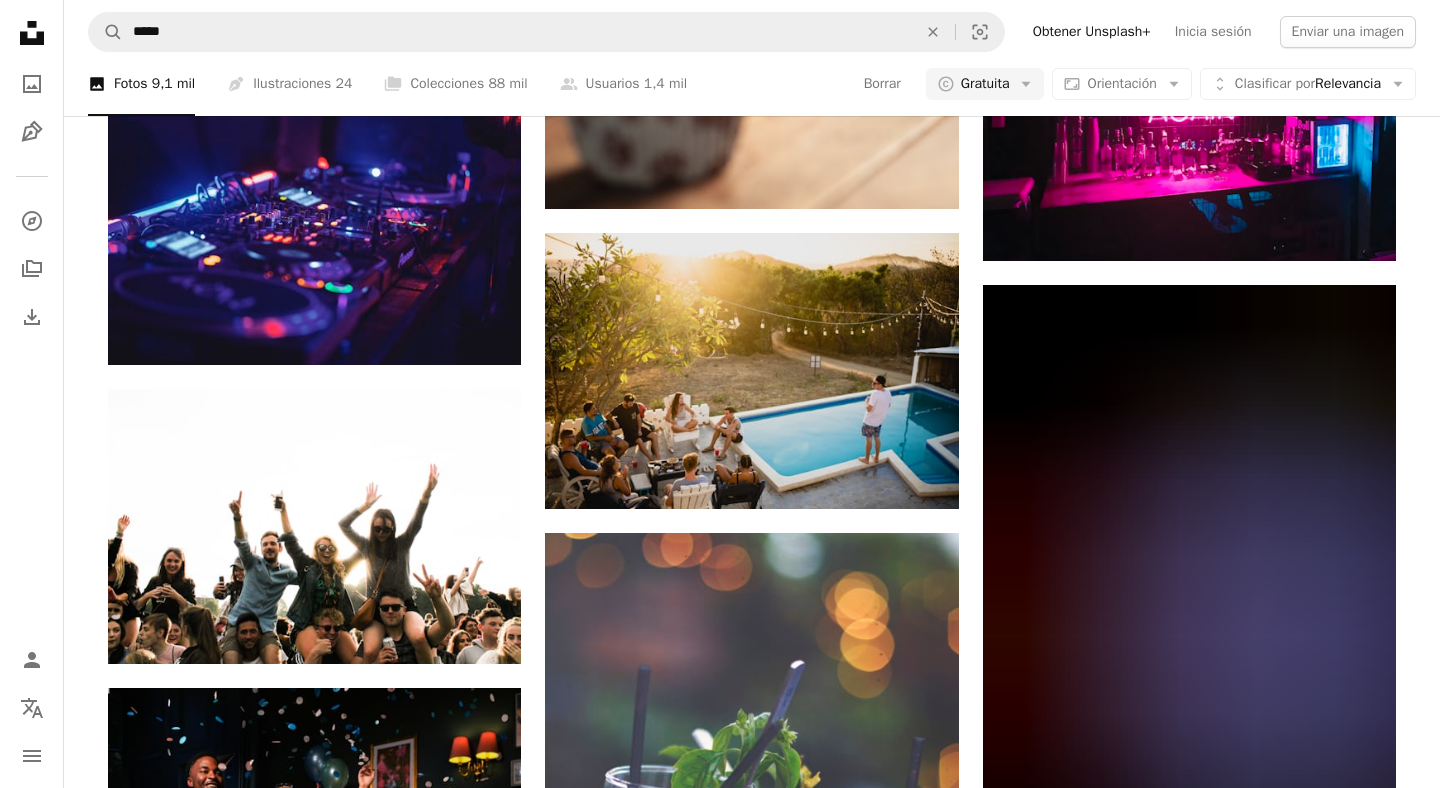 scroll, scrollTop: 11695, scrollLeft: 0, axis: vertical 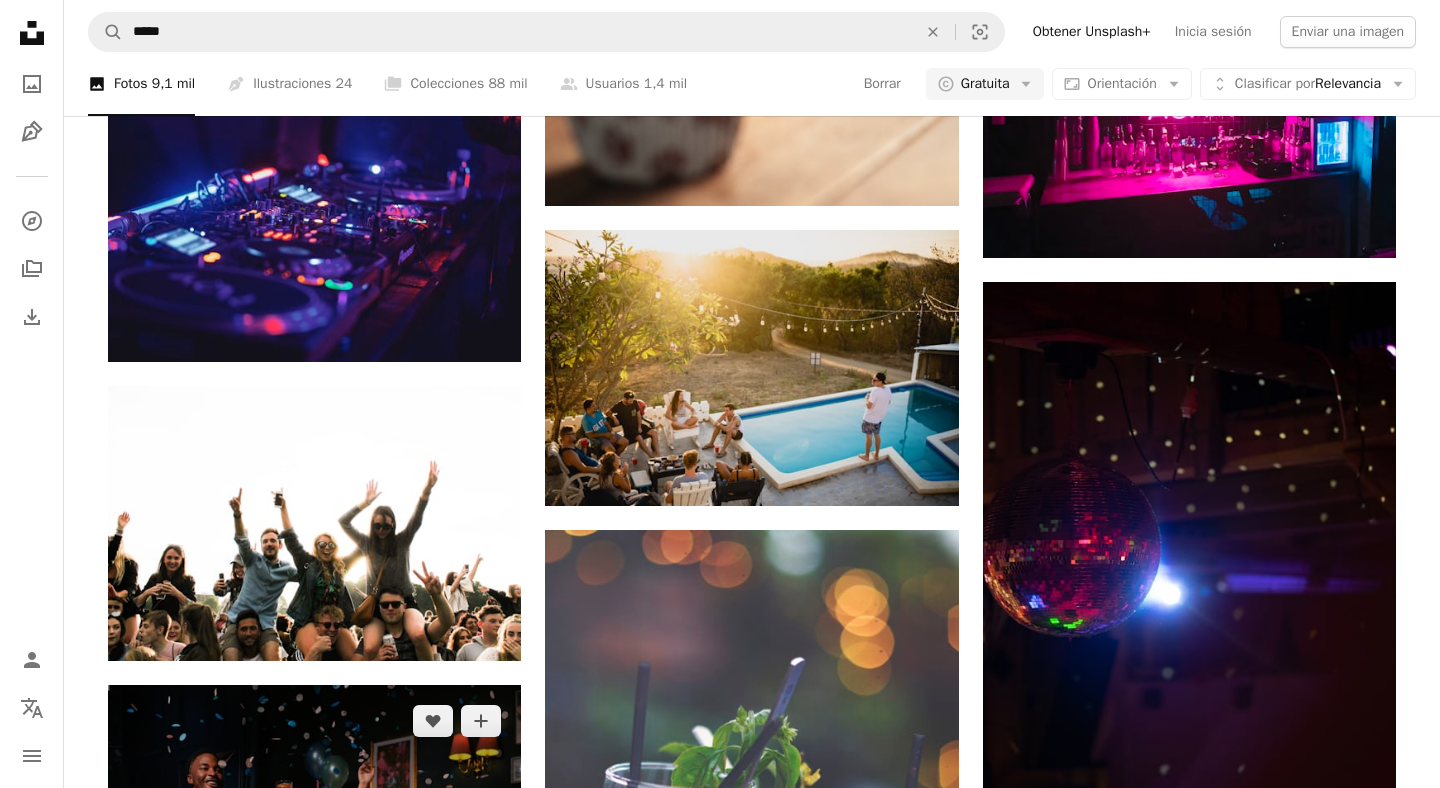 click at bounding box center [314, 963] 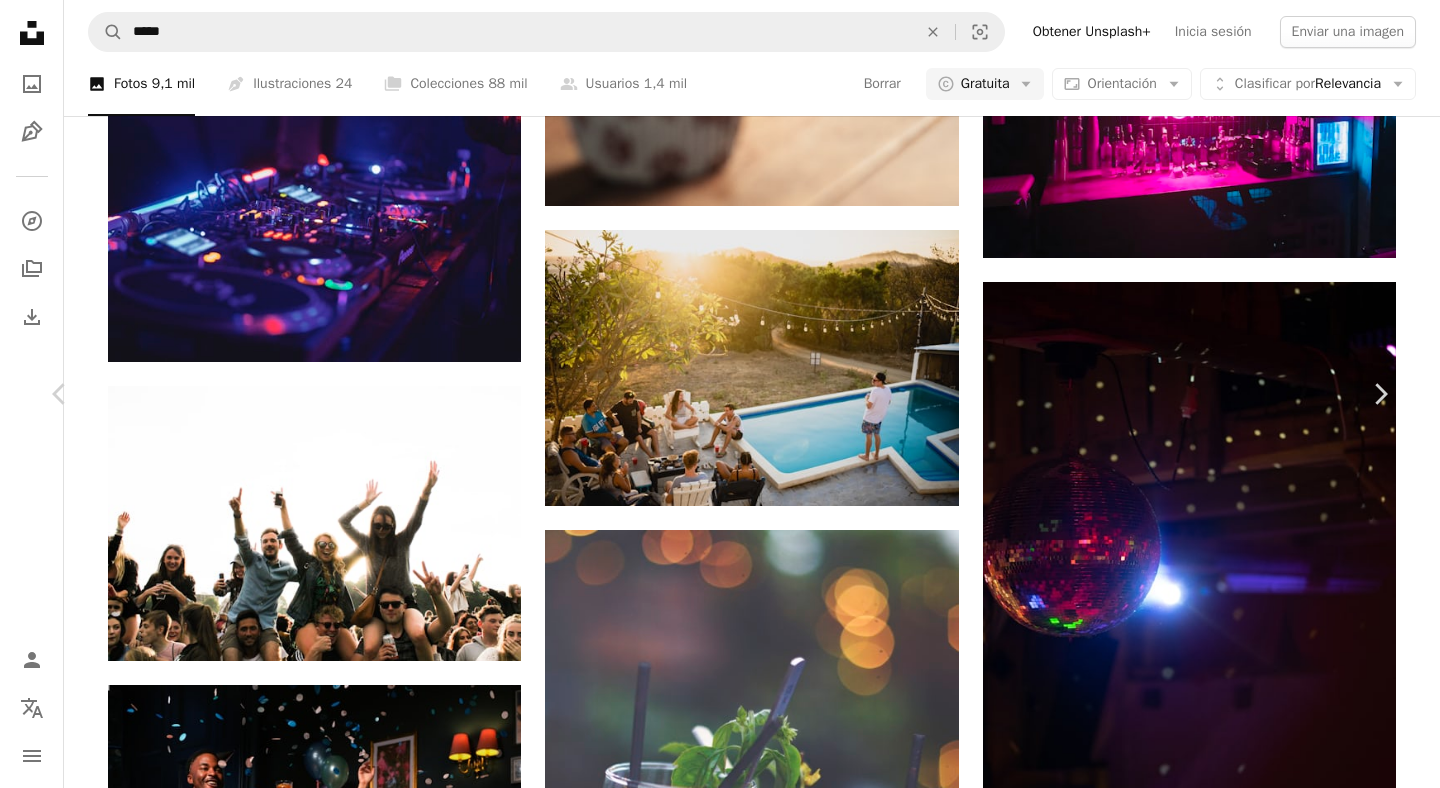 click on "Chevron down" at bounding box center (1264, 5329) 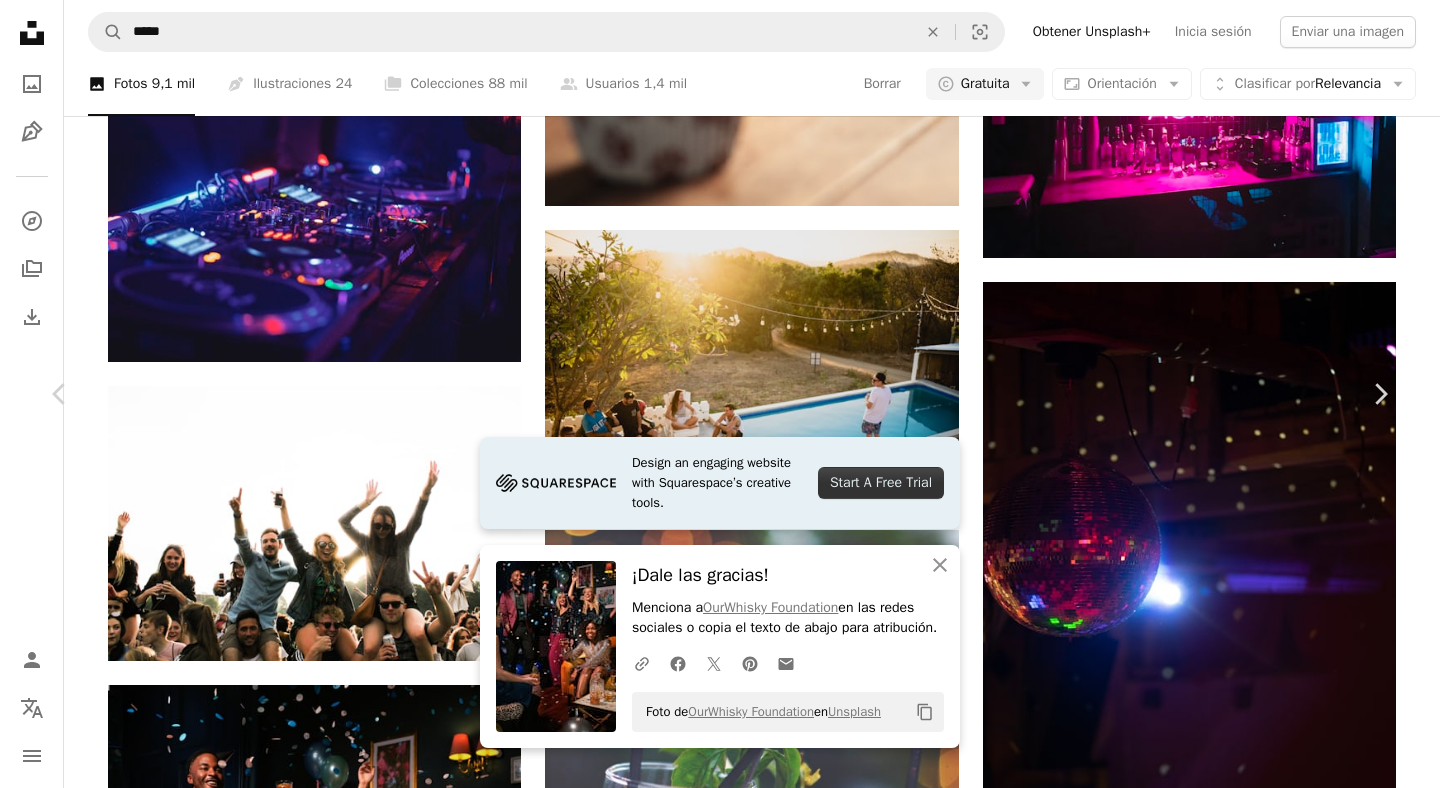 click at bounding box center [1189, 1370] 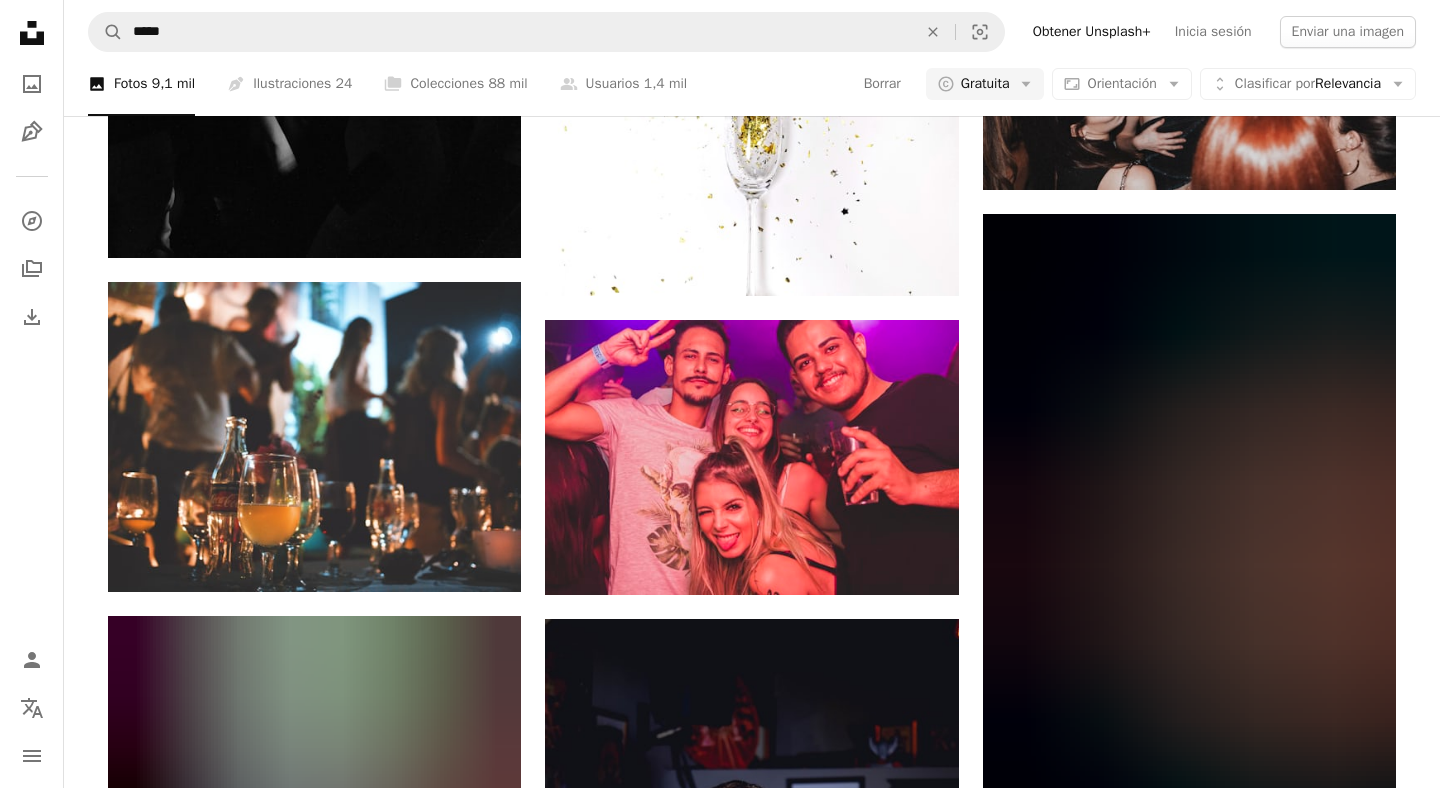 scroll, scrollTop: 13621, scrollLeft: 0, axis: vertical 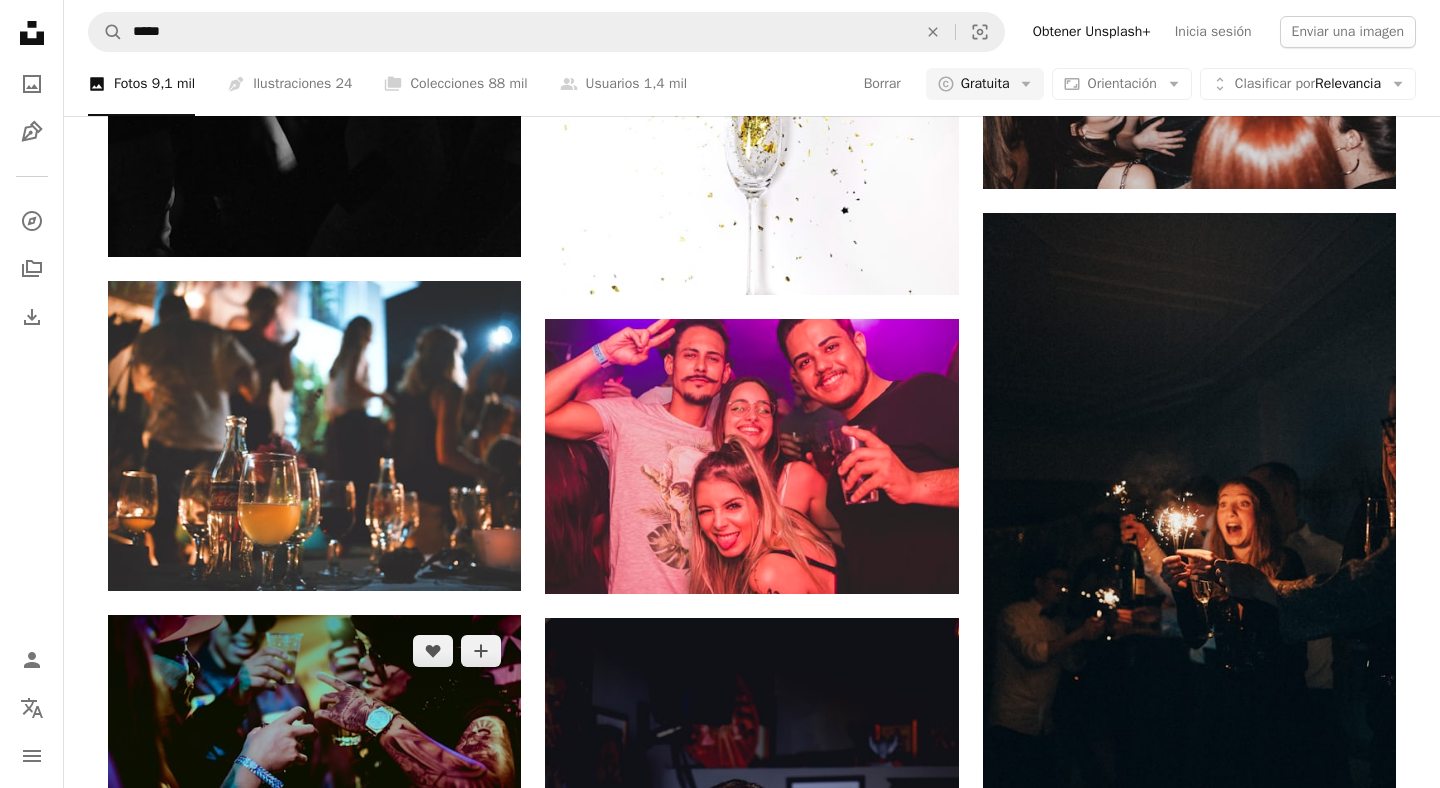 click at bounding box center [314, 752] 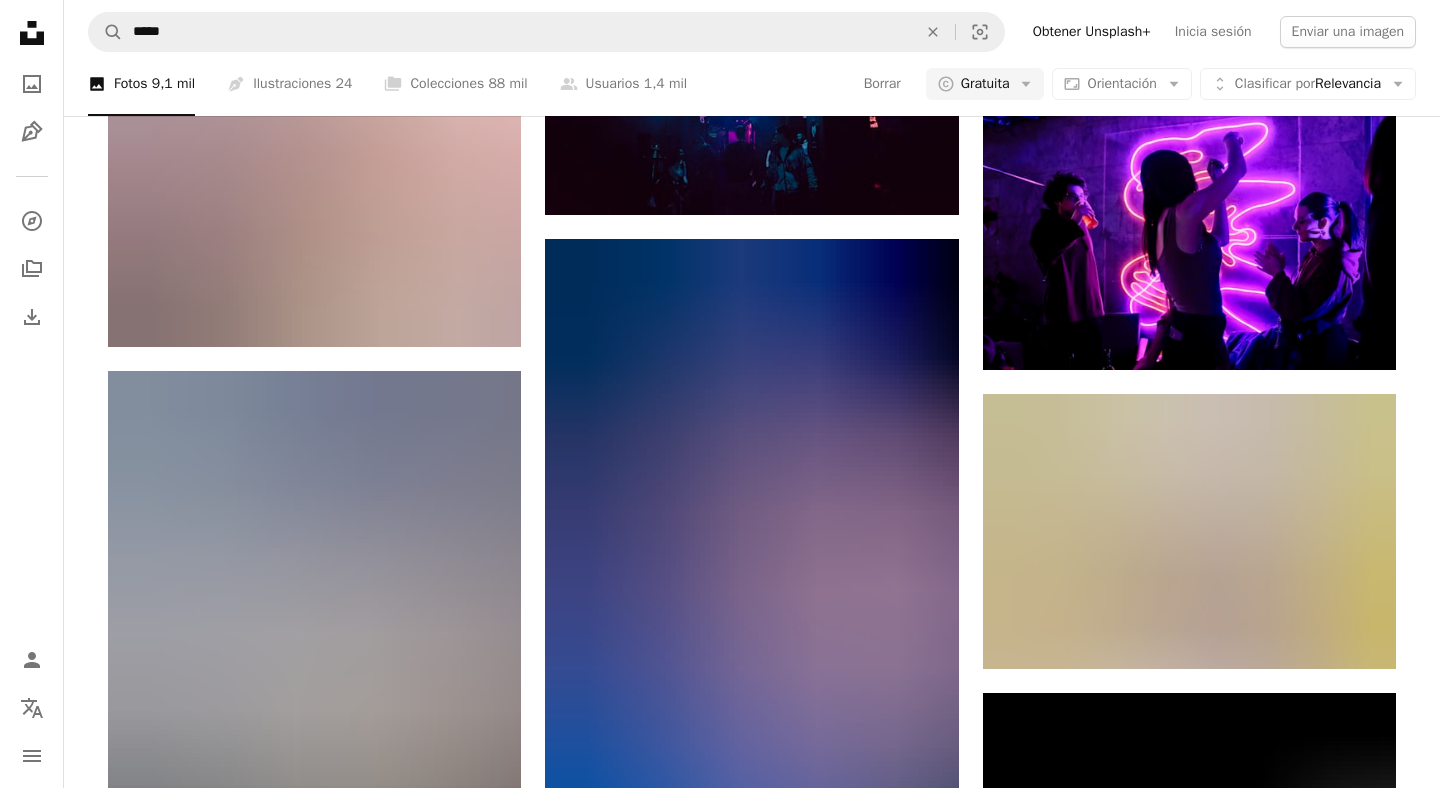 scroll, scrollTop: 19750, scrollLeft: 0, axis: vertical 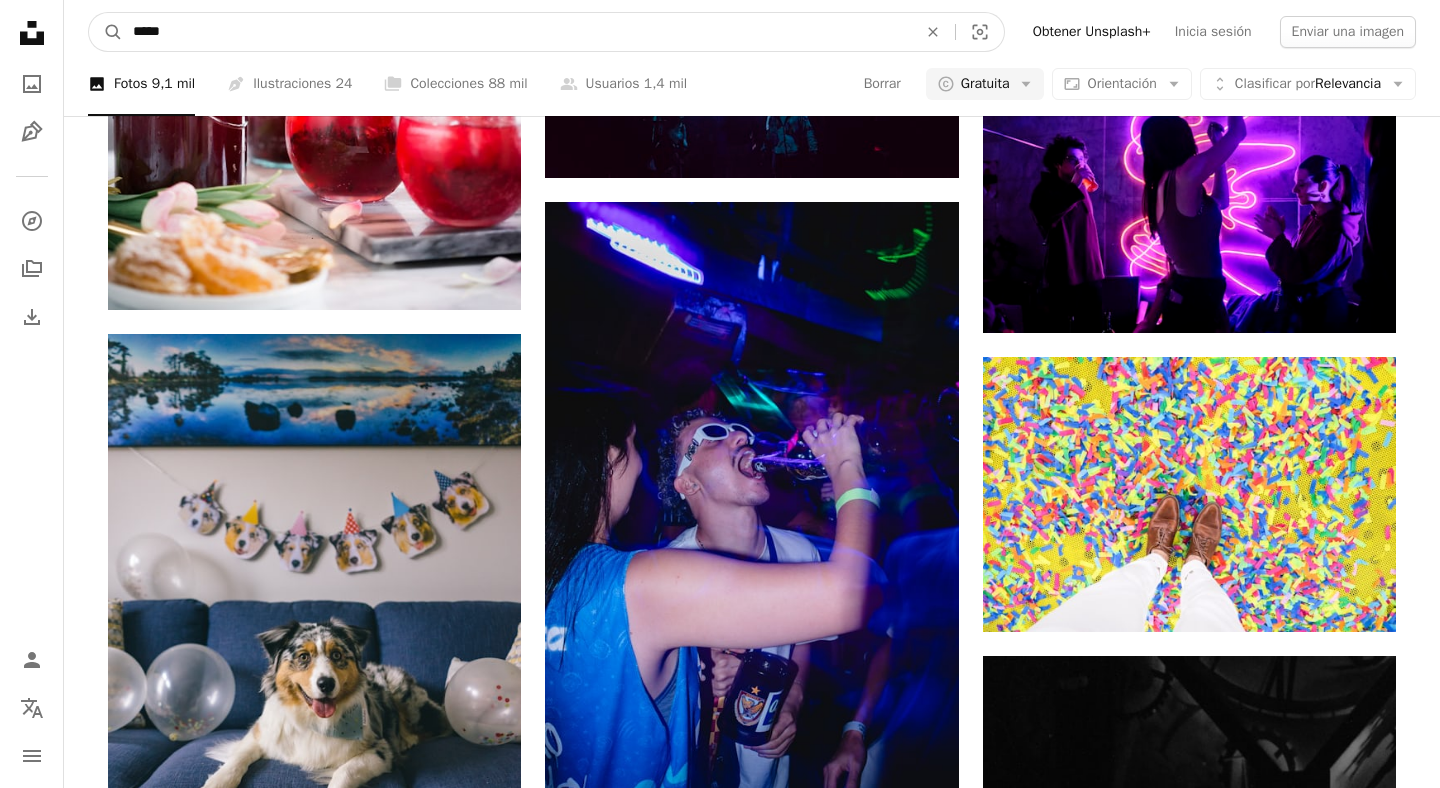 click on "*****" at bounding box center (517, 32) 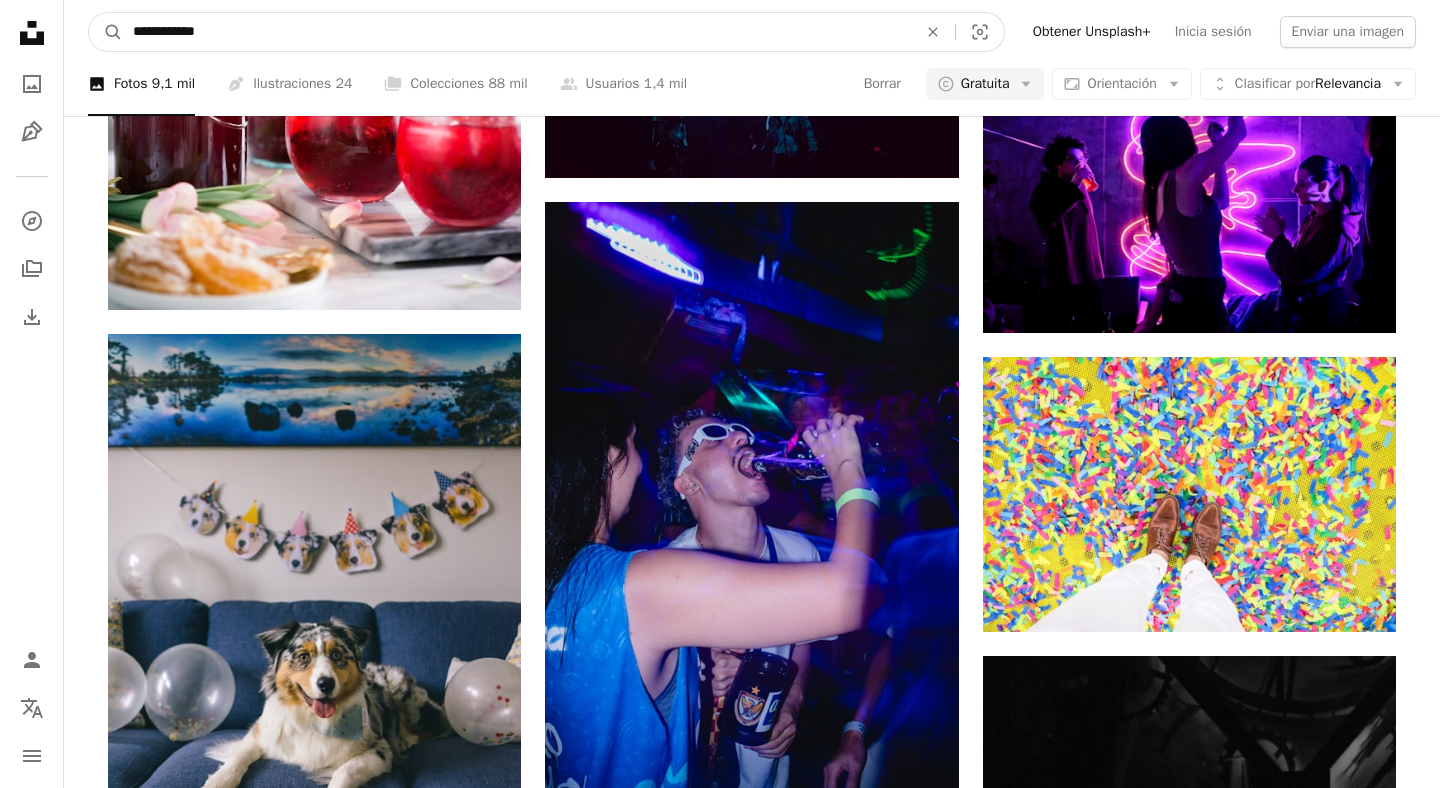 type on "**********" 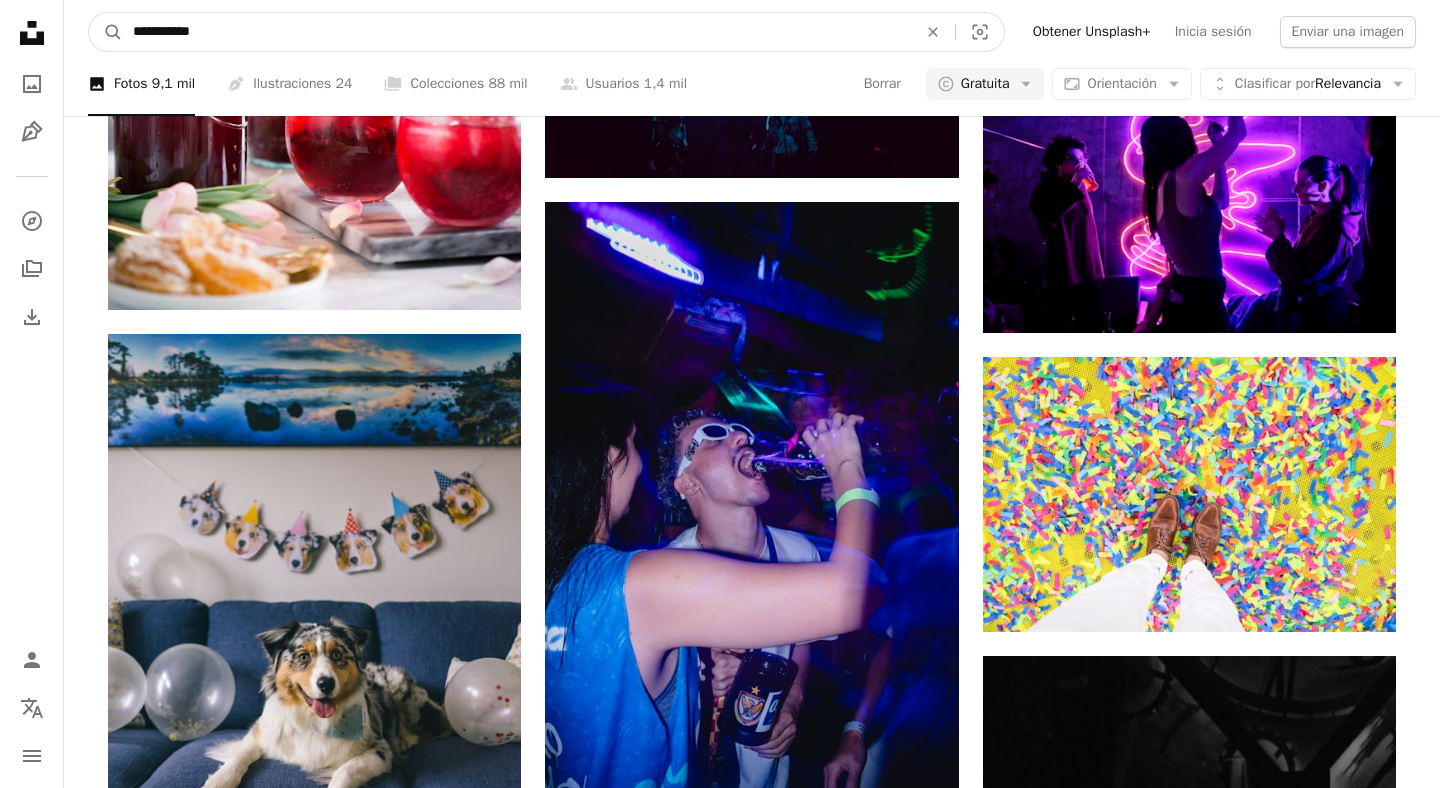 click on "A magnifying glass" at bounding box center [106, 32] 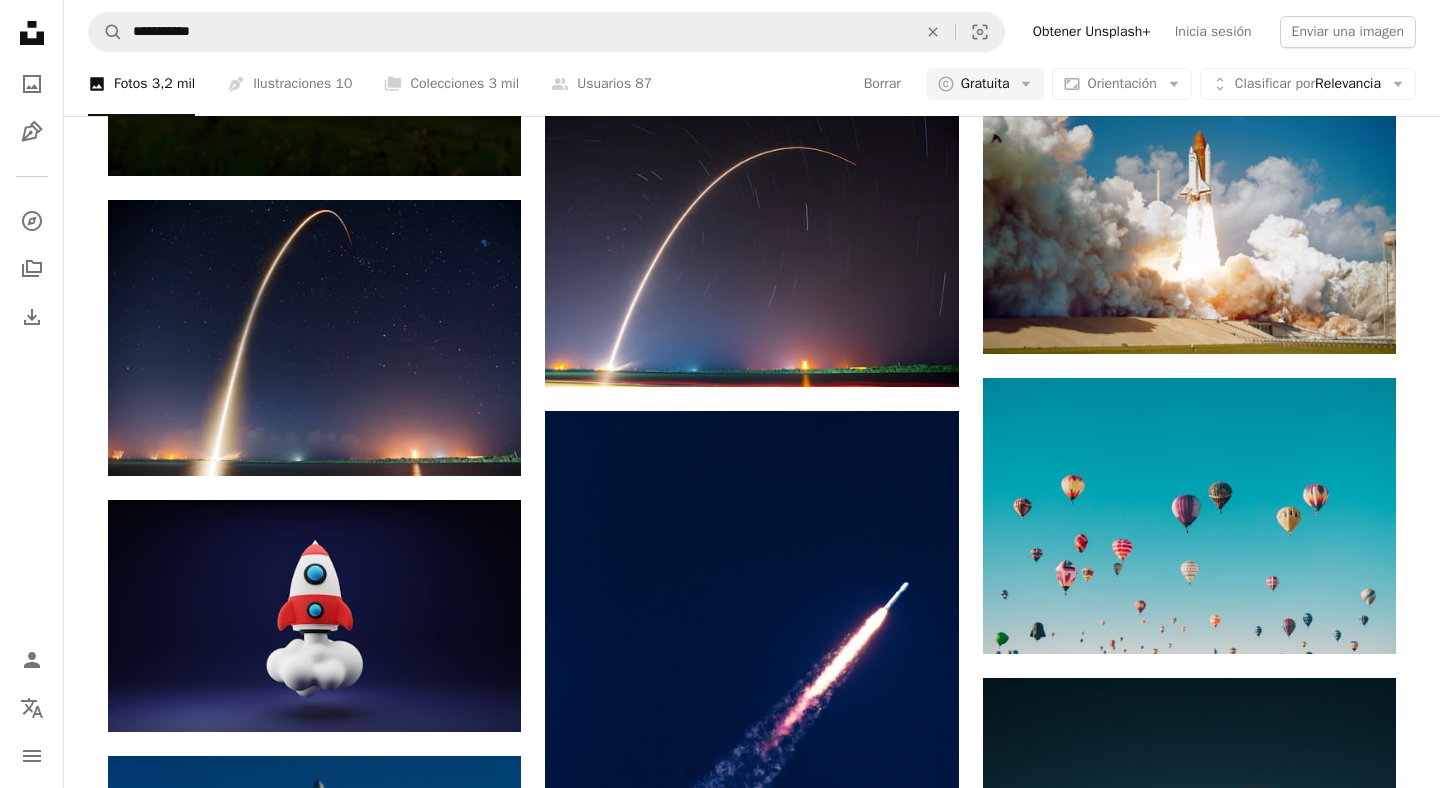 scroll, scrollTop: 888, scrollLeft: 0, axis: vertical 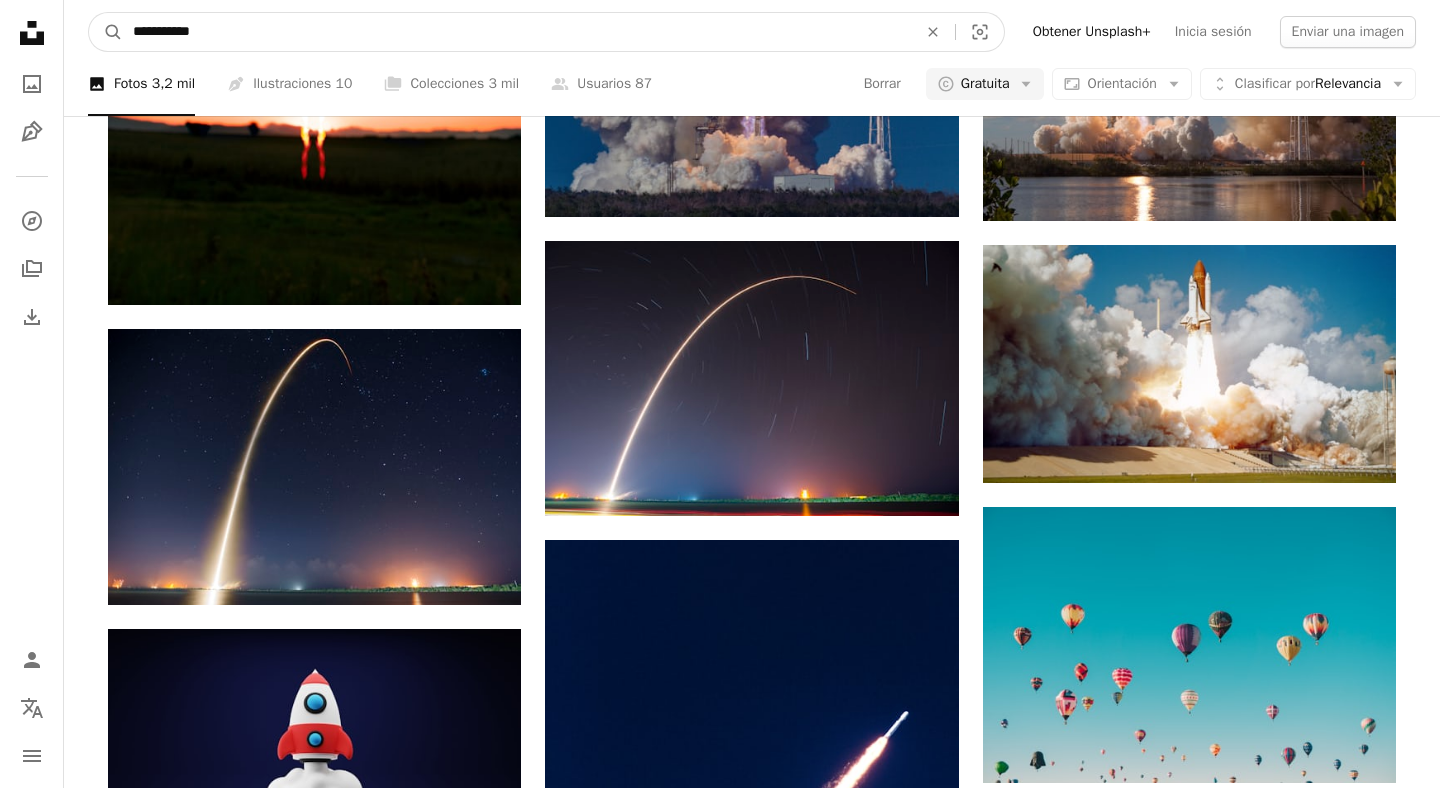 click on "**********" at bounding box center [517, 32] 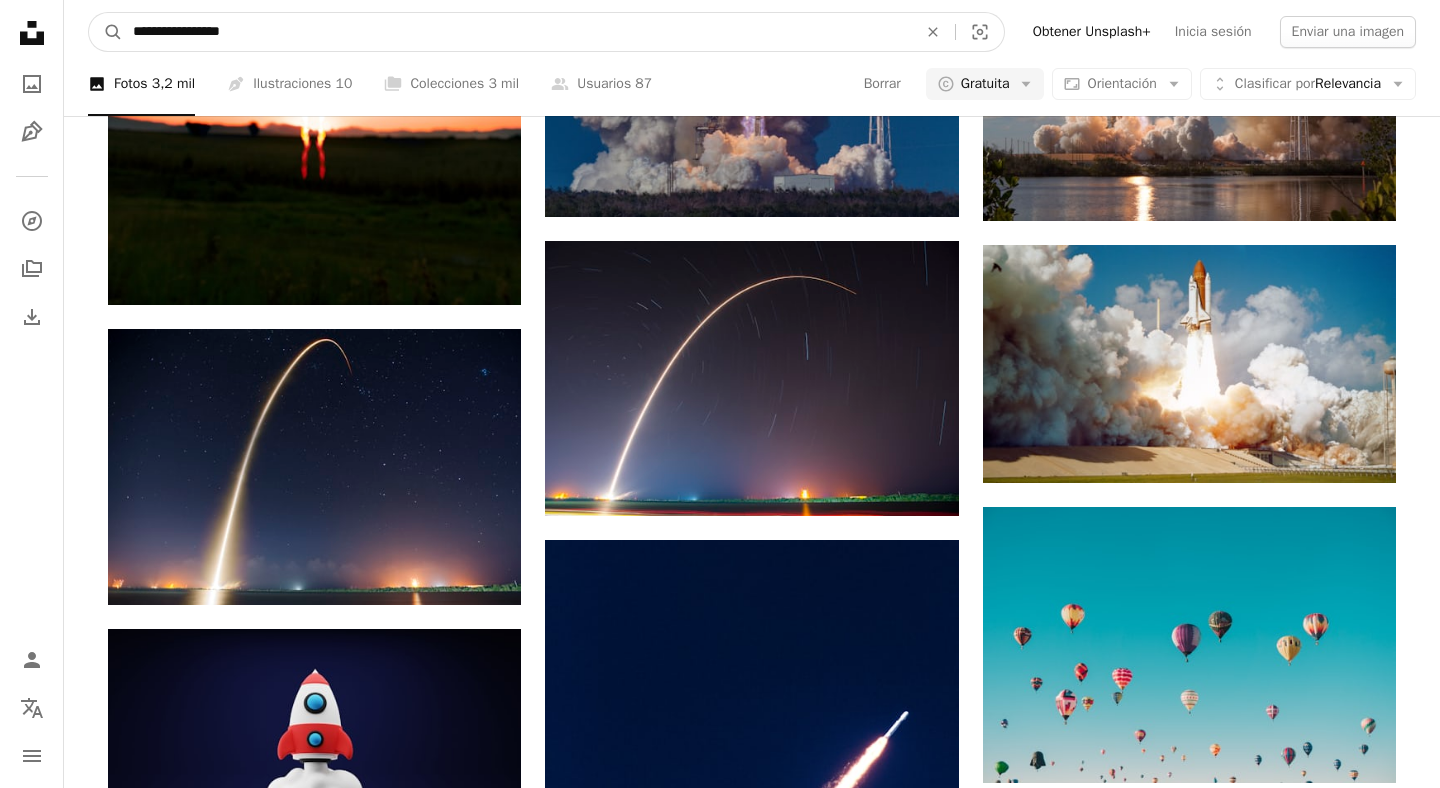 type on "**********" 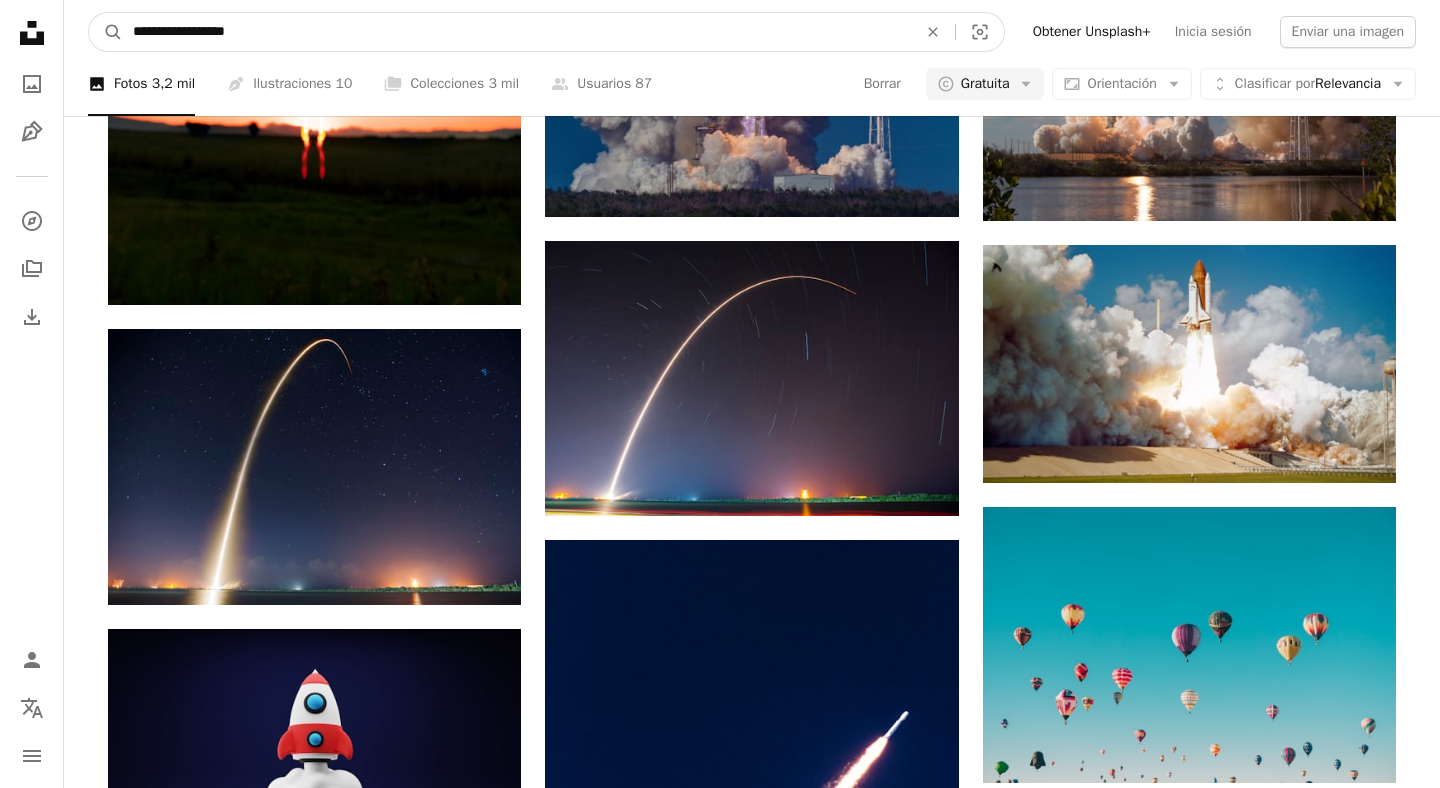 click on "A magnifying glass" at bounding box center (106, 32) 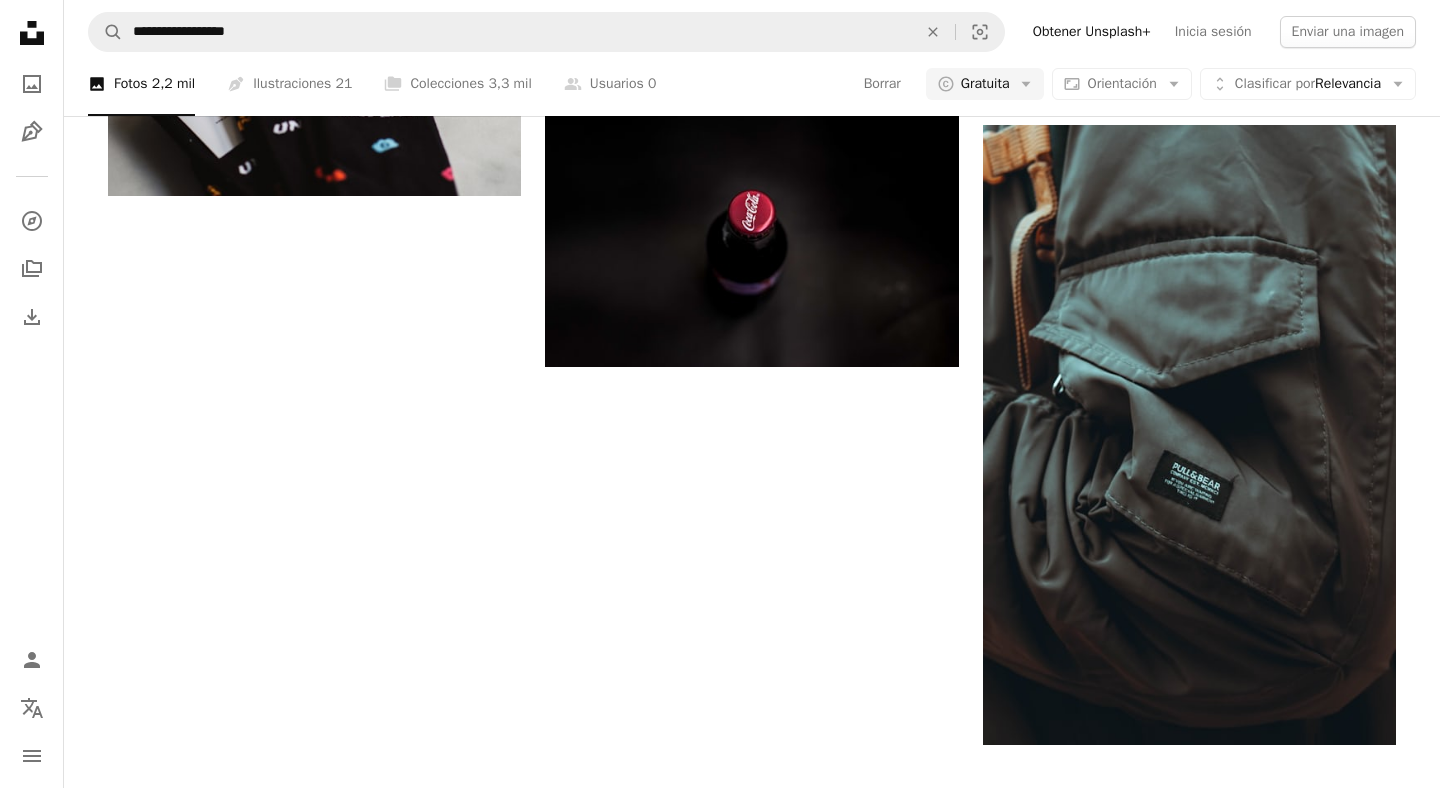 scroll, scrollTop: 2818, scrollLeft: 0, axis: vertical 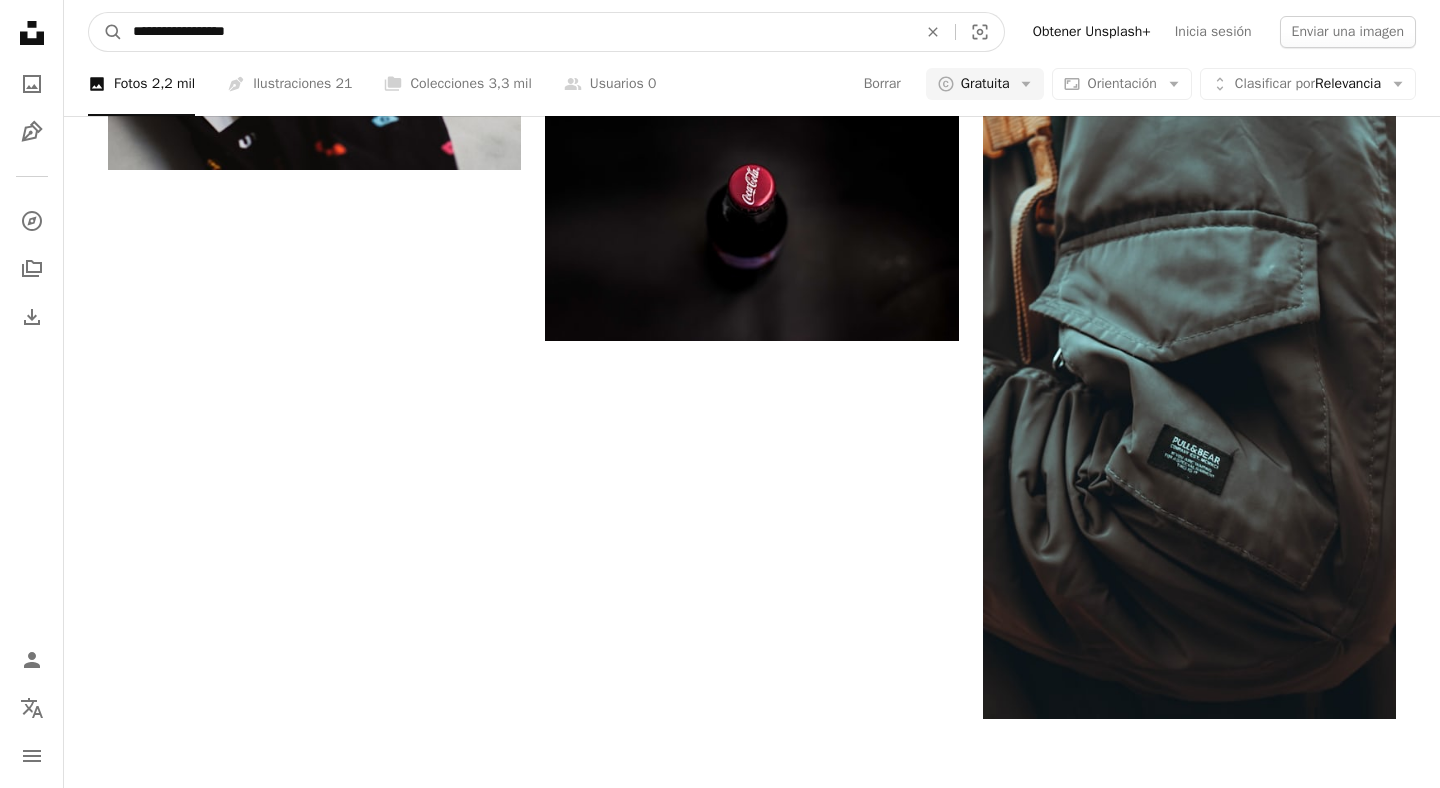 click on "**********" at bounding box center (517, 32) 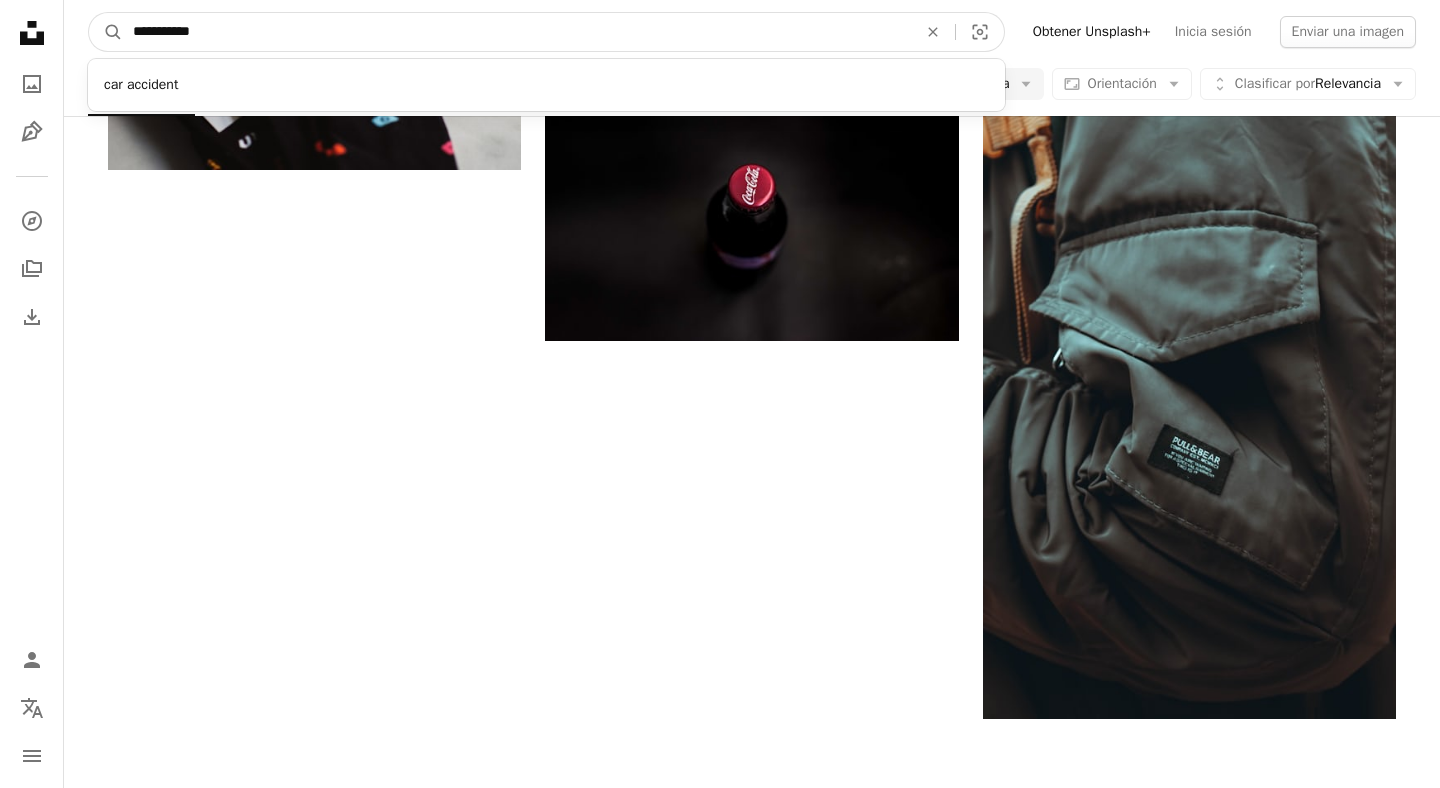 type on "**********" 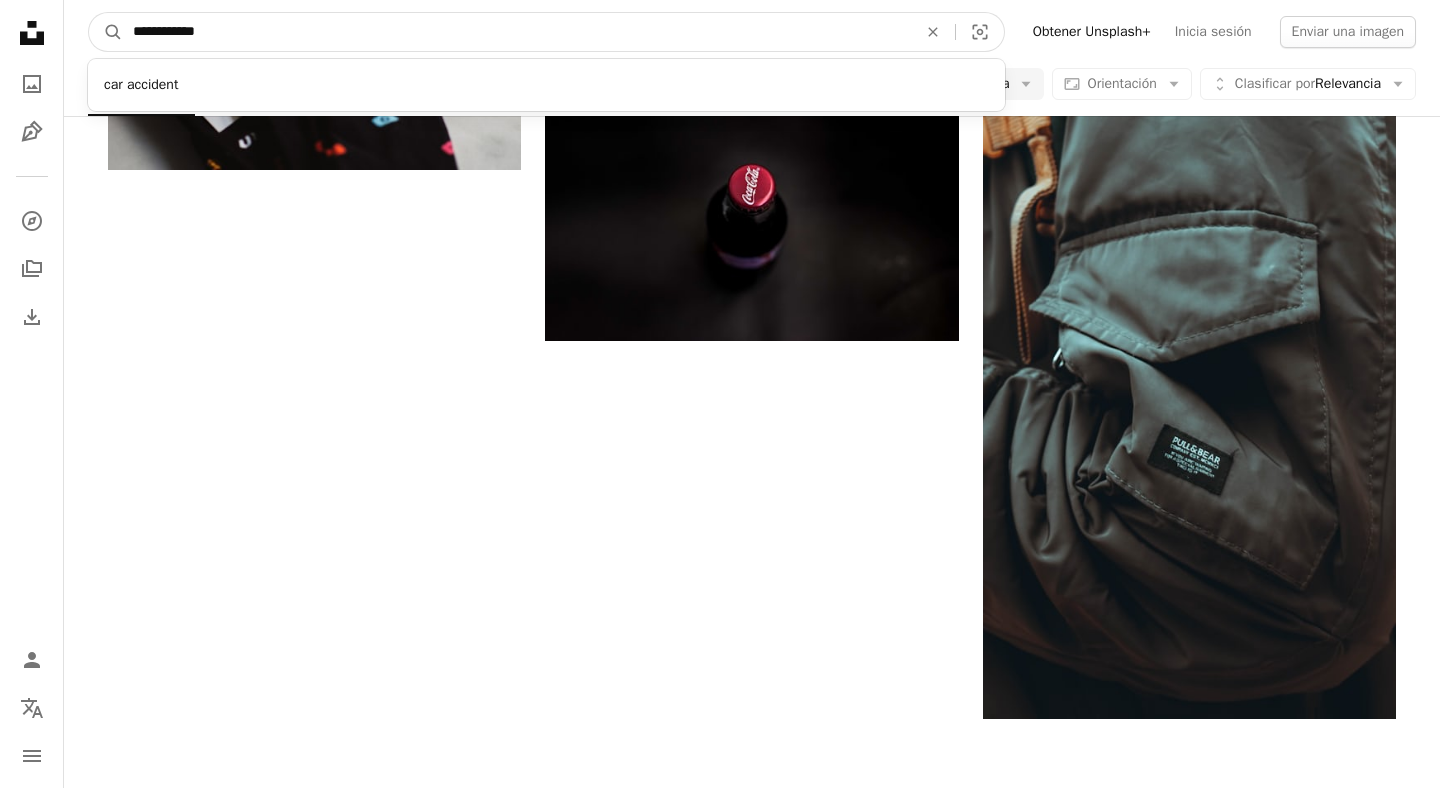 click on "A magnifying glass" at bounding box center [106, 32] 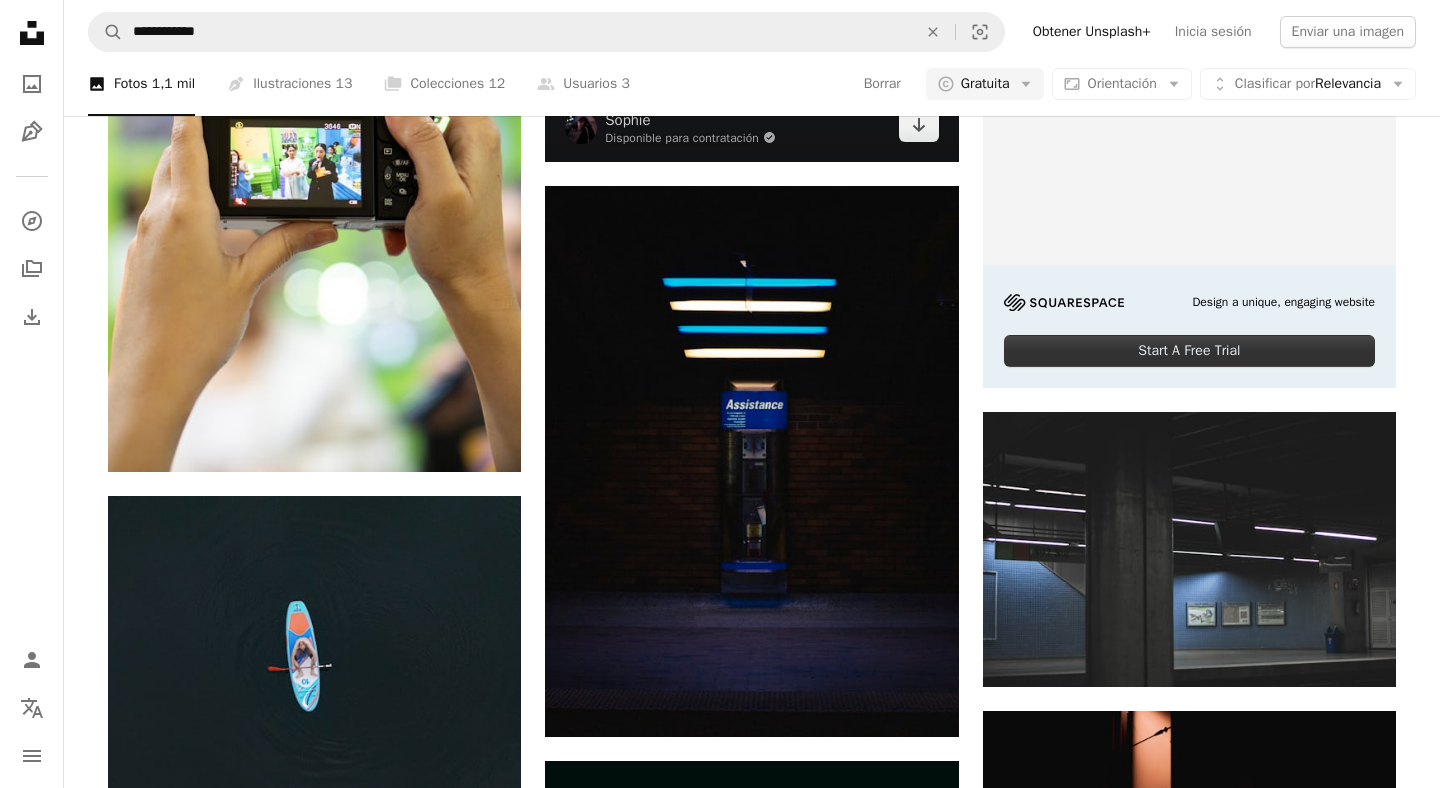 scroll, scrollTop: 0, scrollLeft: 0, axis: both 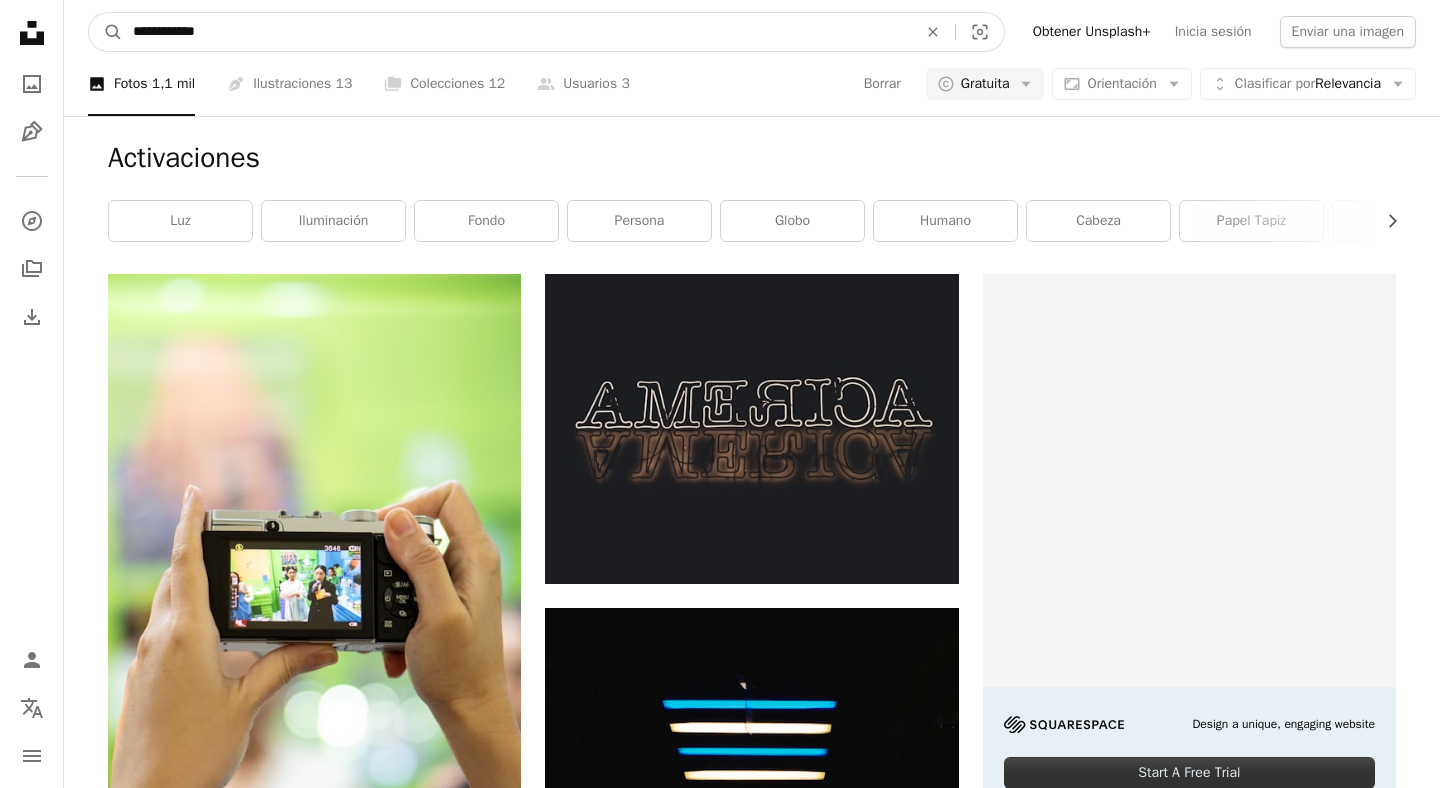 click on "**********" at bounding box center [517, 32] 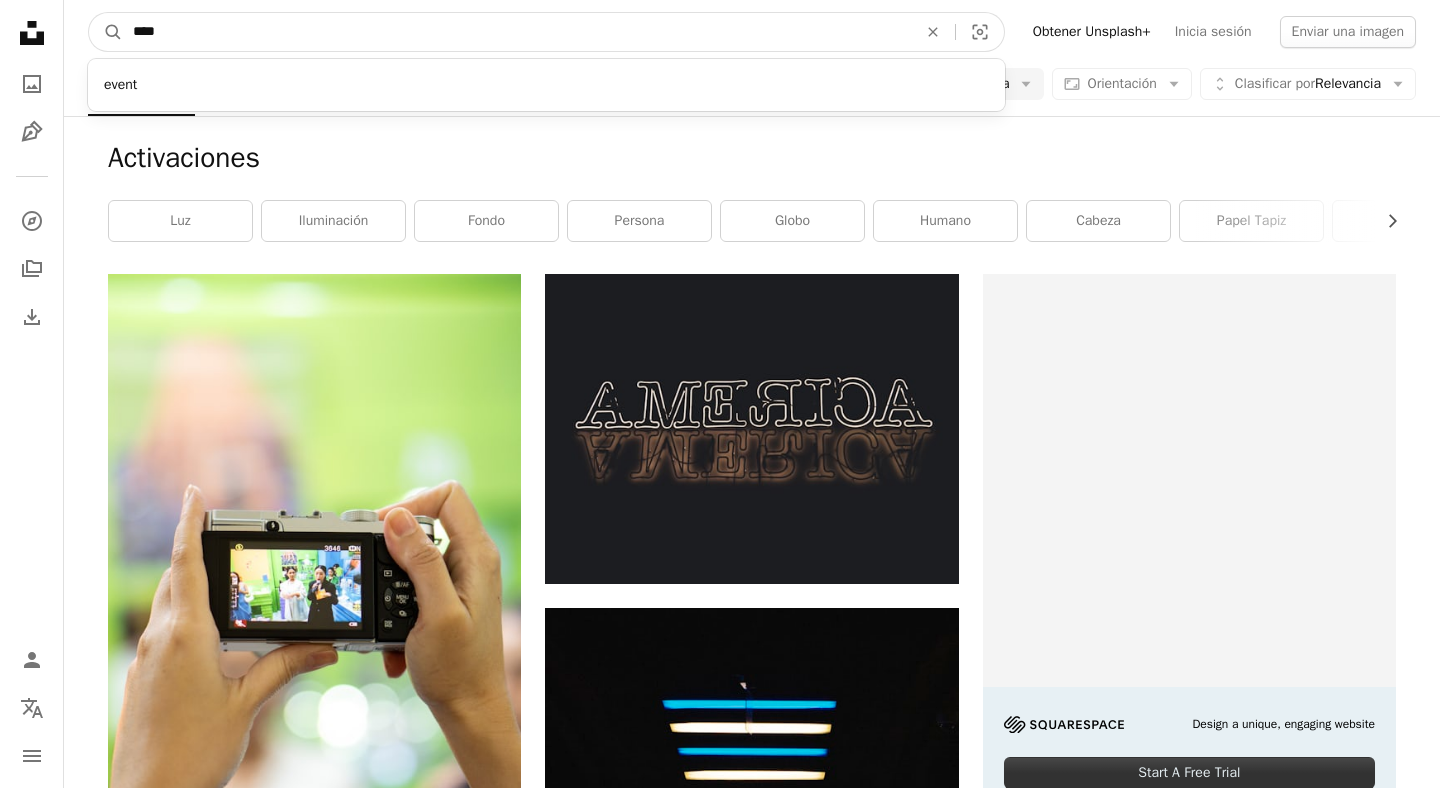 type on "*****" 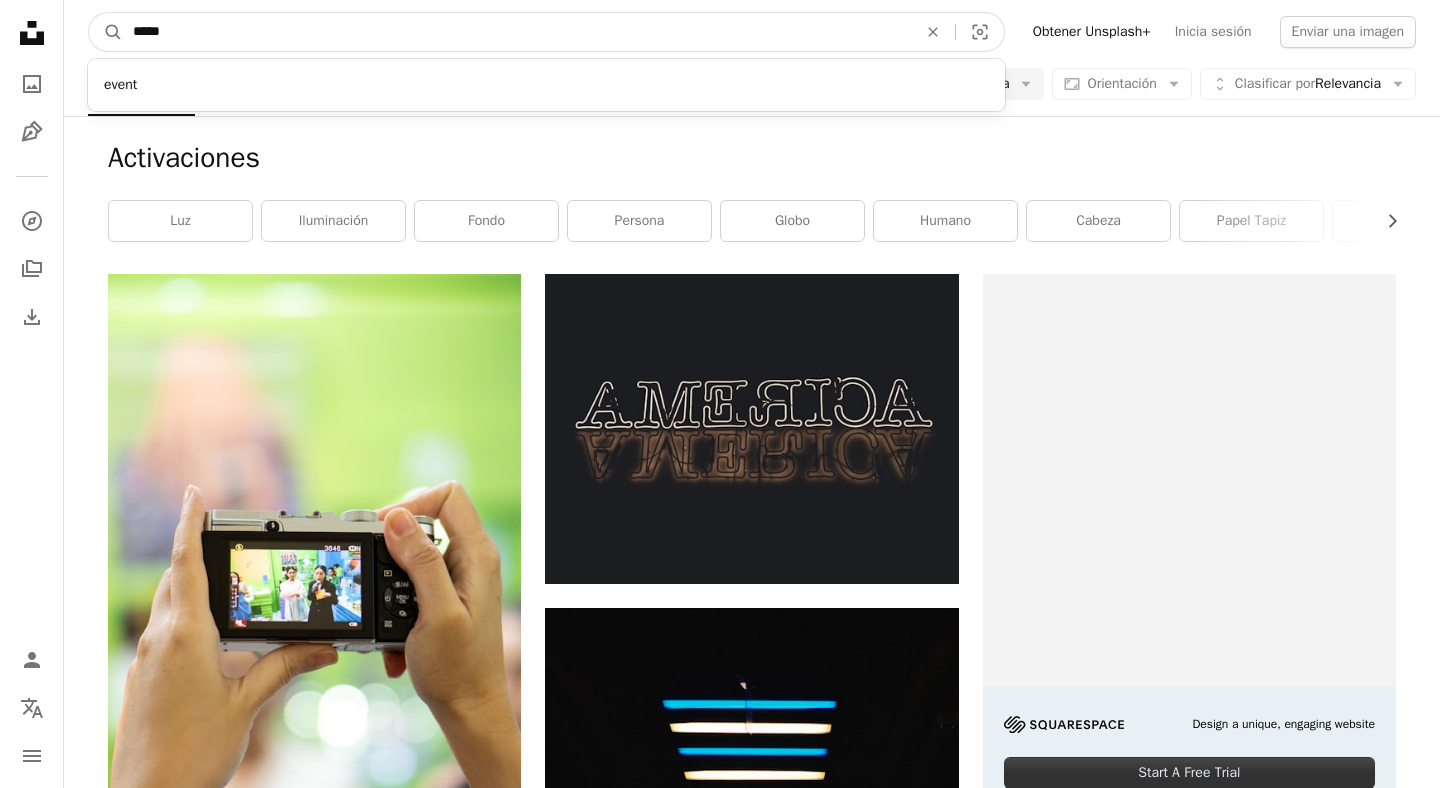click on "A magnifying glass" at bounding box center (106, 32) 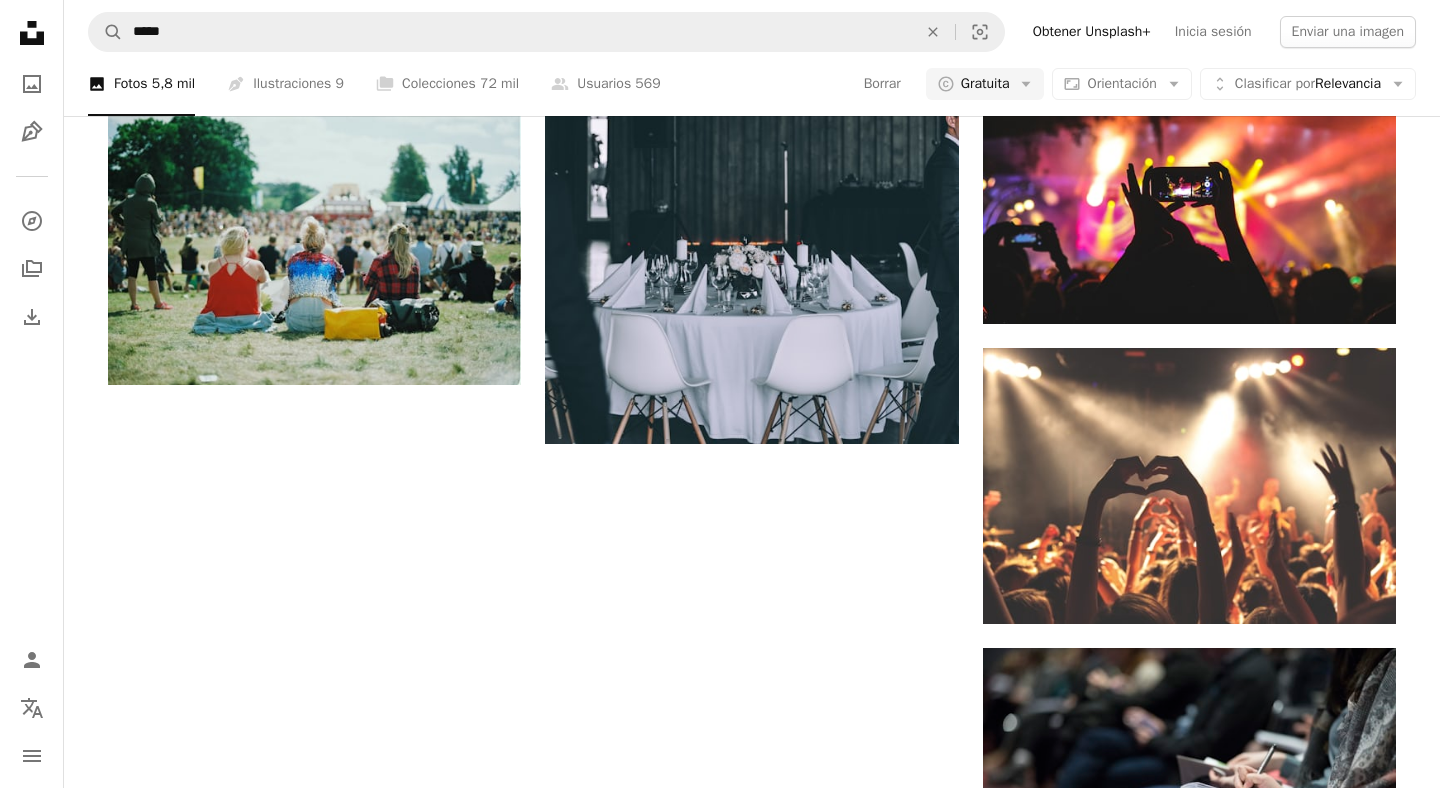 scroll, scrollTop: 2085, scrollLeft: 0, axis: vertical 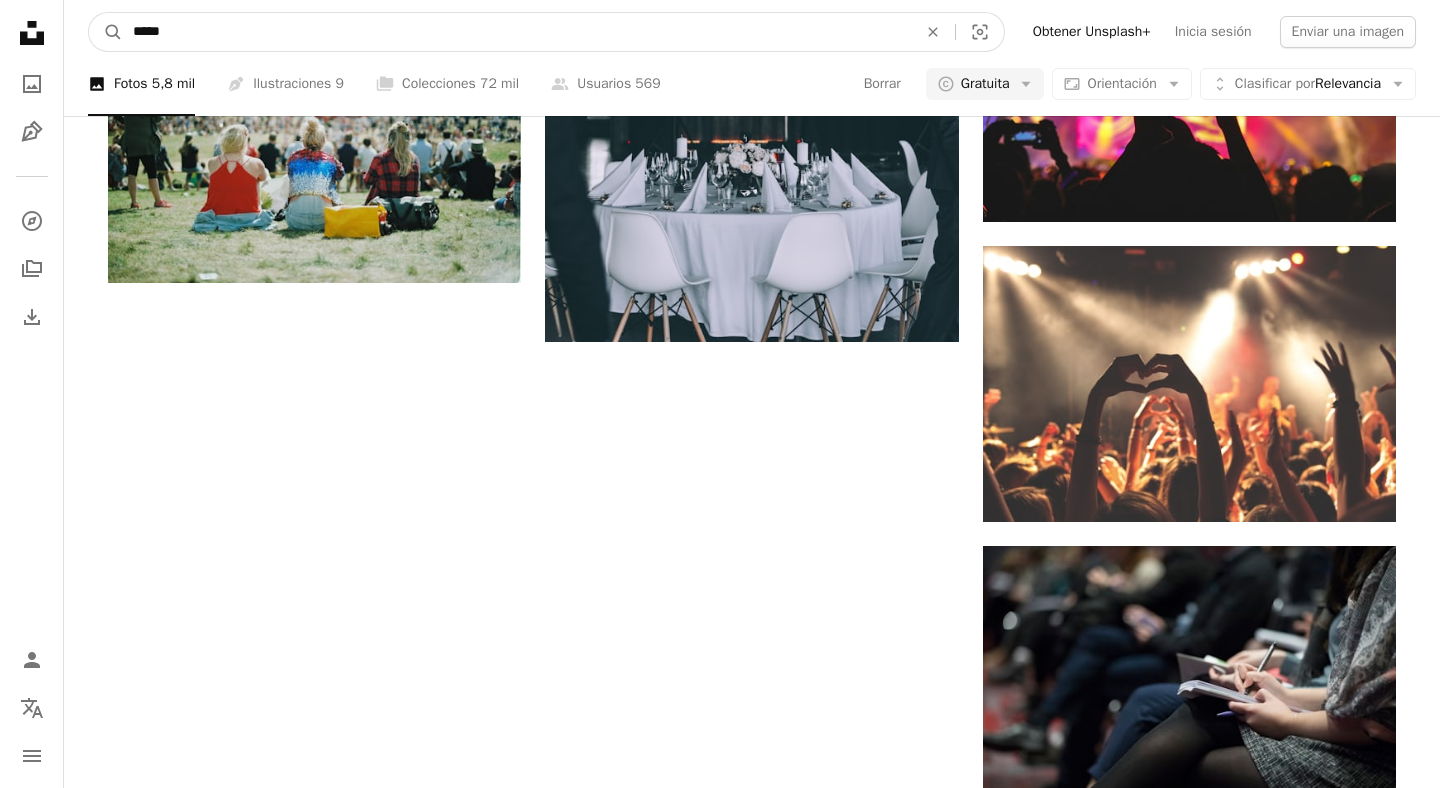 click on "*****" at bounding box center [517, 32] 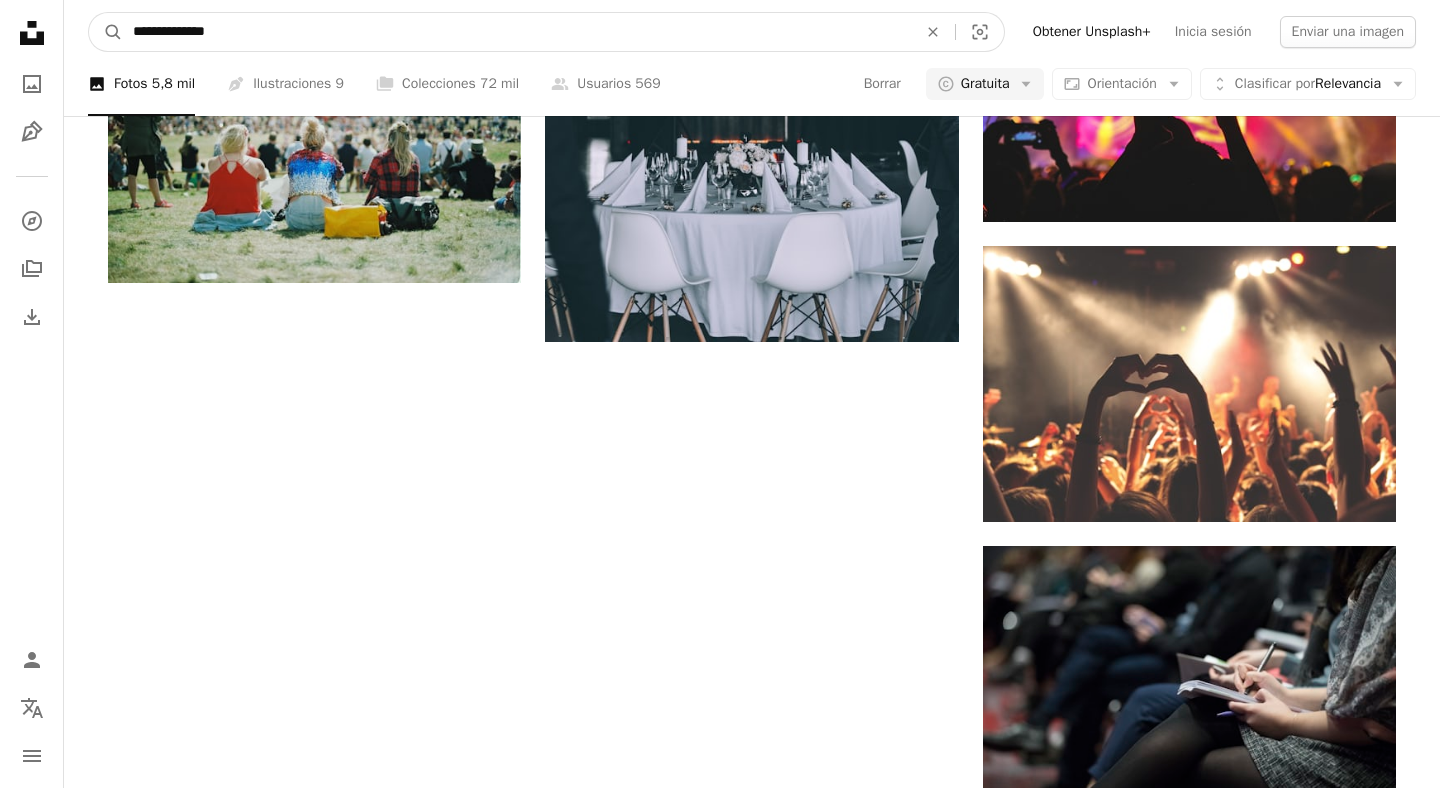 type on "**********" 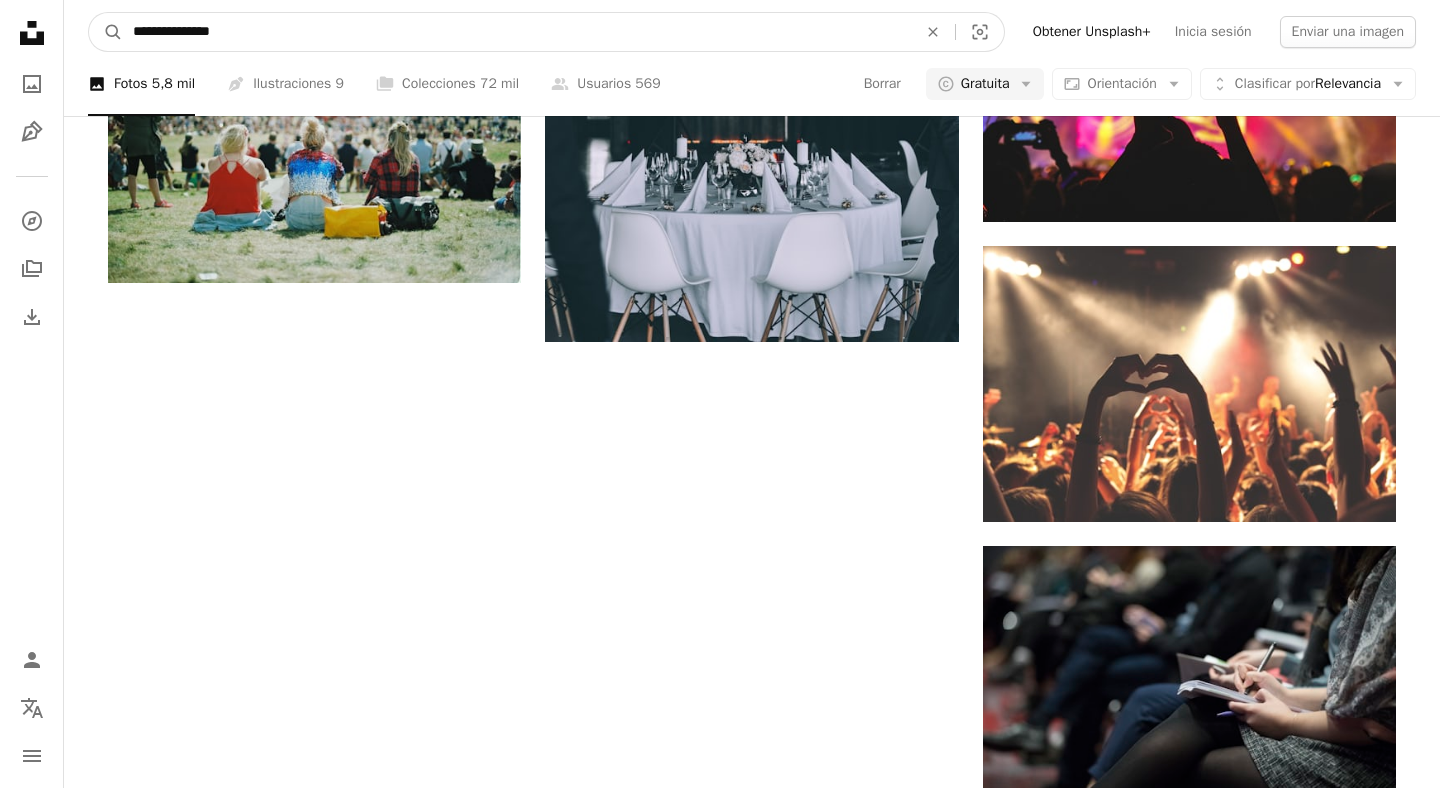 click on "A magnifying glass" at bounding box center (106, 32) 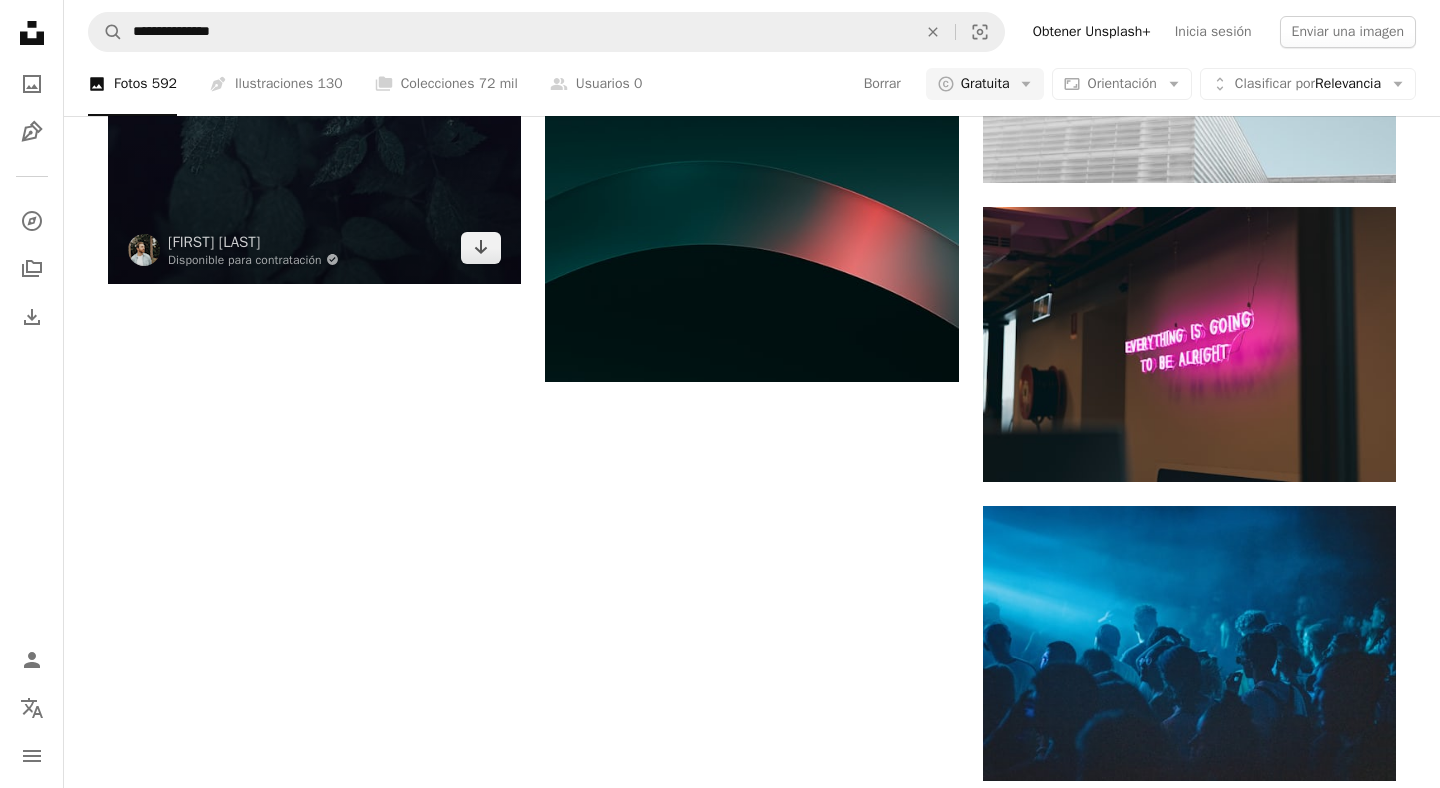 scroll, scrollTop: 2196, scrollLeft: 0, axis: vertical 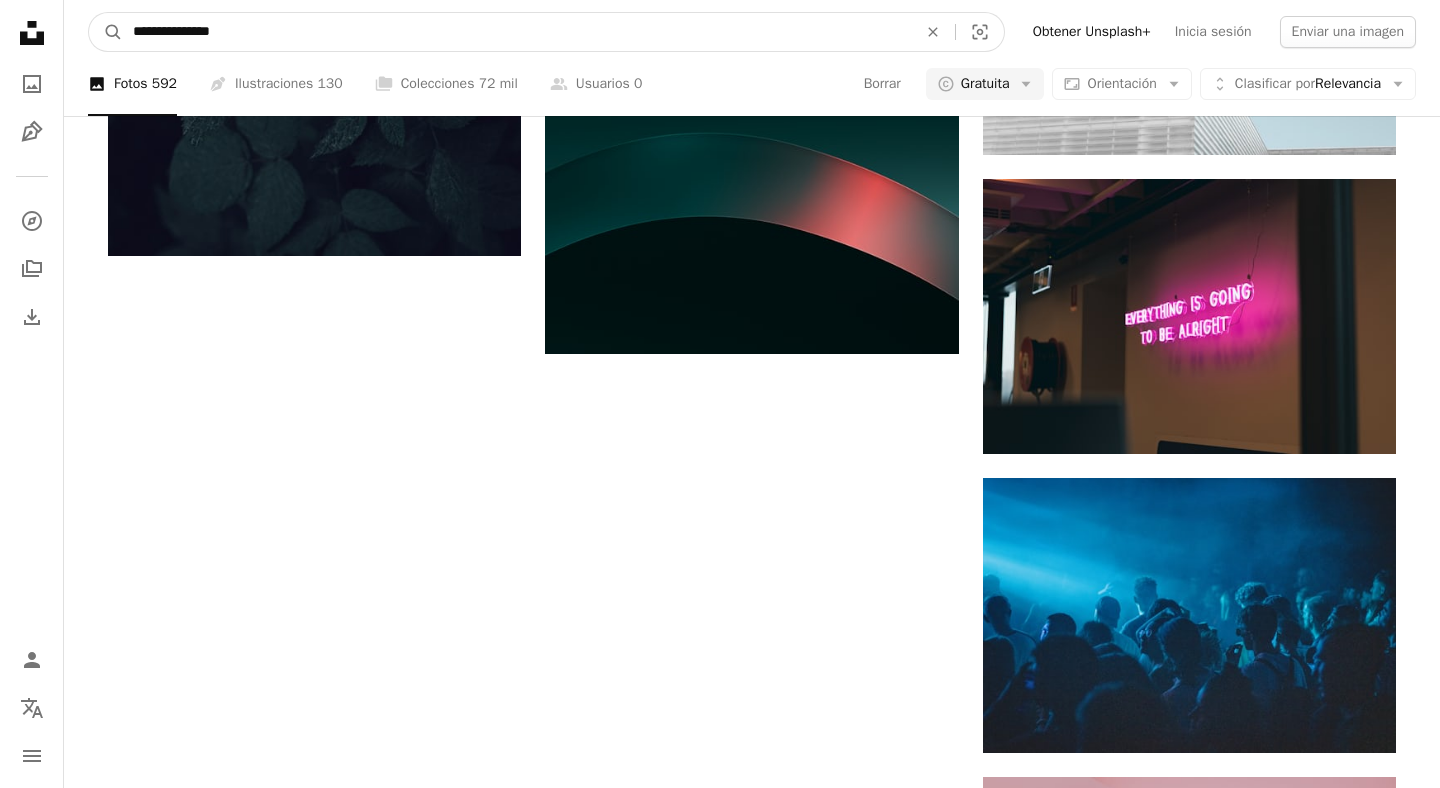 click on "**********" at bounding box center [517, 32] 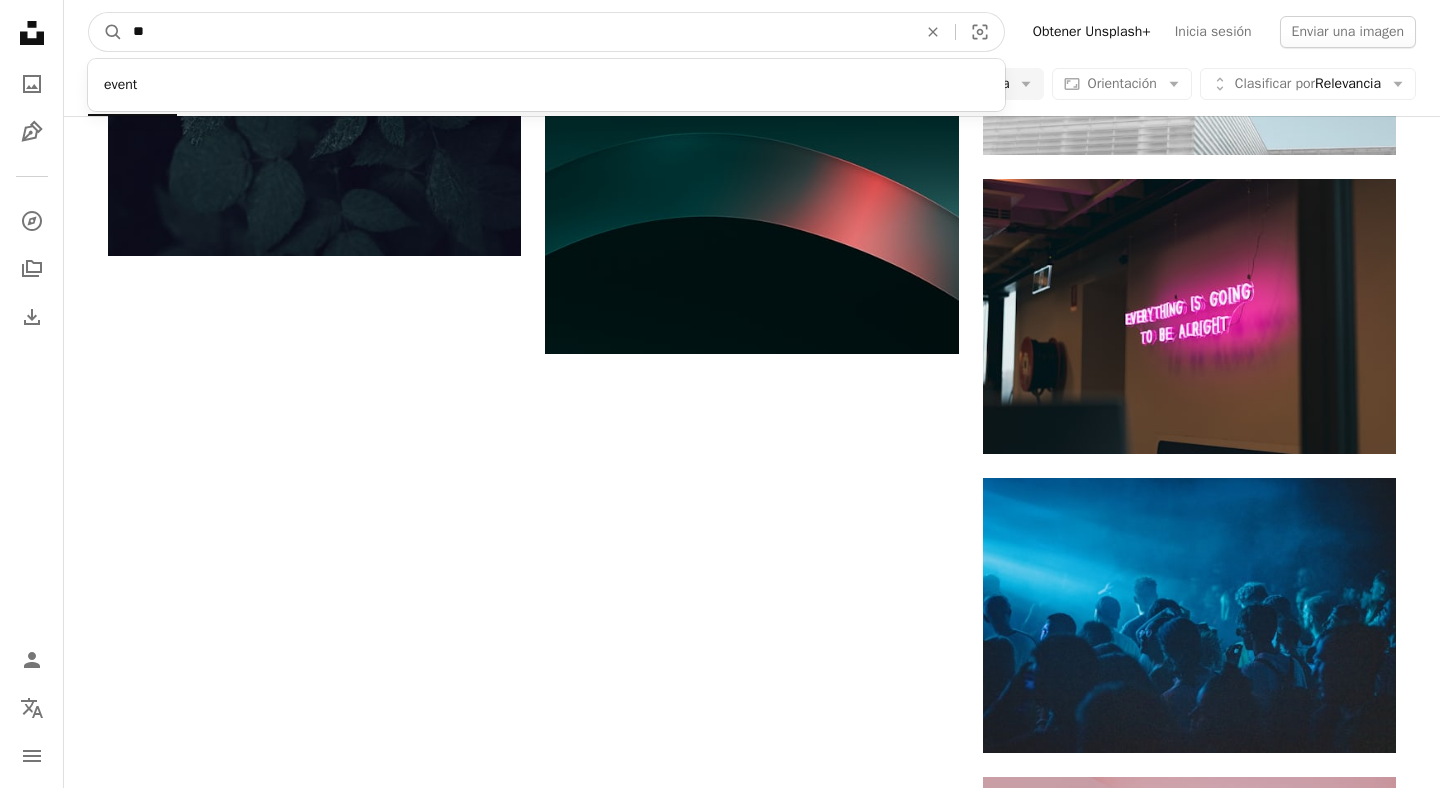 type on "*" 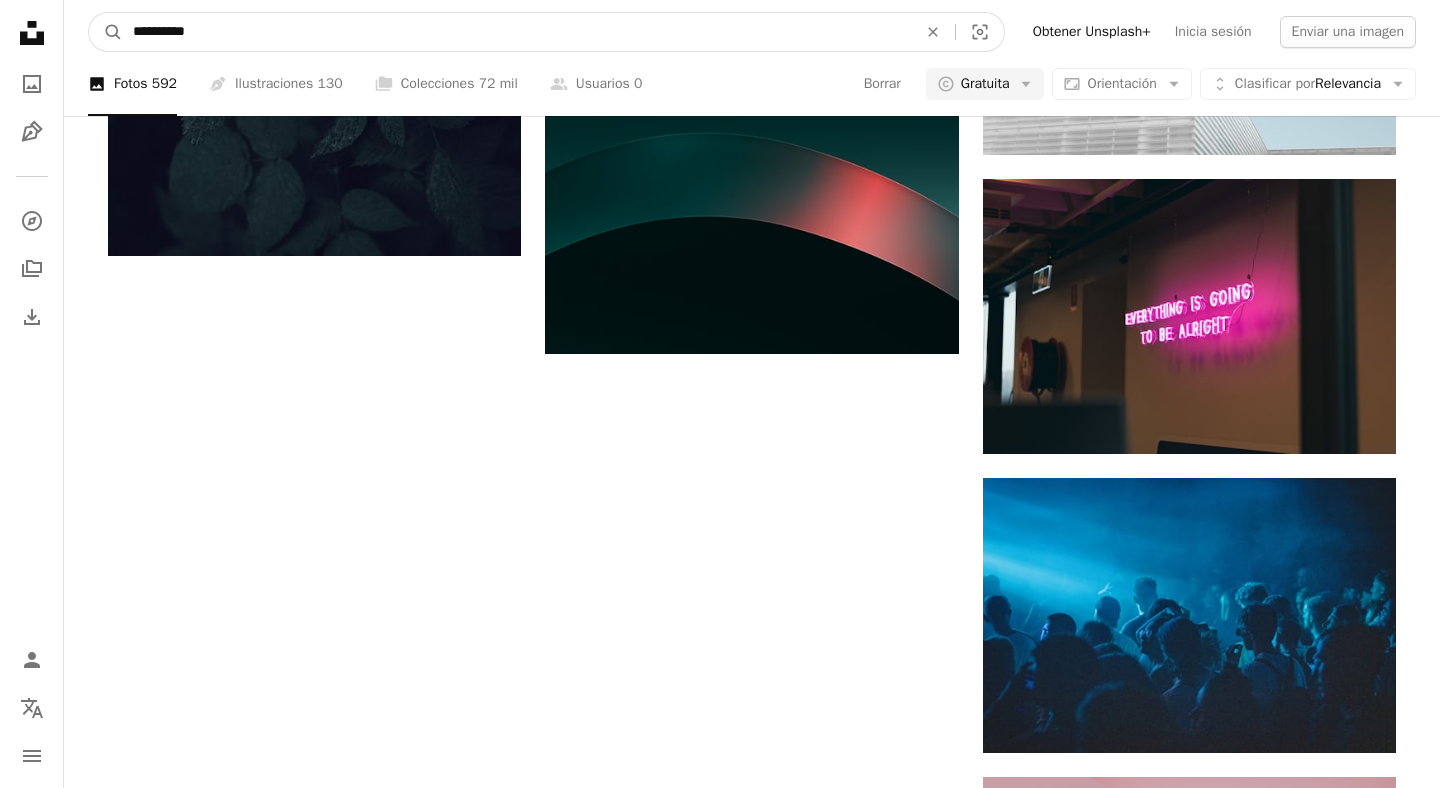 type on "**********" 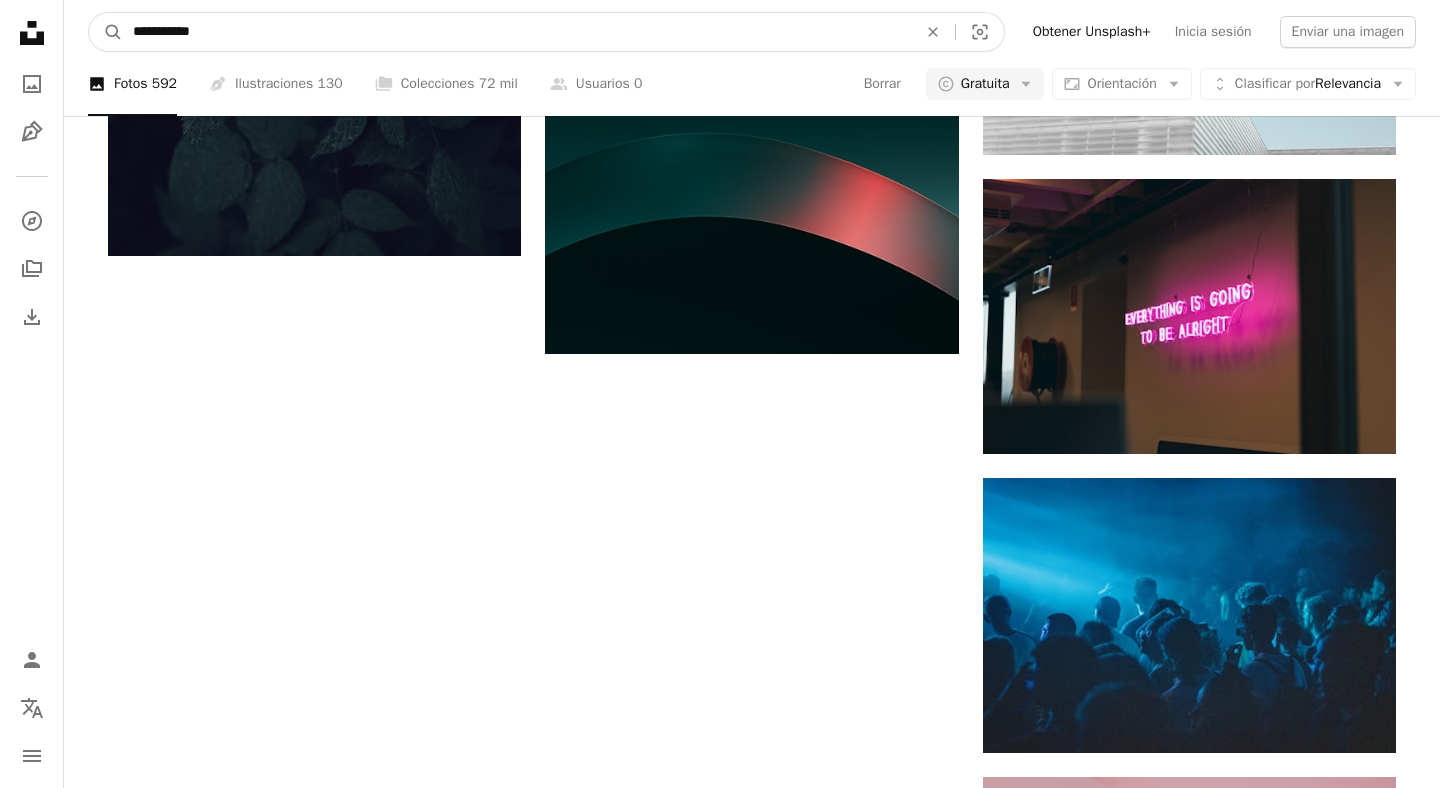 click on "A magnifying glass" at bounding box center [106, 32] 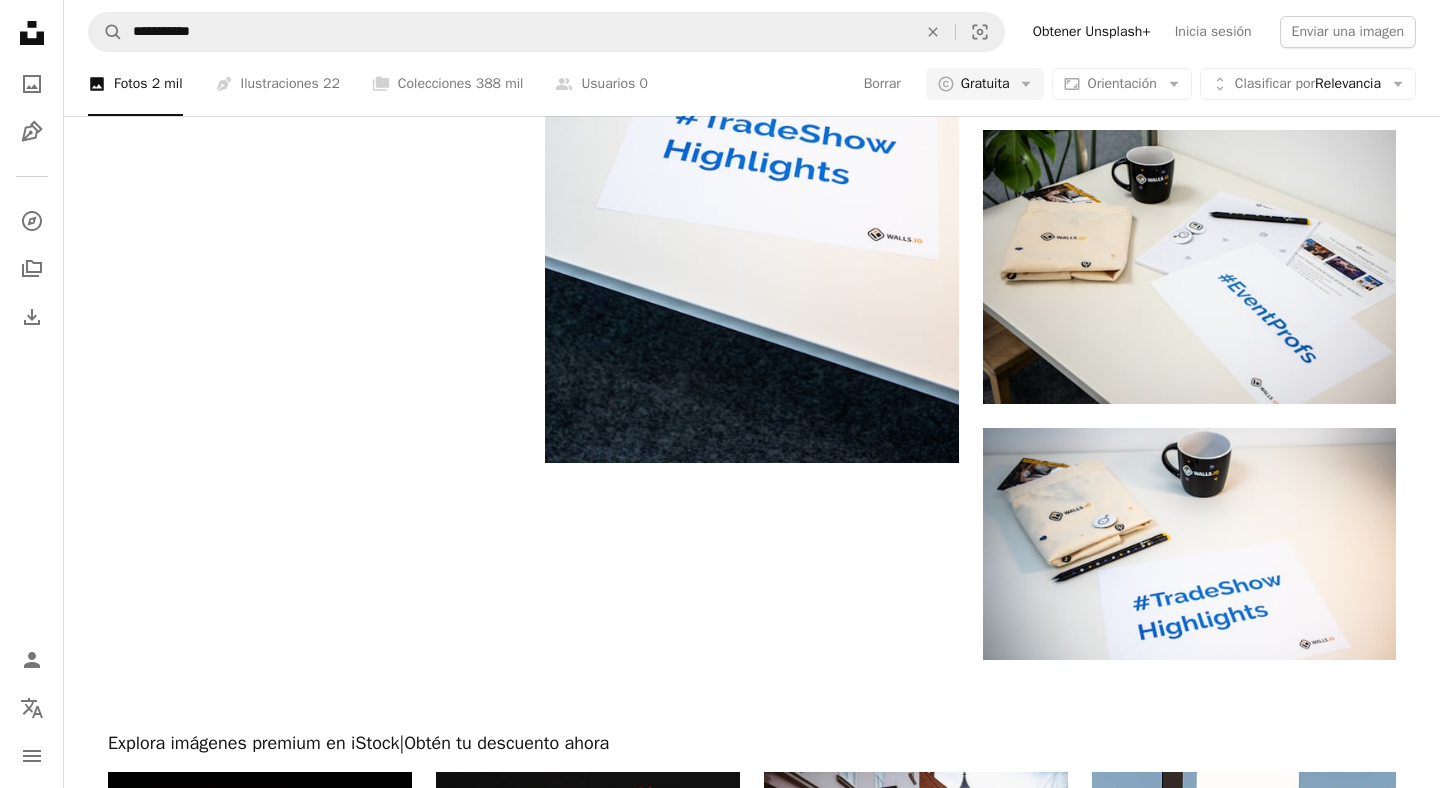 scroll, scrollTop: 2989, scrollLeft: 0, axis: vertical 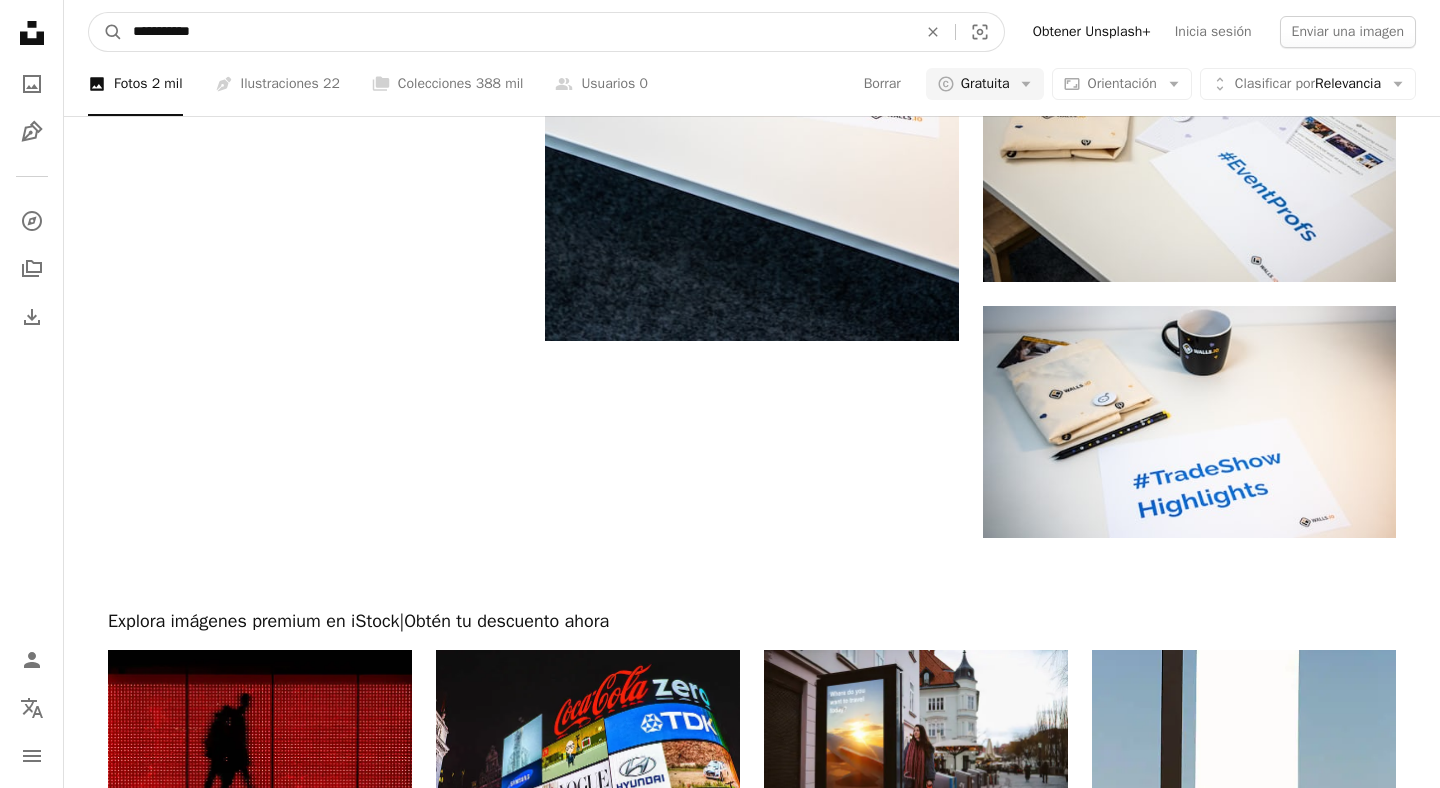 click on "**********" at bounding box center (517, 32) 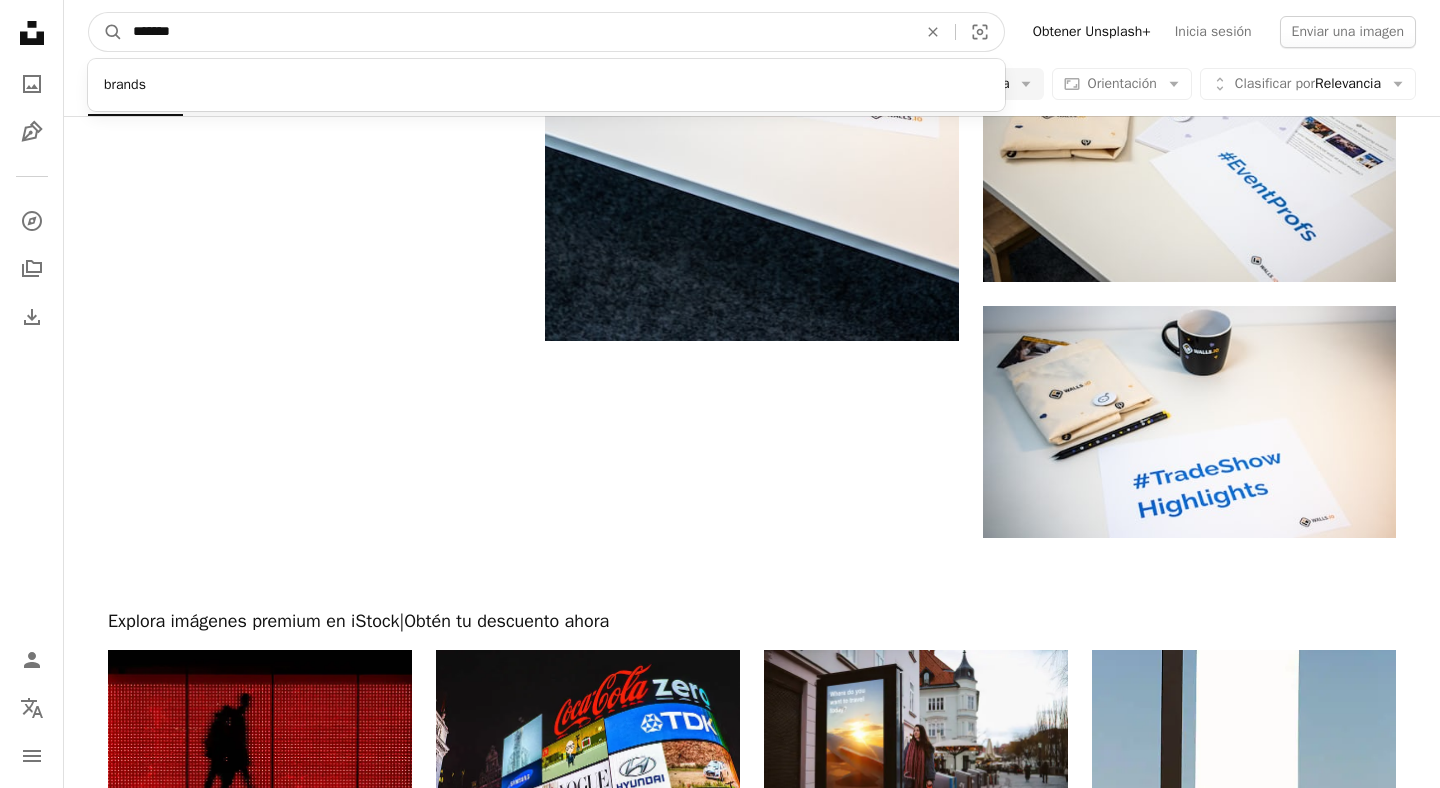 type on "********" 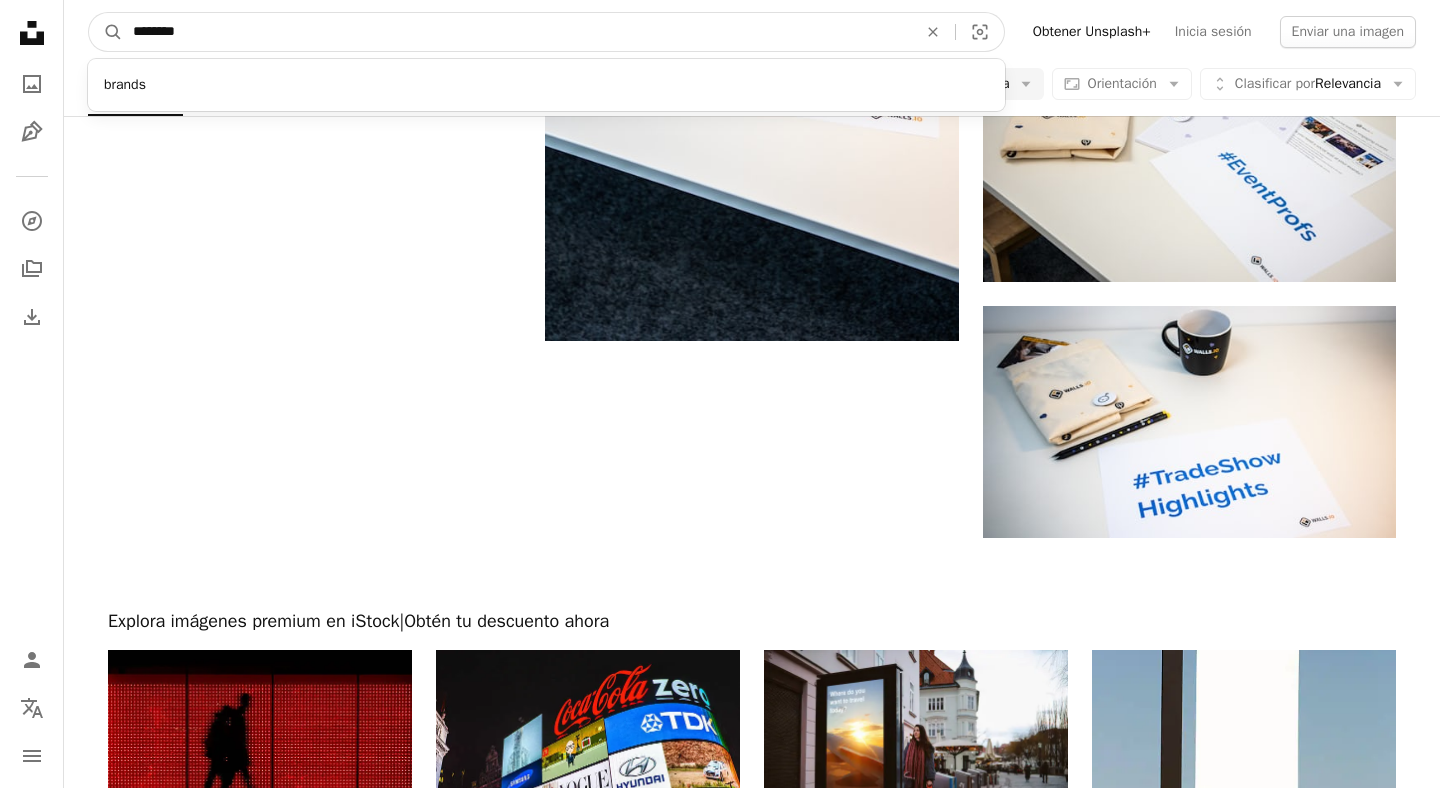 click on "A magnifying glass" at bounding box center [106, 32] 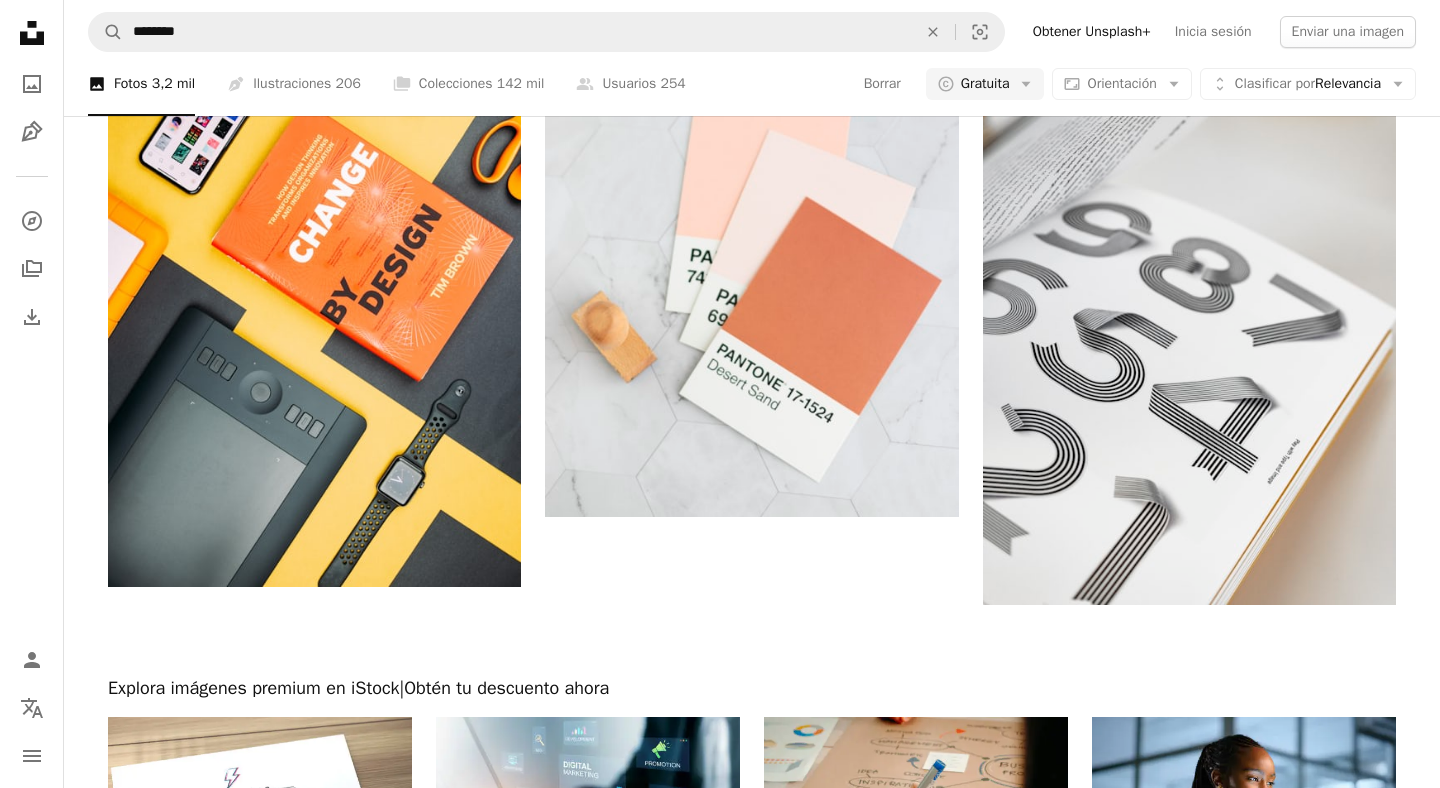 scroll, scrollTop: 2815, scrollLeft: 0, axis: vertical 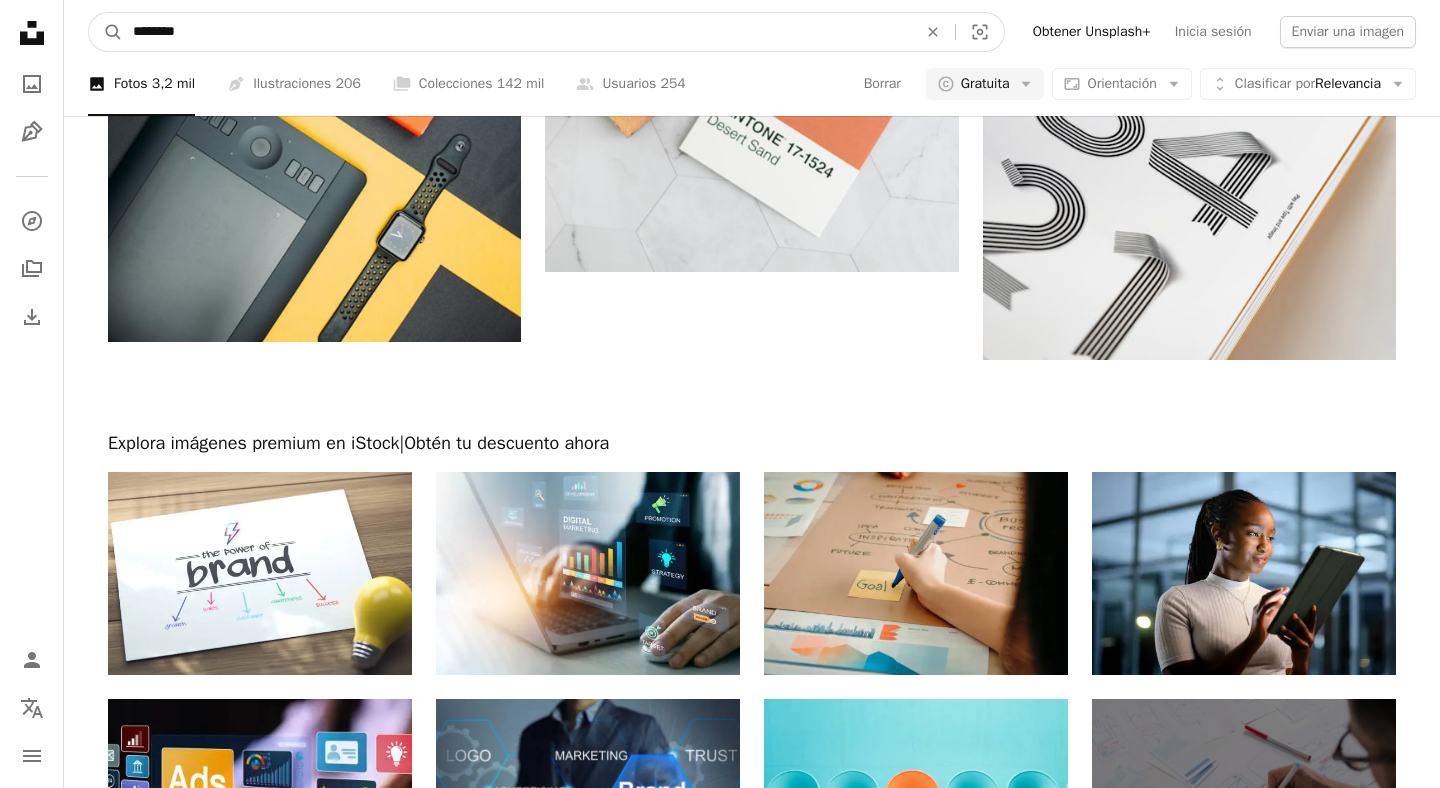 click on "********" at bounding box center [517, 32] 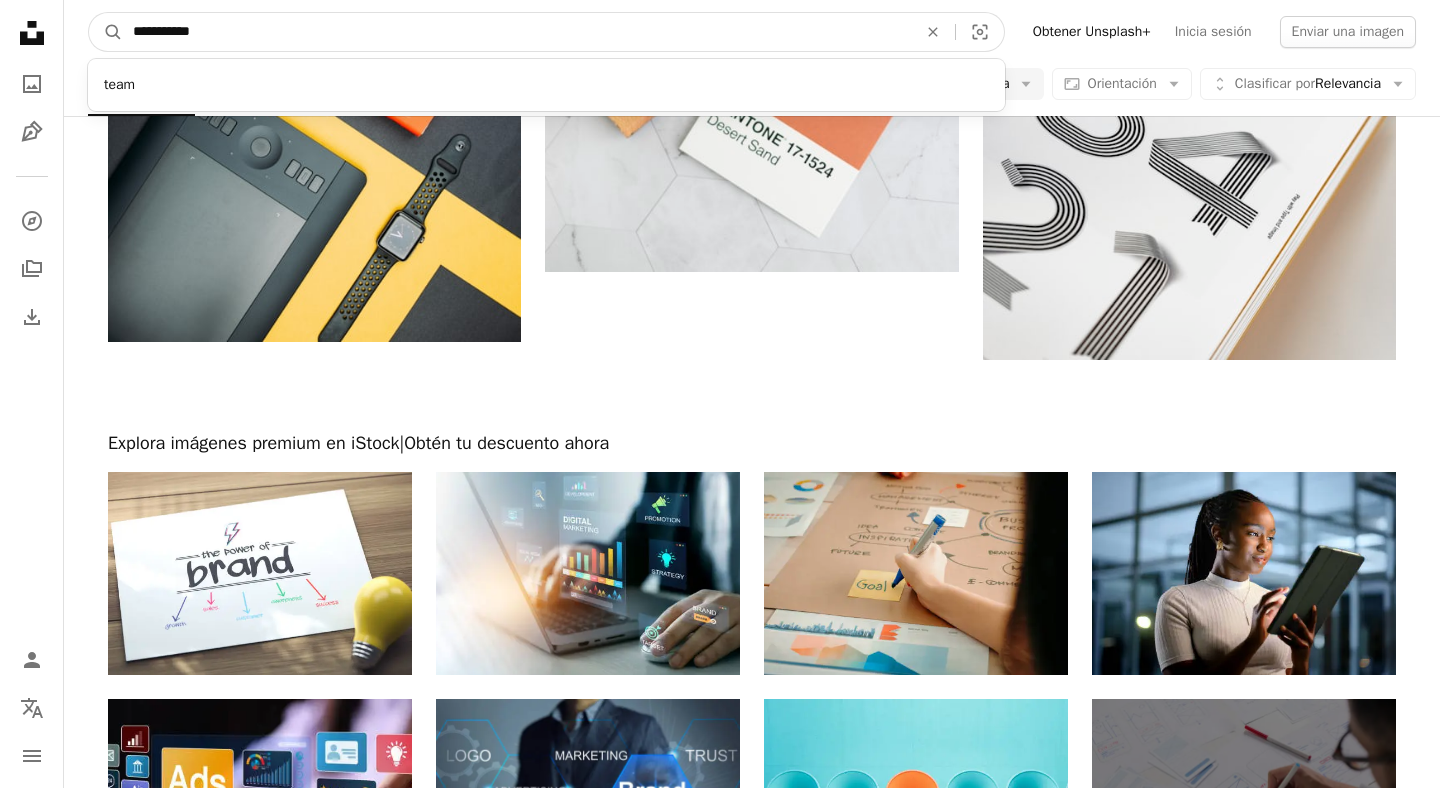 type on "**********" 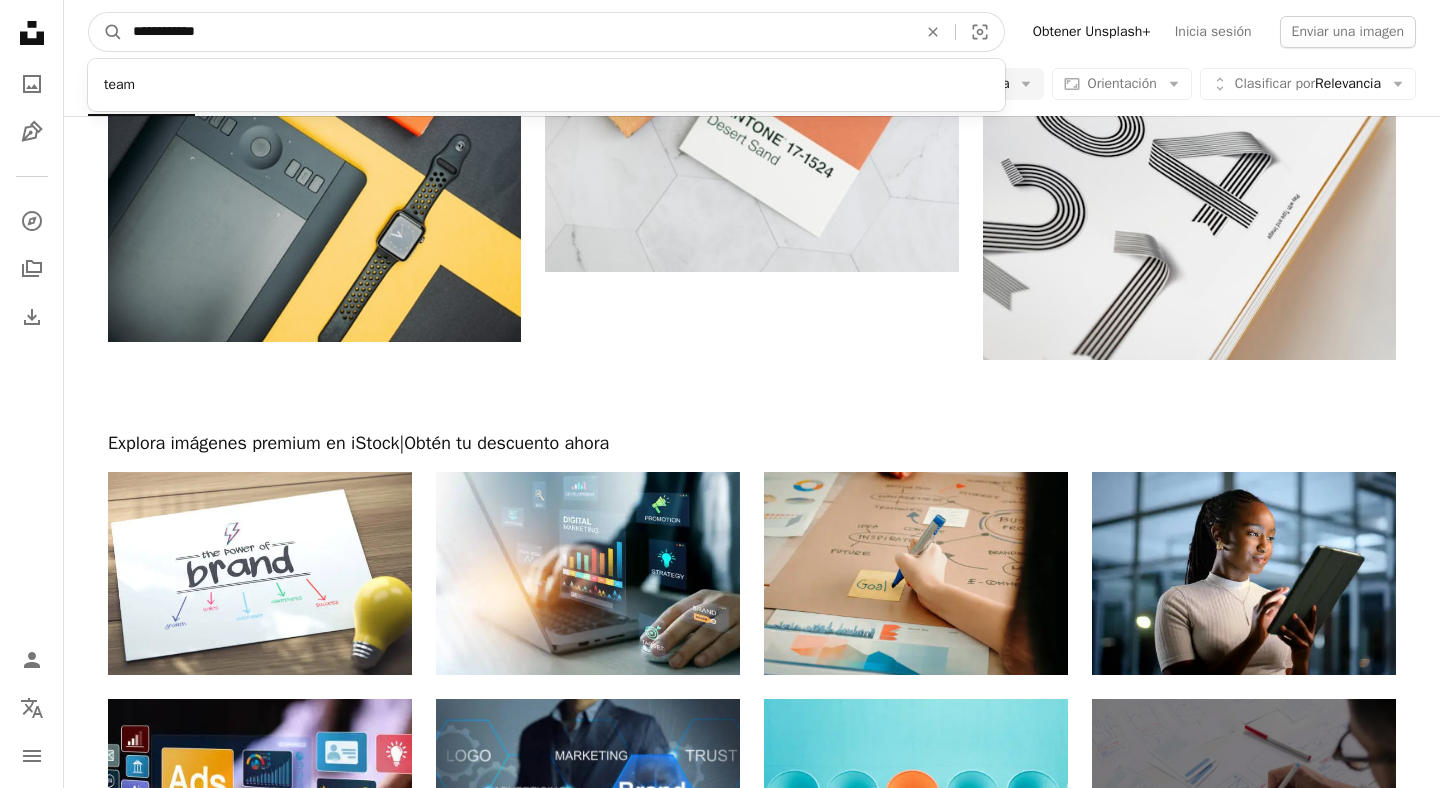 click on "A magnifying glass" at bounding box center (106, 32) 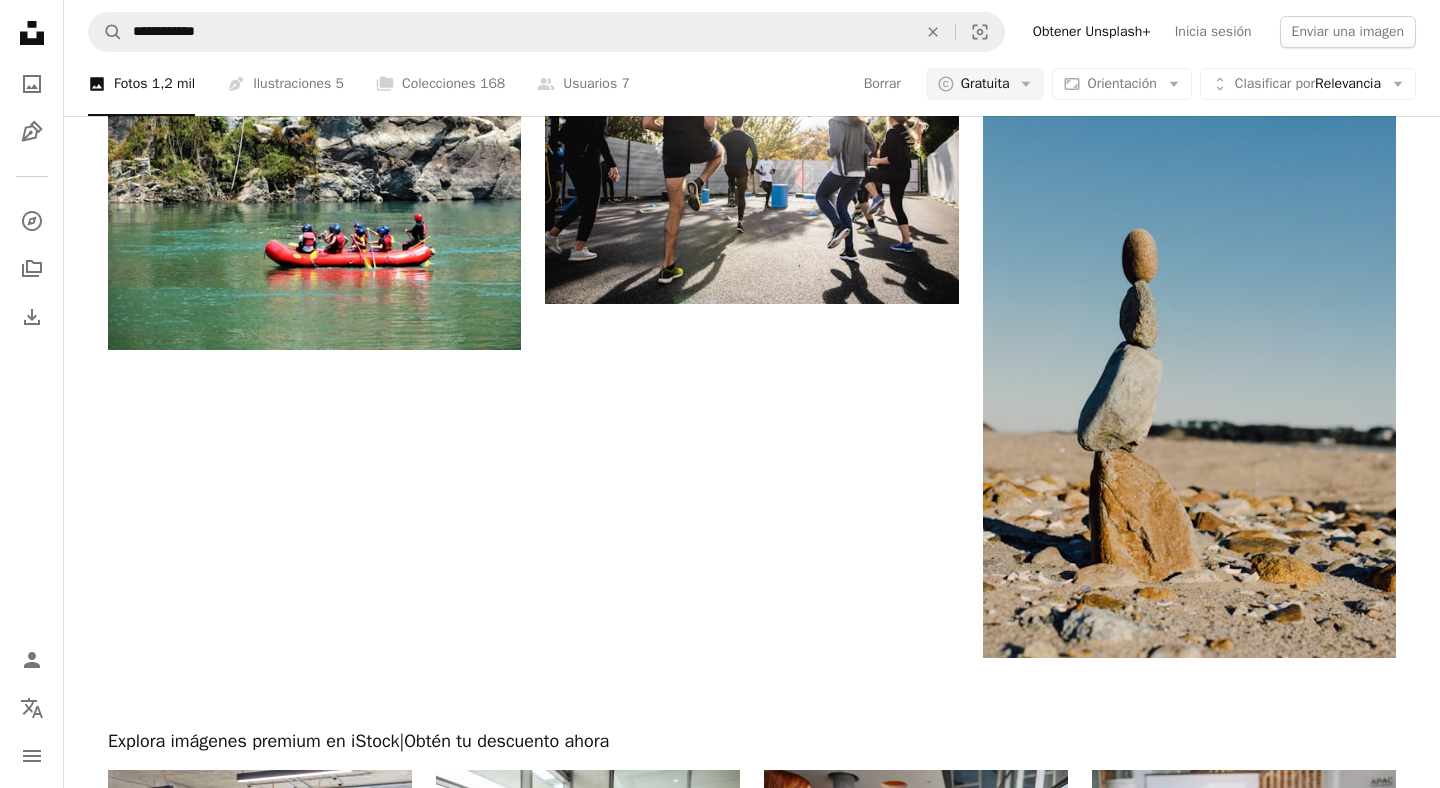 scroll, scrollTop: 2696, scrollLeft: 0, axis: vertical 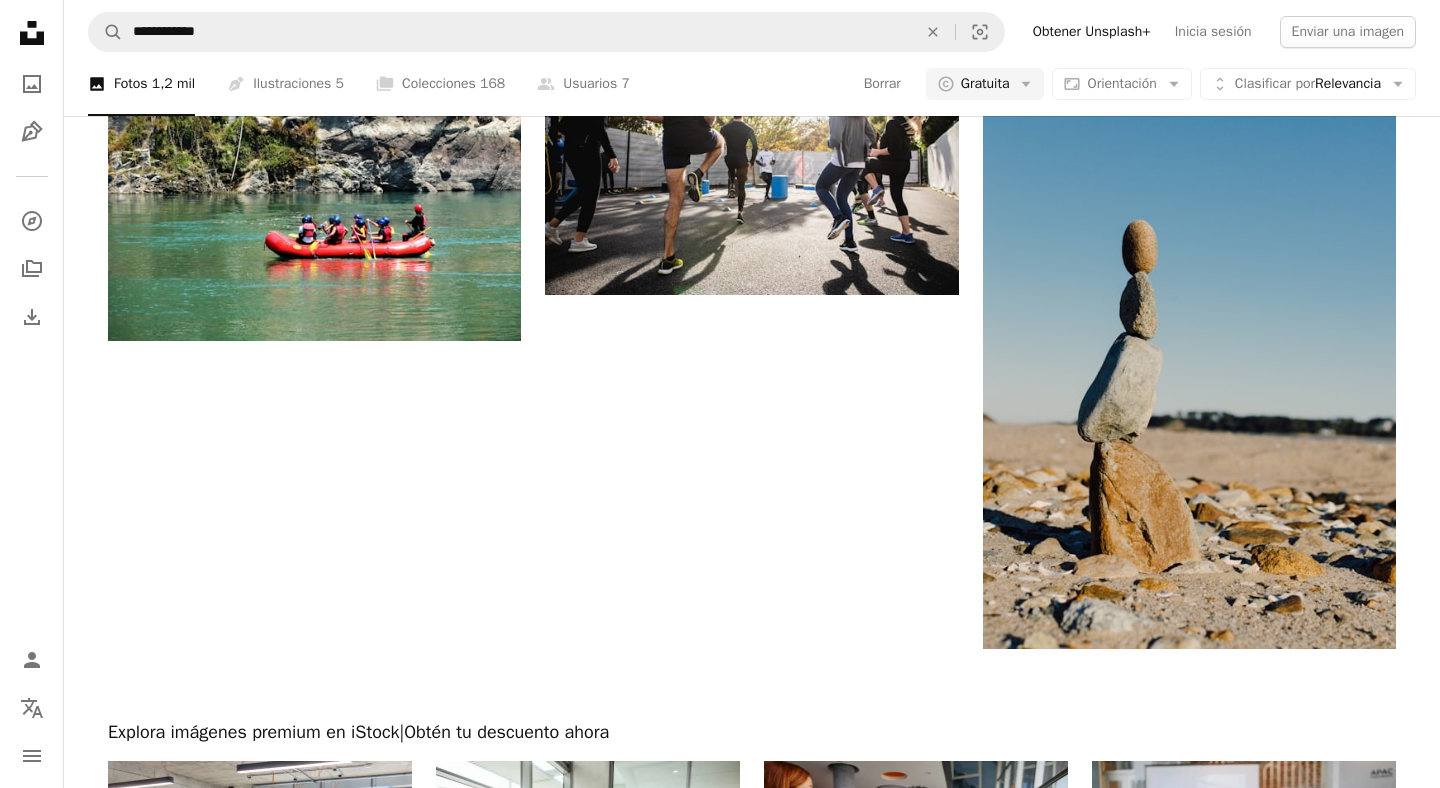 click on "Cargar más" at bounding box center [752, 1302] 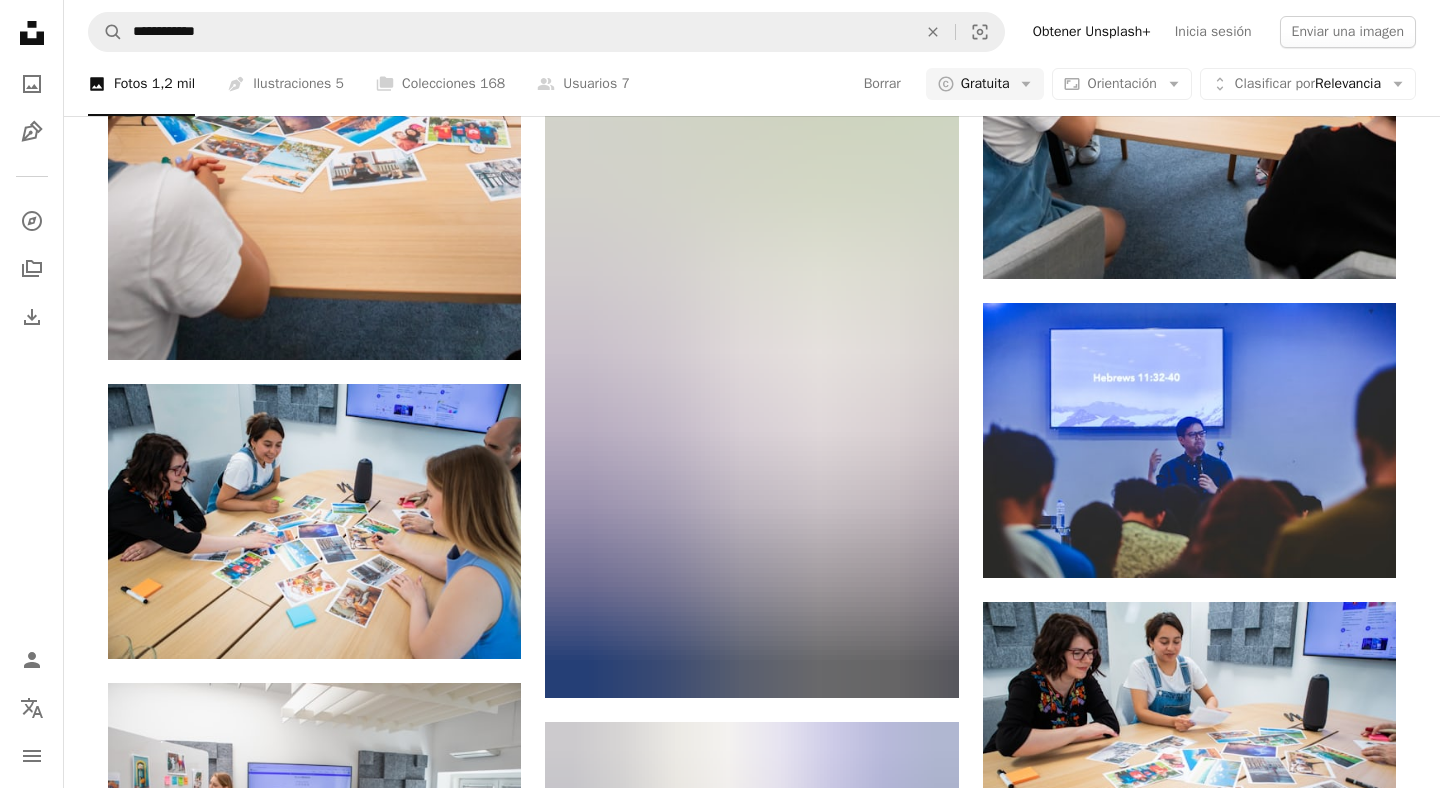 scroll, scrollTop: 5677, scrollLeft: 0, axis: vertical 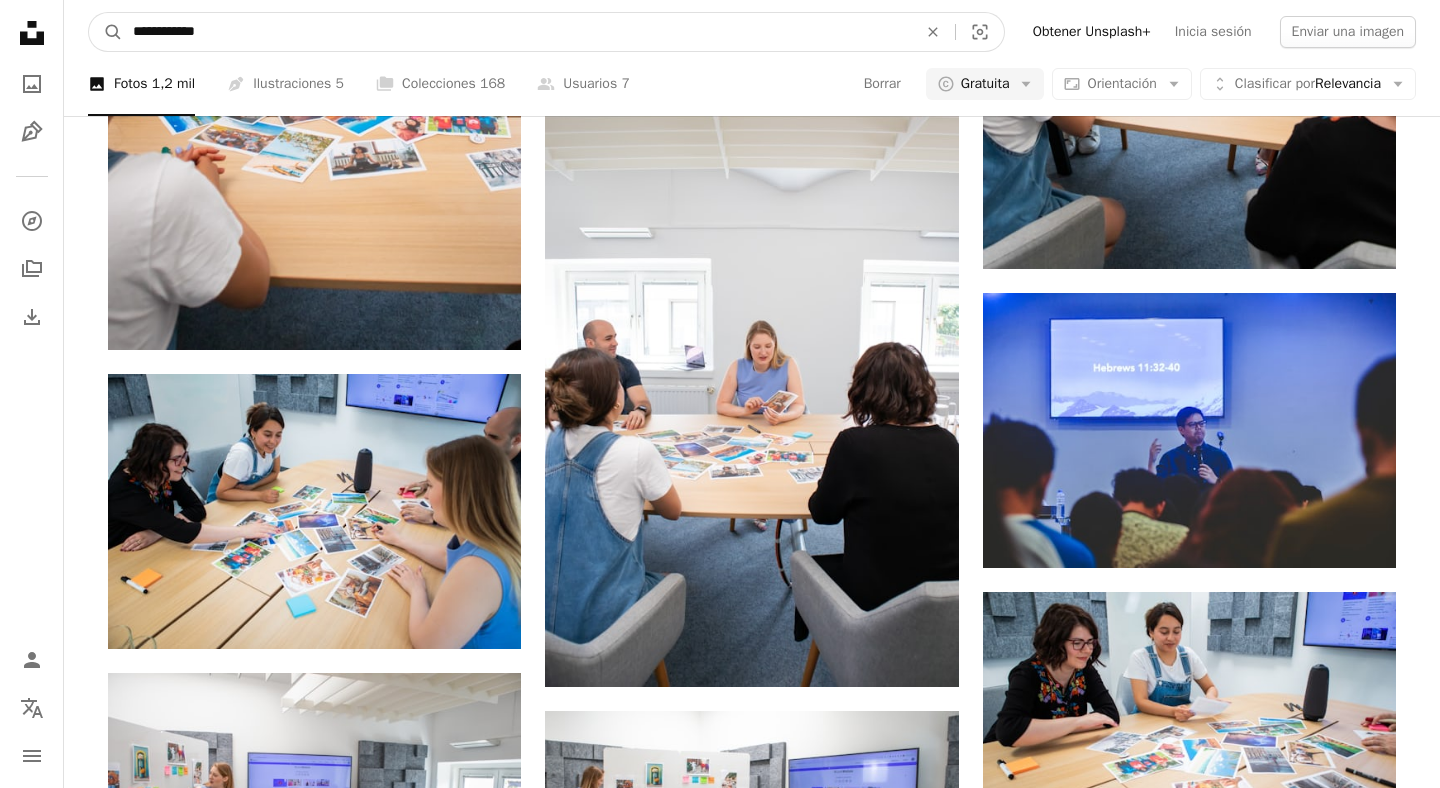 click on "**********" at bounding box center (517, 32) 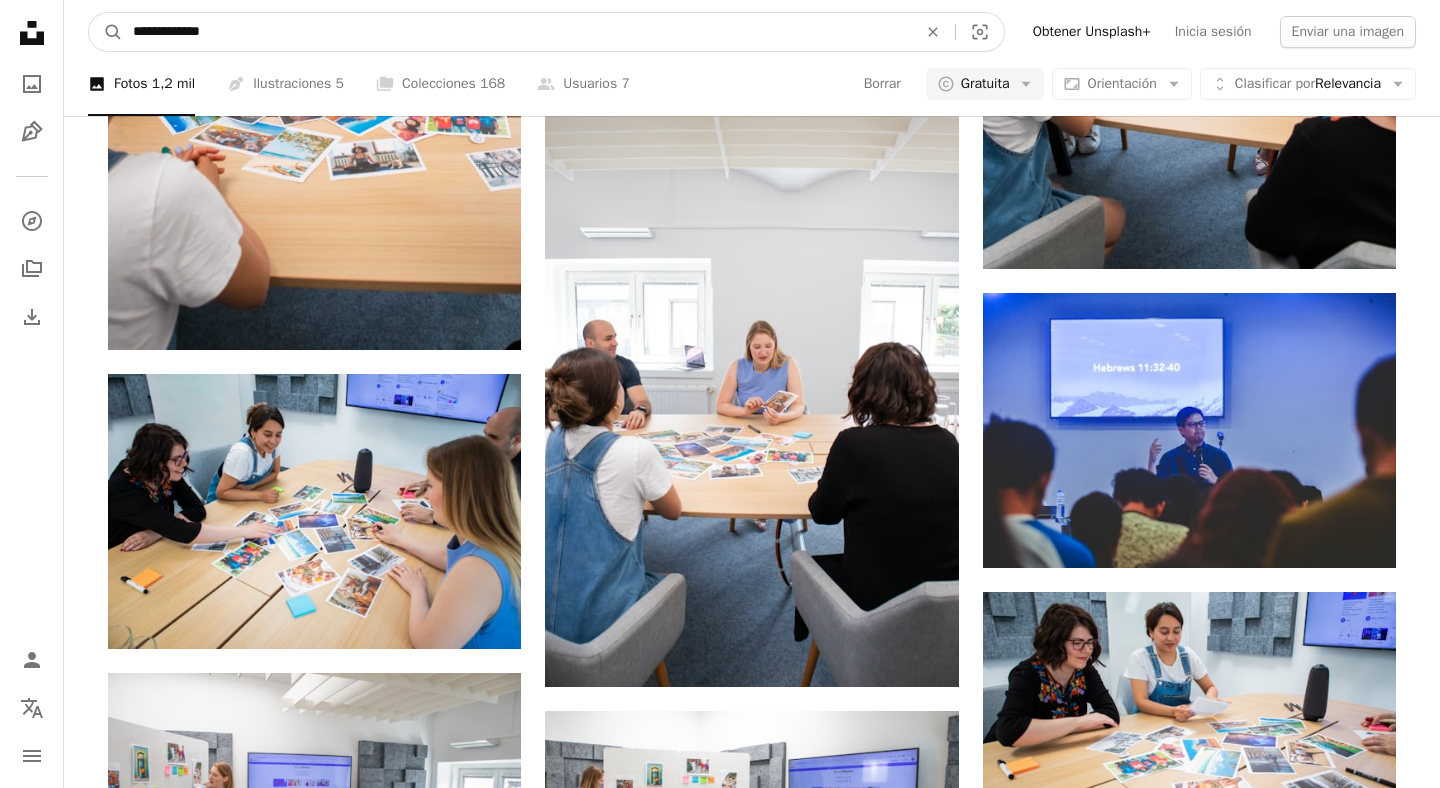 click on "A magnifying glass" at bounding box center (106, 32) 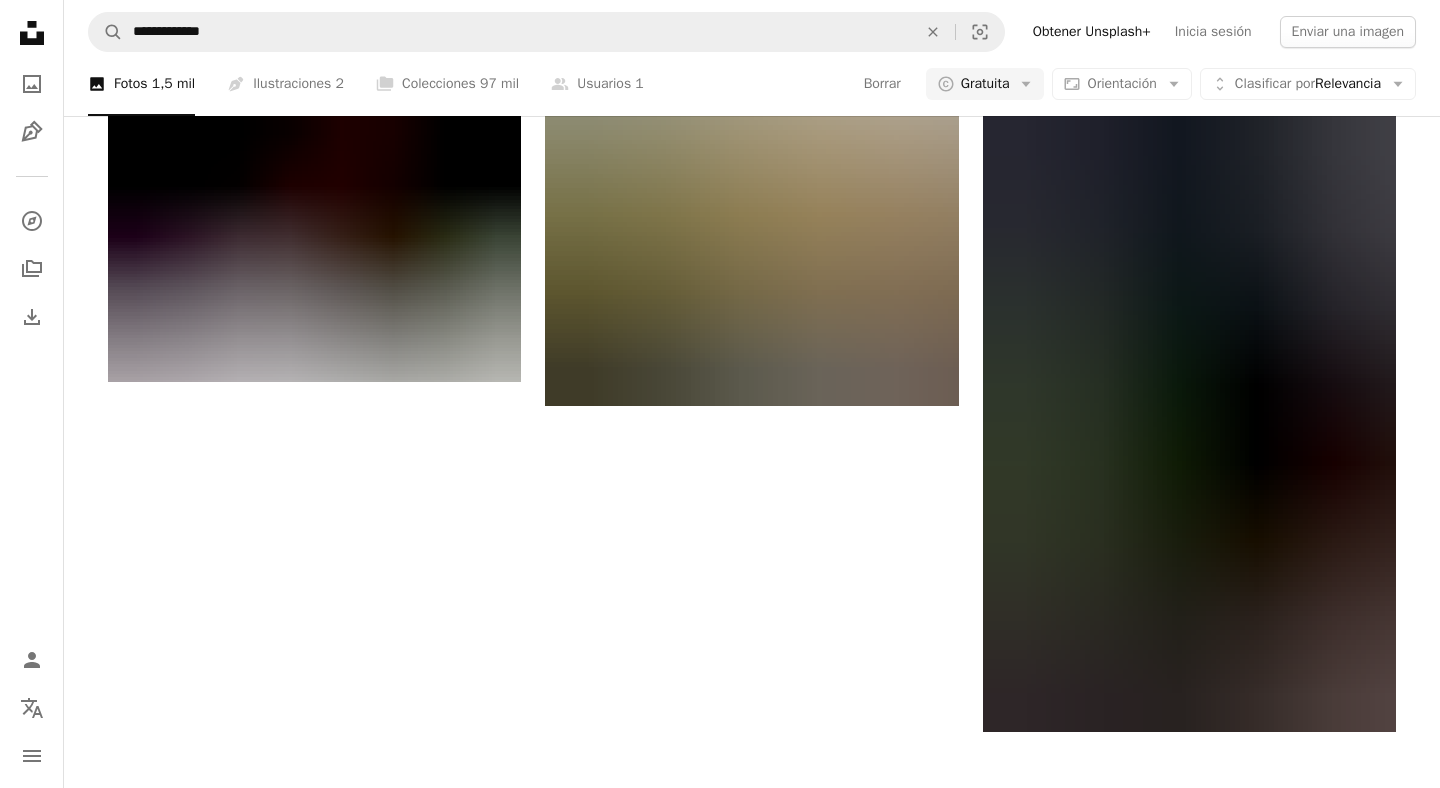 scroll, scrollTop: 2649, scrollLeft: 0, axis: vertical 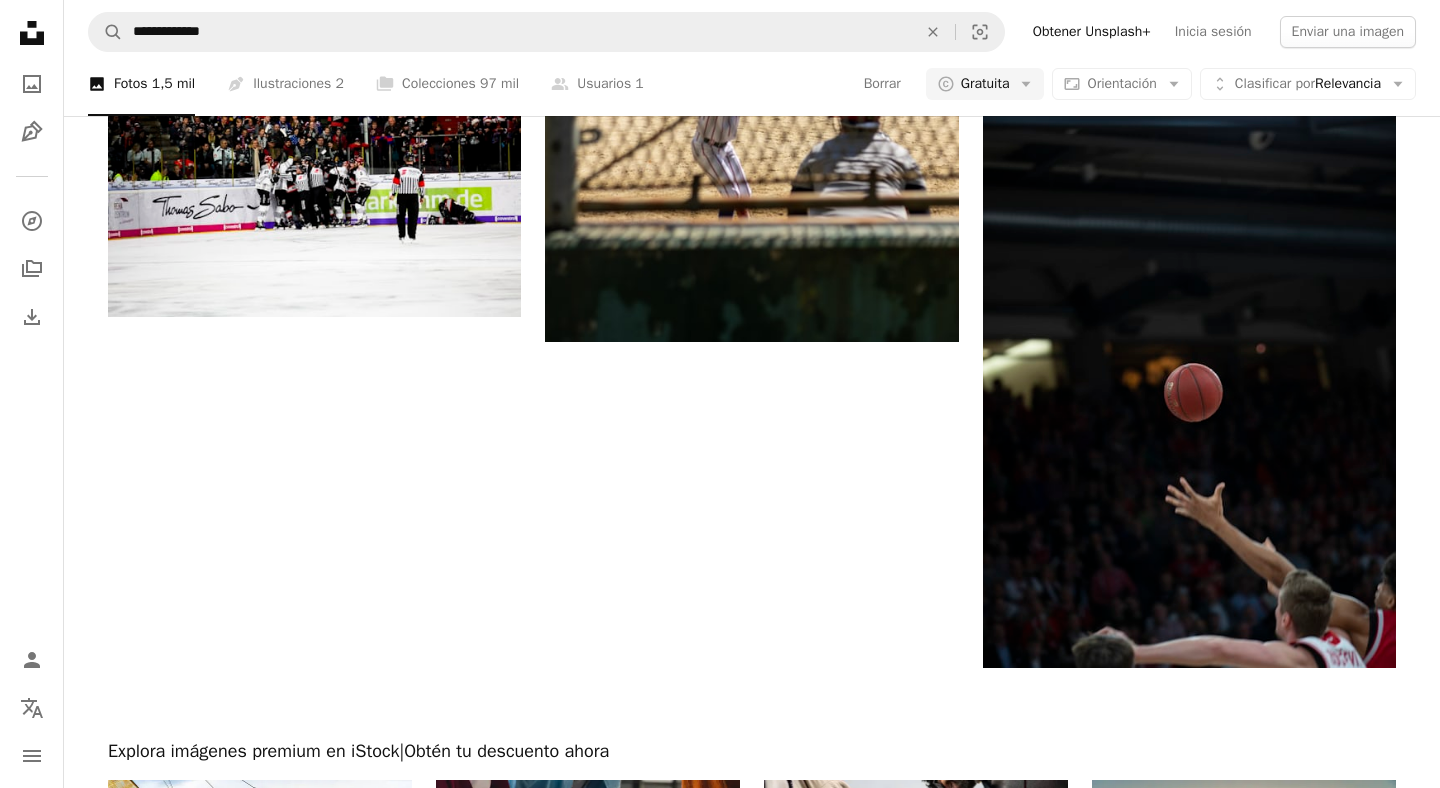 click on "Cargar más" at bounding box center [752, 1322] 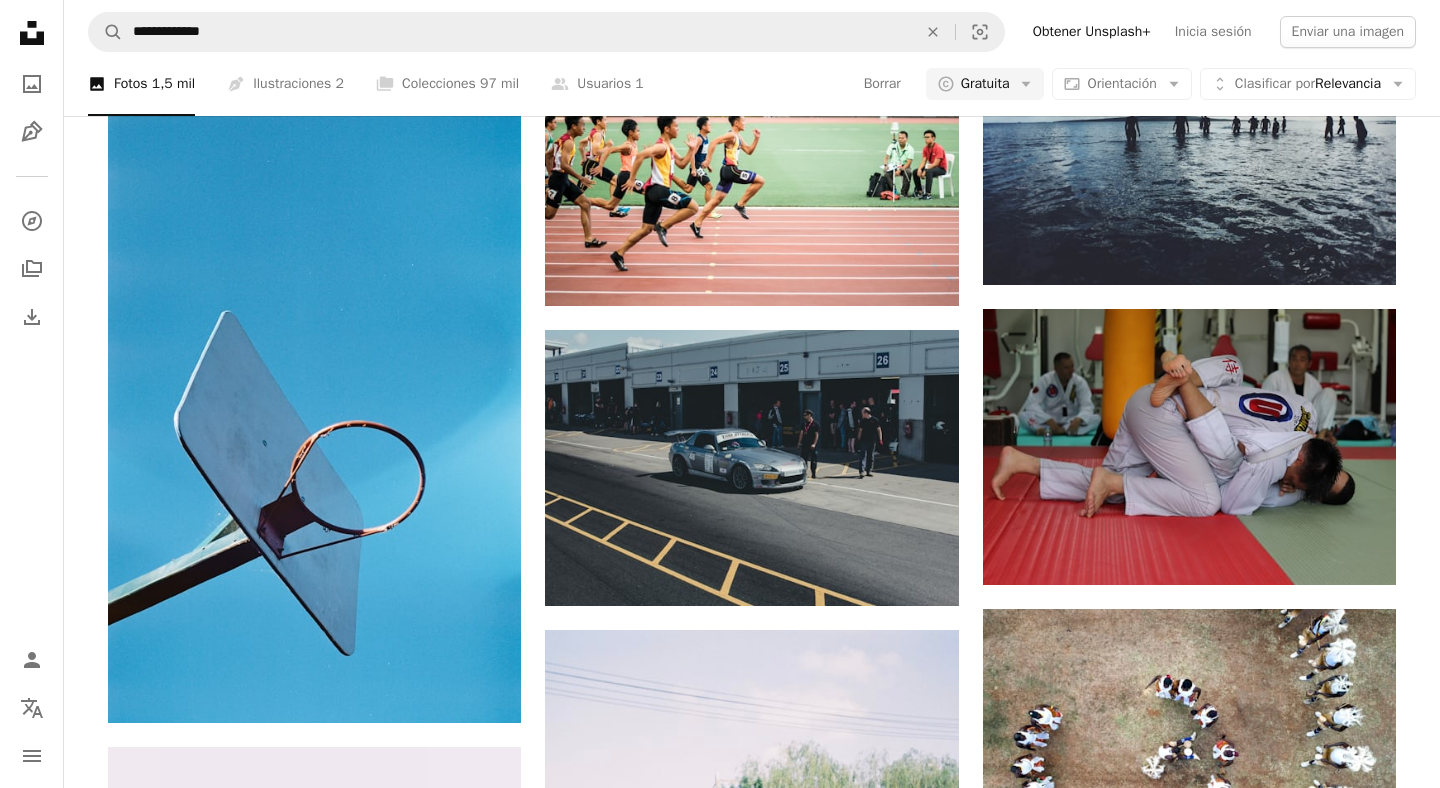scroll, scrollTop: 12754, scrollLeft: 0, axis: vertical 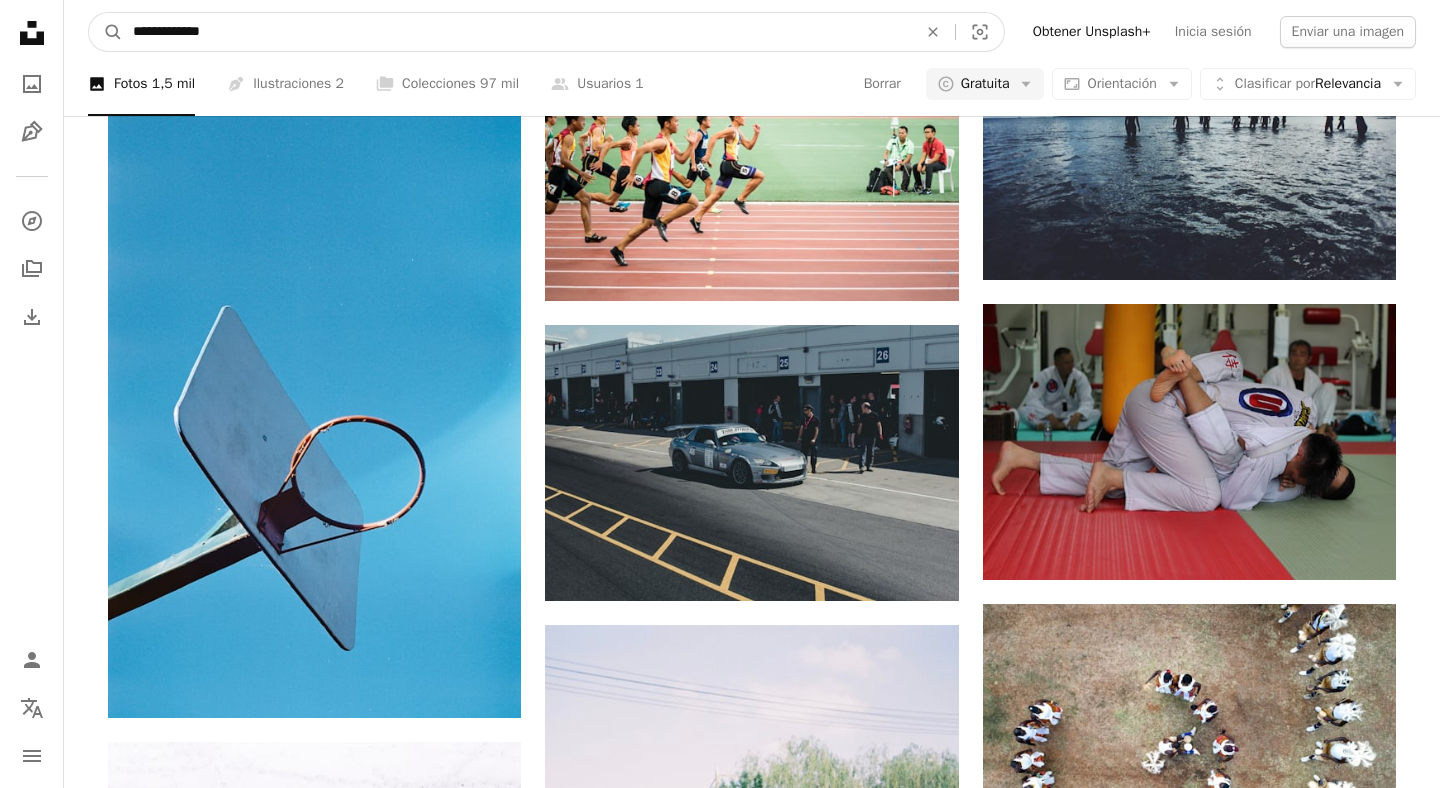 click on "**********" at bounding box center [517, 32] 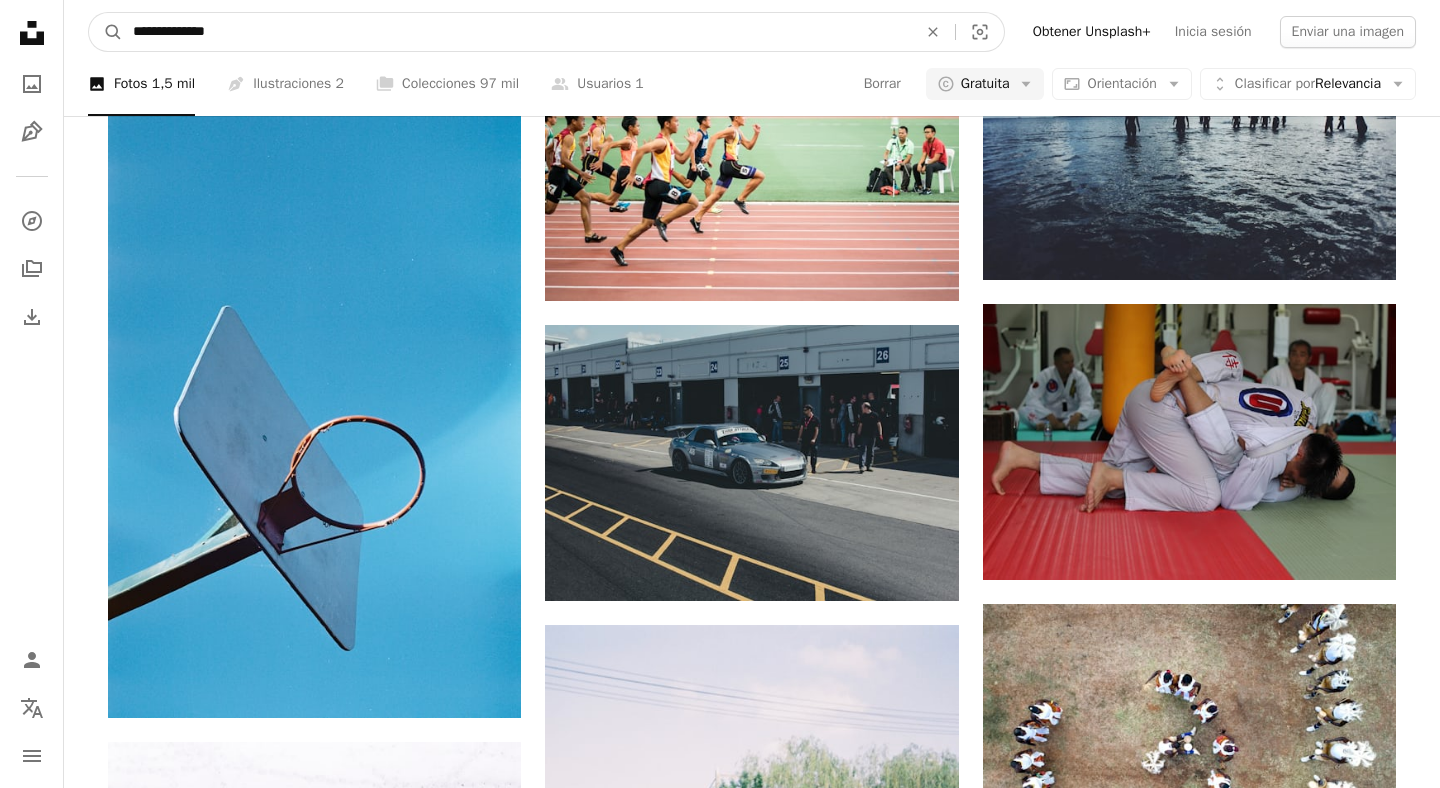click on "A magnifying glass" at bounding box center (106, 32) 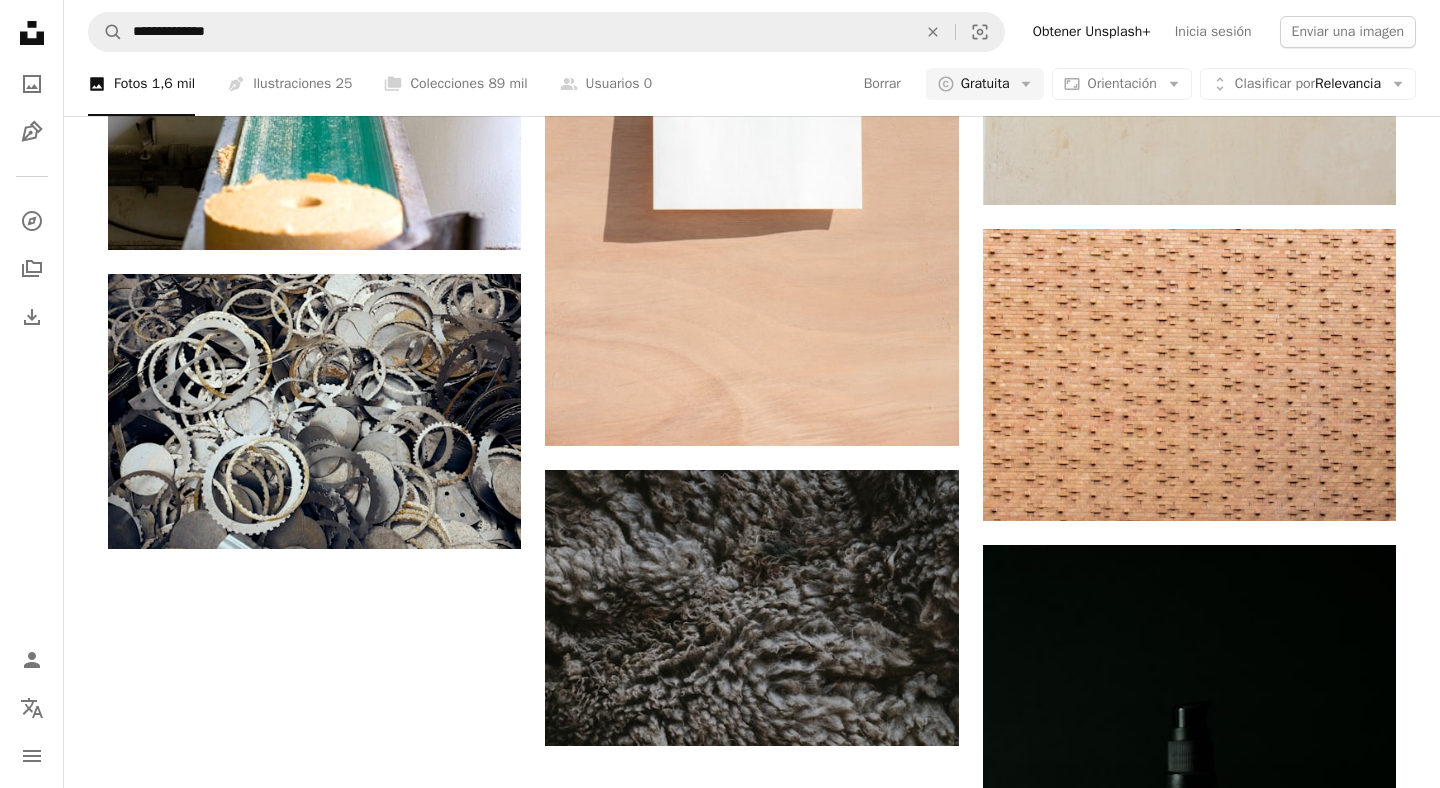 scroll, scrollTop: 2938, scrollLeft: 0, axis: vertical 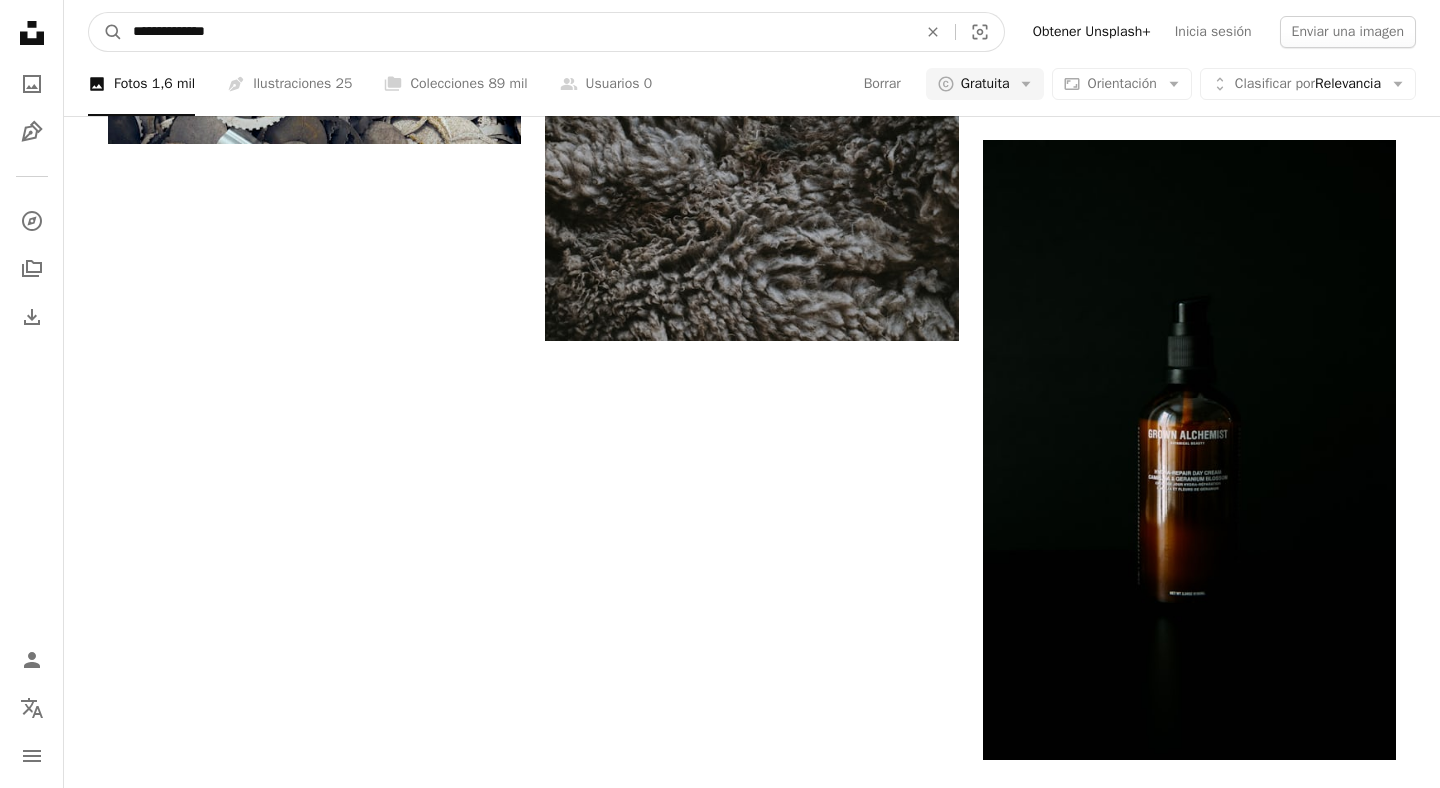 click on "**********" at bounding box center [517, 32] 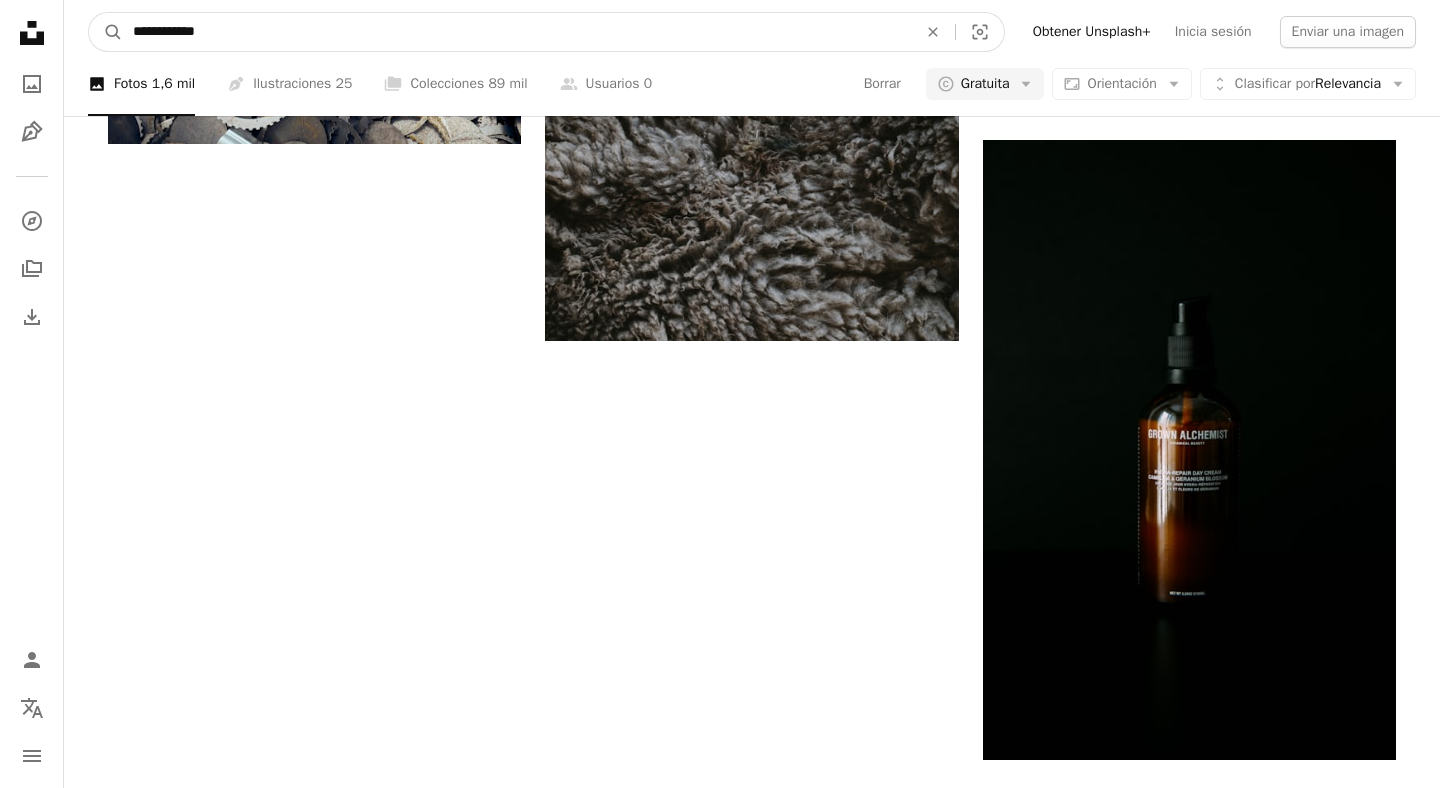 type on "**********" 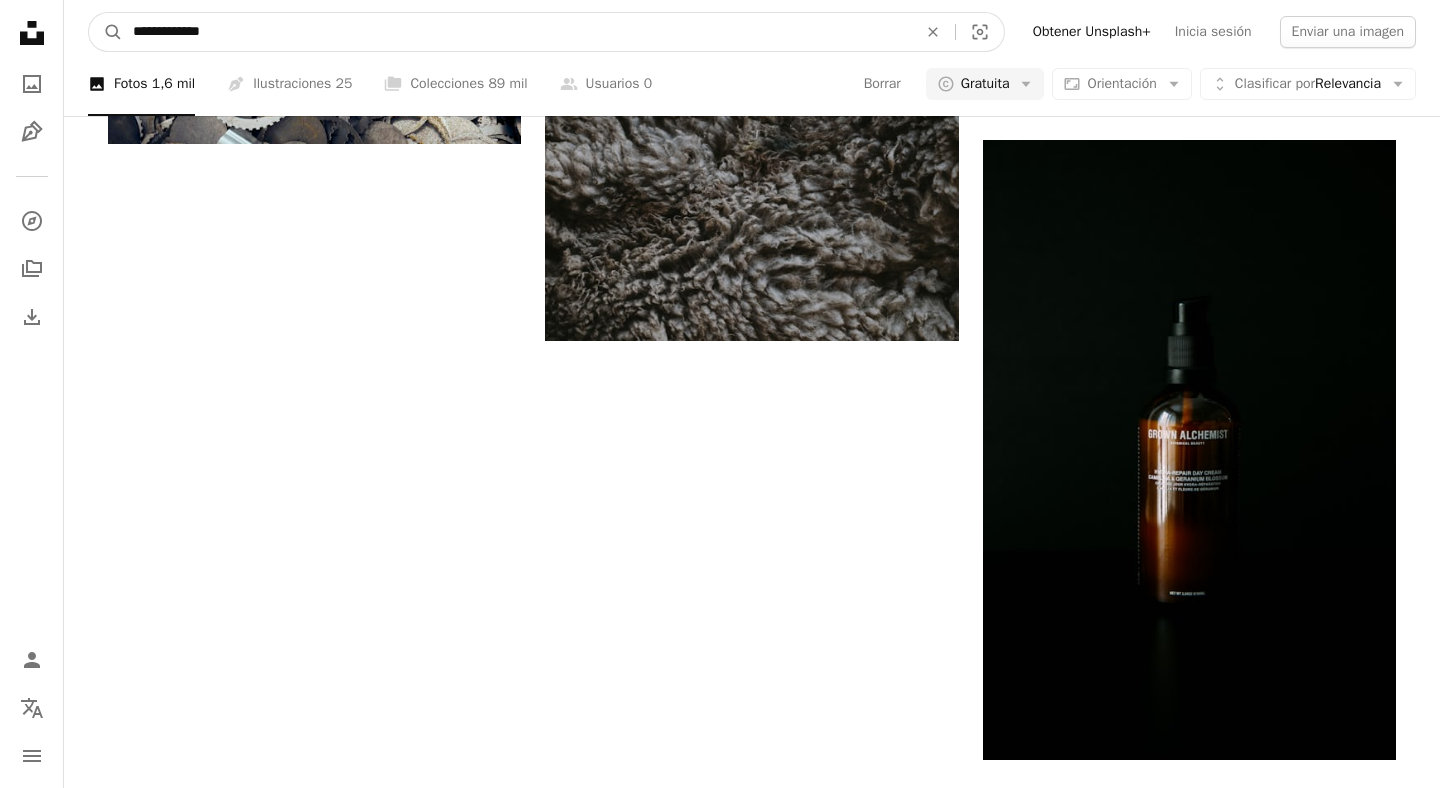 click on "A magnifying glass" at bounding box center (106, 32) 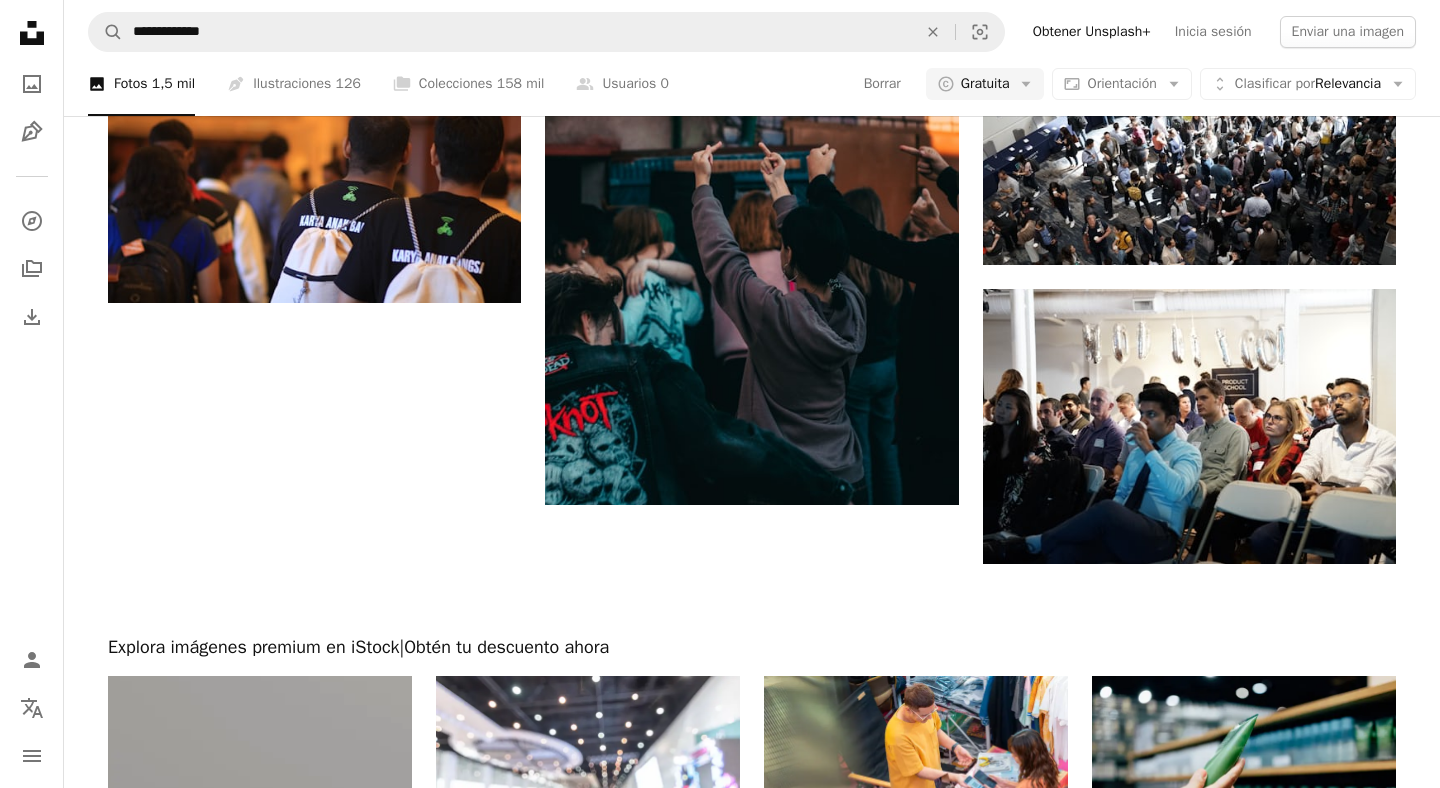 scroll, scrollTop: 2963, scrollLeft: 0, axis: vertical 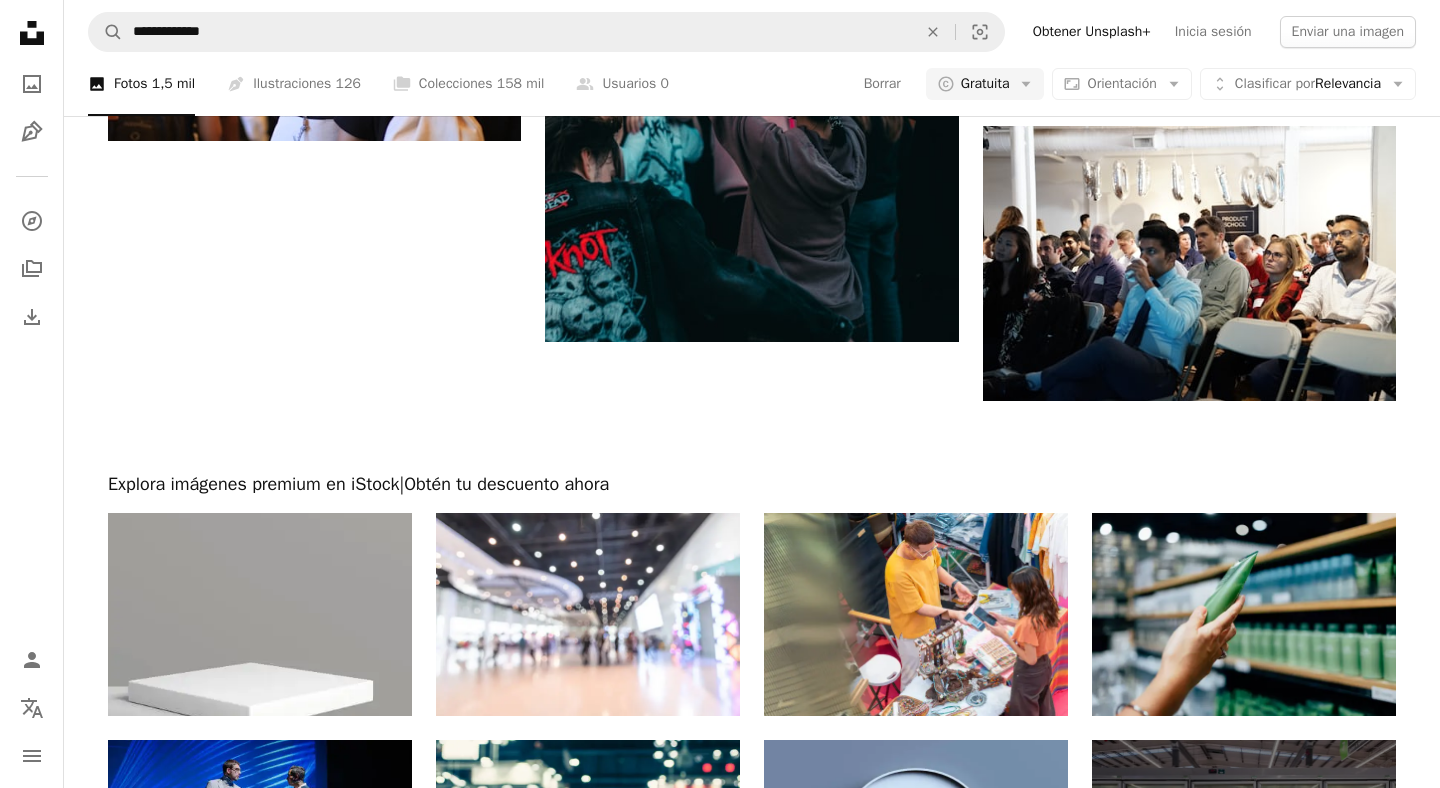 click on "Cargar más" at bounding box center [752, 1055] 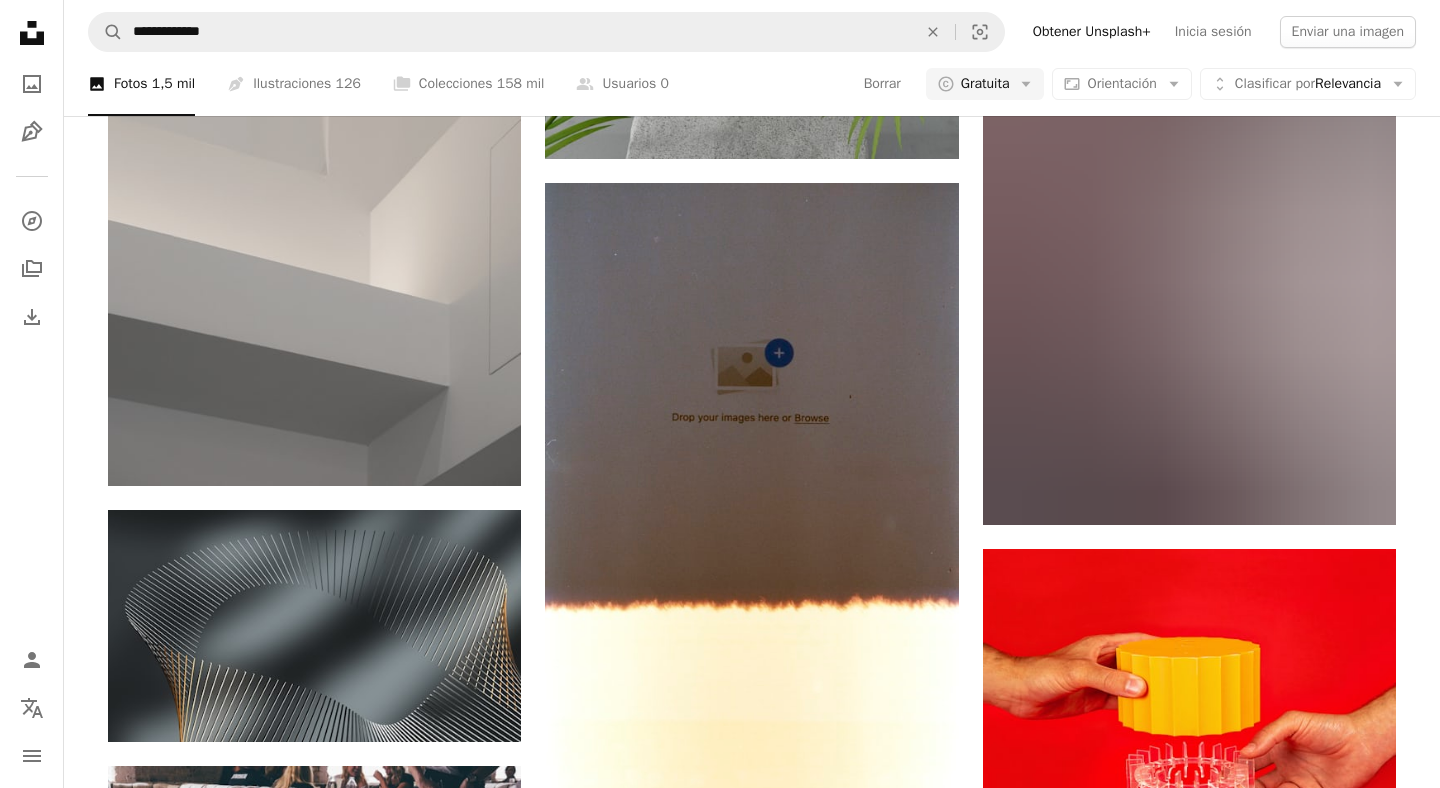 scroll, scrollTop: 32228, scrollLeft: 0, axis: vertical 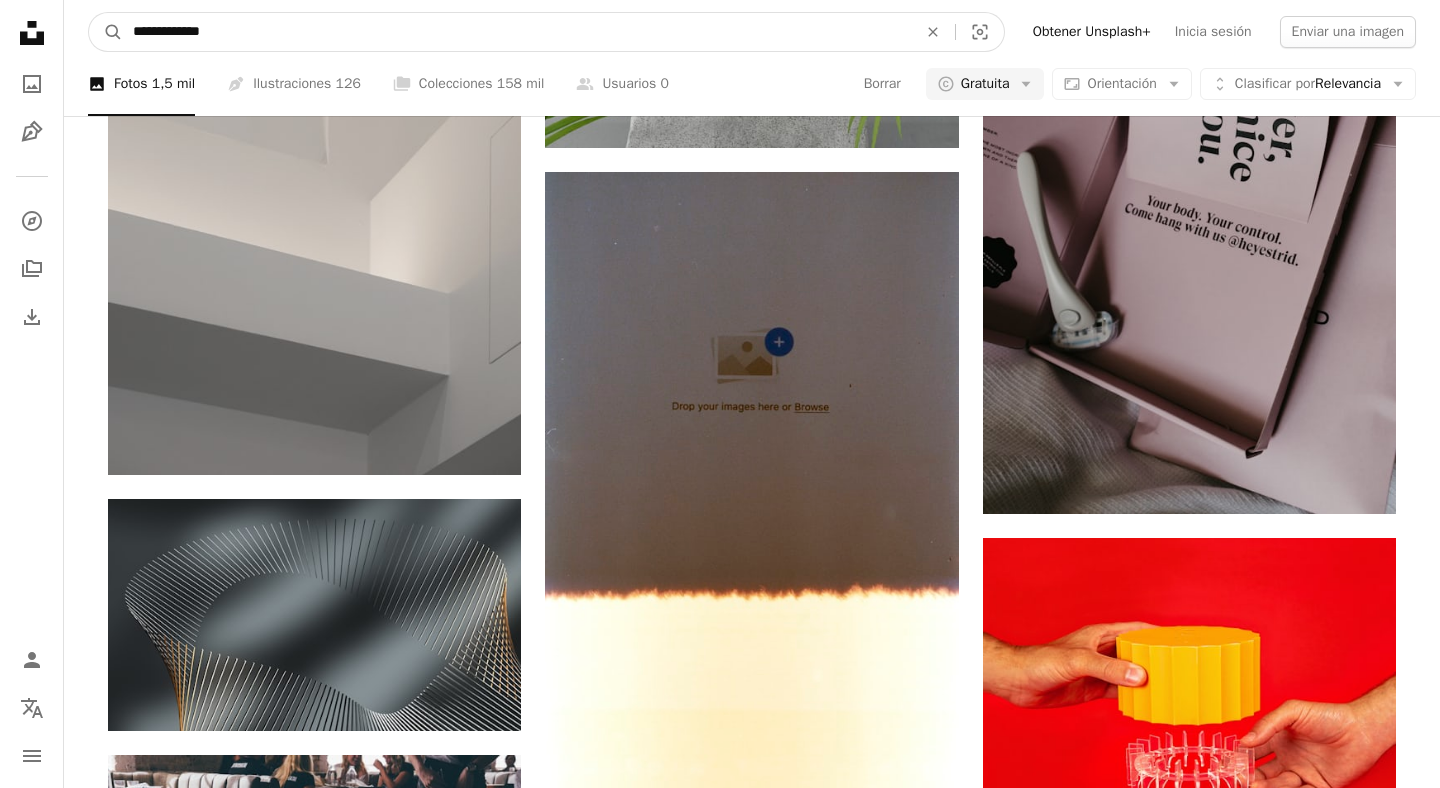 click on "**********" at bounding box center [517, 32] 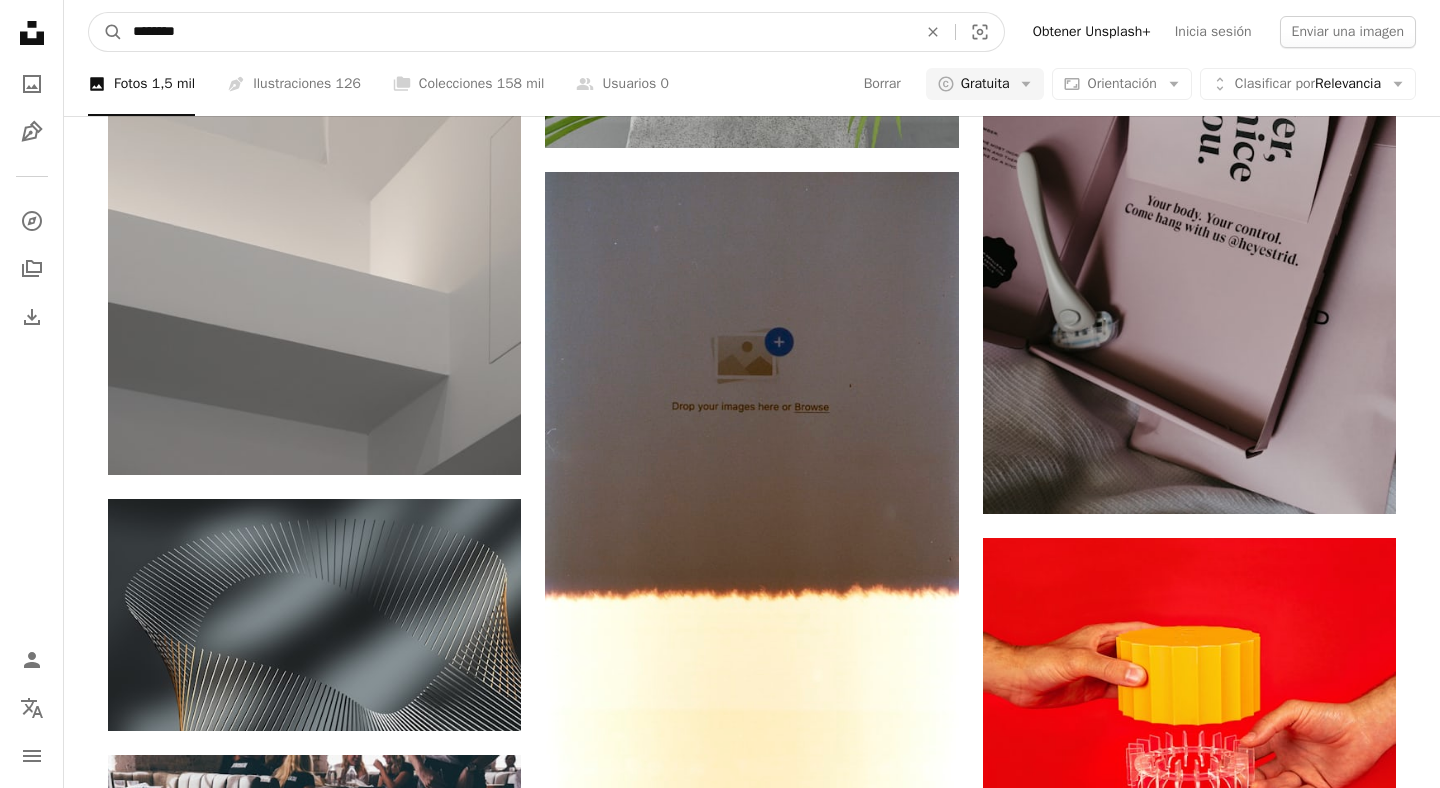 type on "*******" 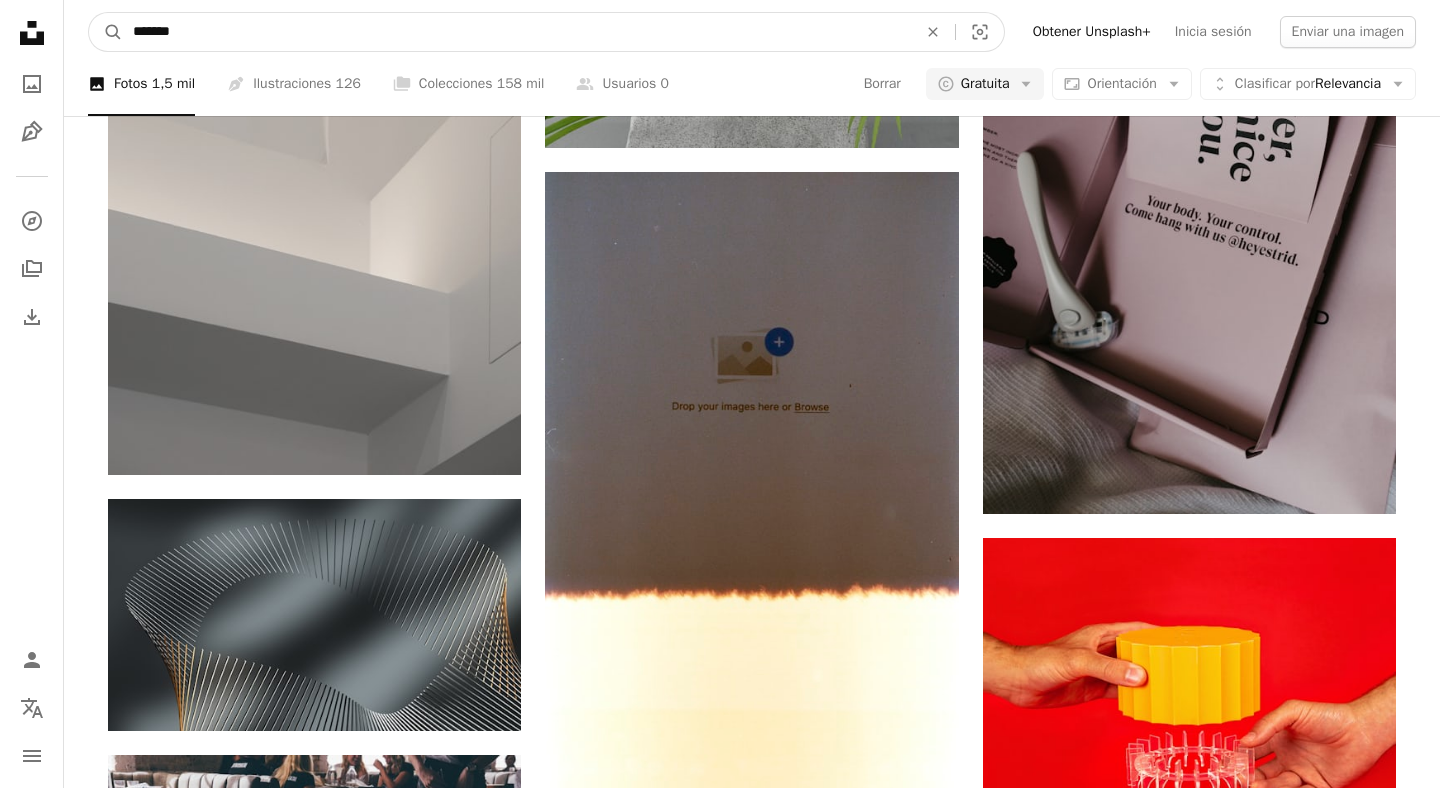 click on "A magnifying glass" at bounding box center [106, 32] 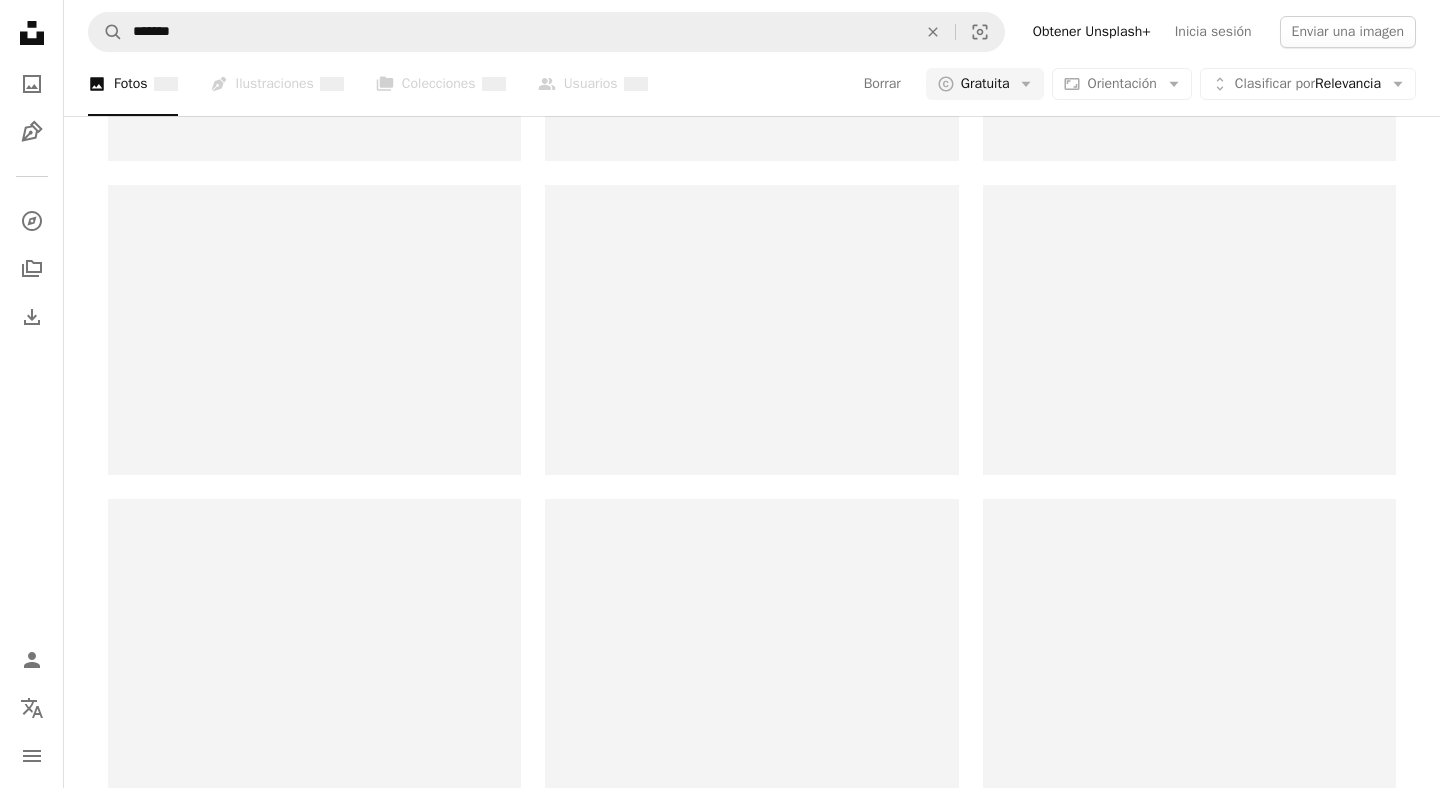 scroll, scrollTop: 0, scrollLeft: 0, axis: both 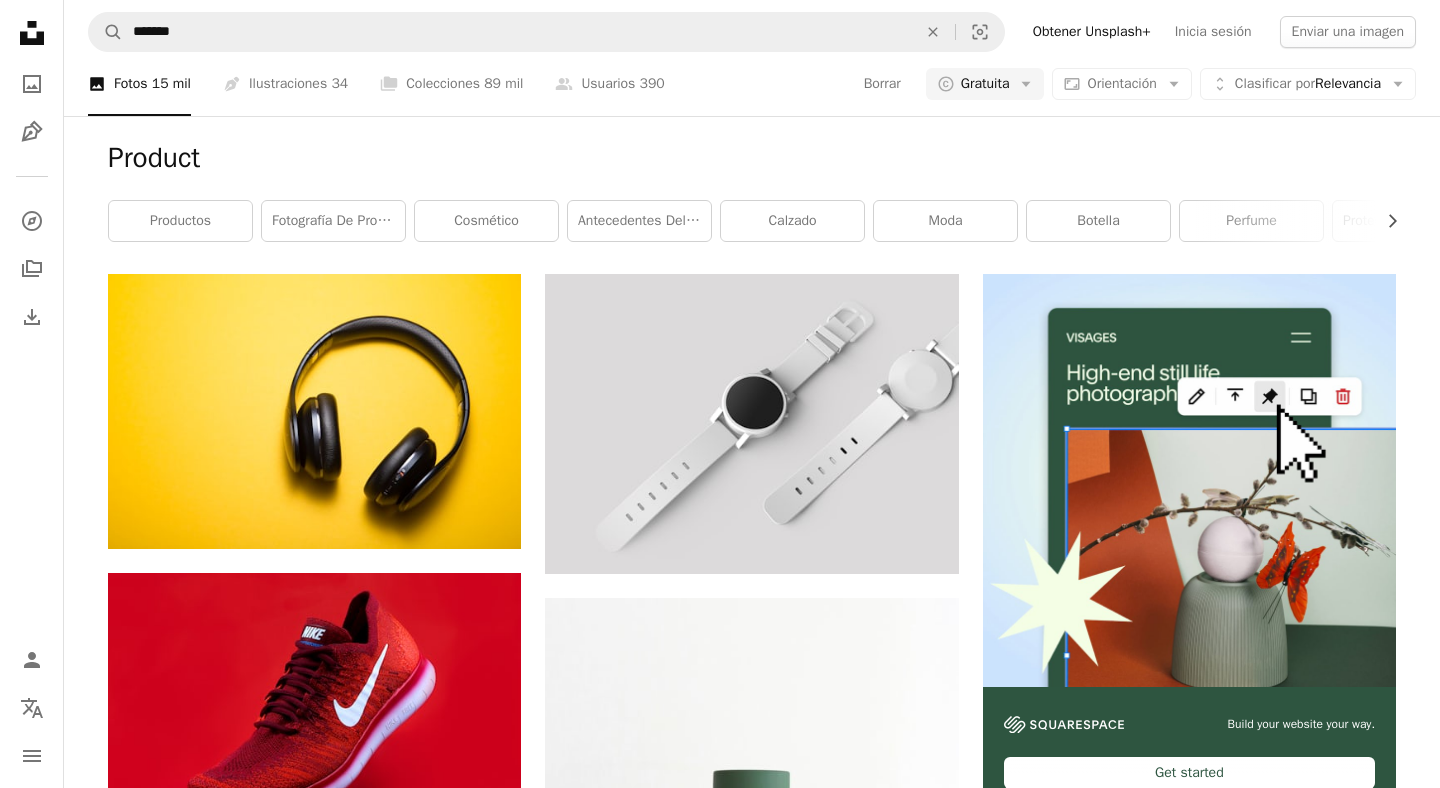 click on "A magnifying glass ******* An X shape Visual search Obtener Unsplash+ Inicia sesión Enviar una imagen" at bounding box center [752, 32] 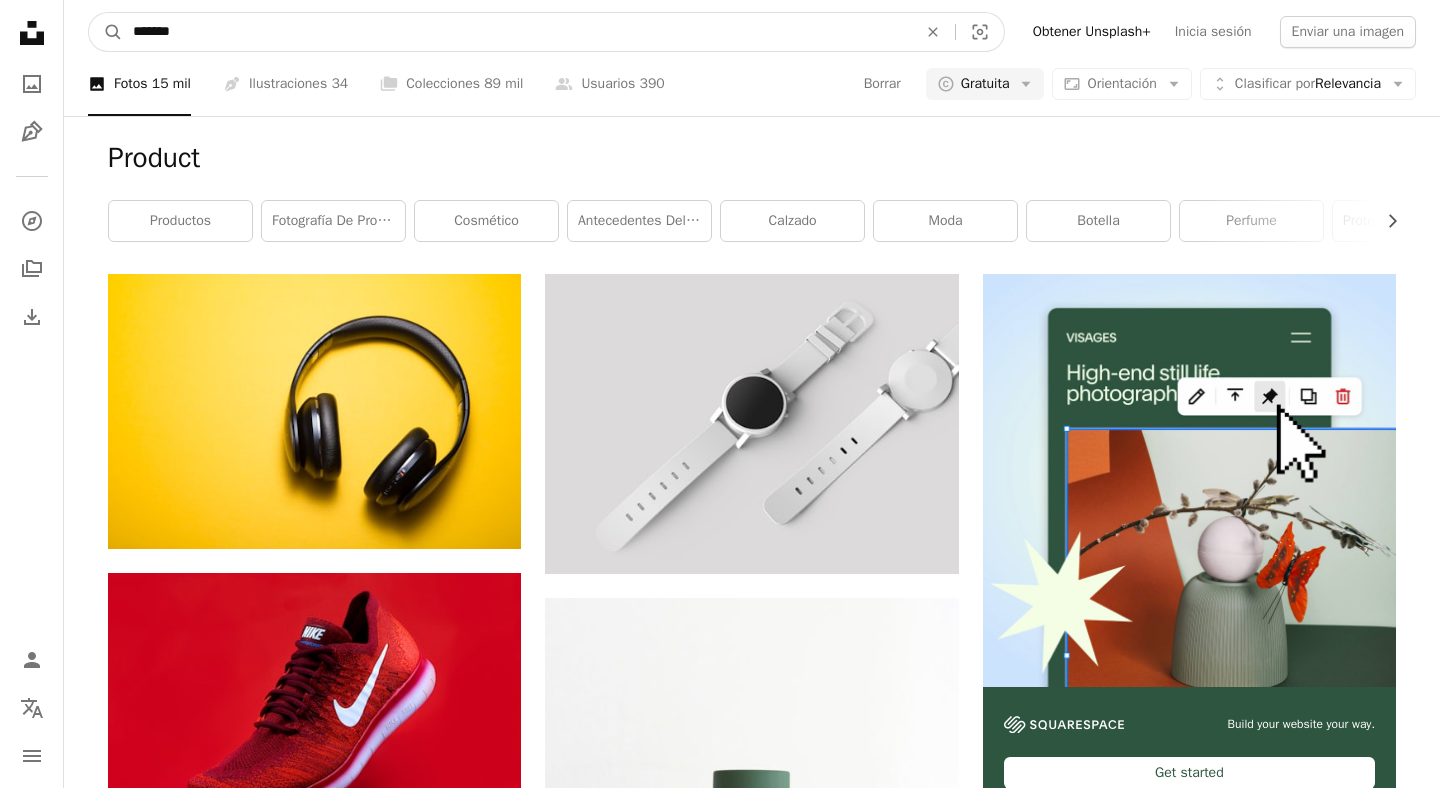 click on "*******" at bounding box center [517, 32] 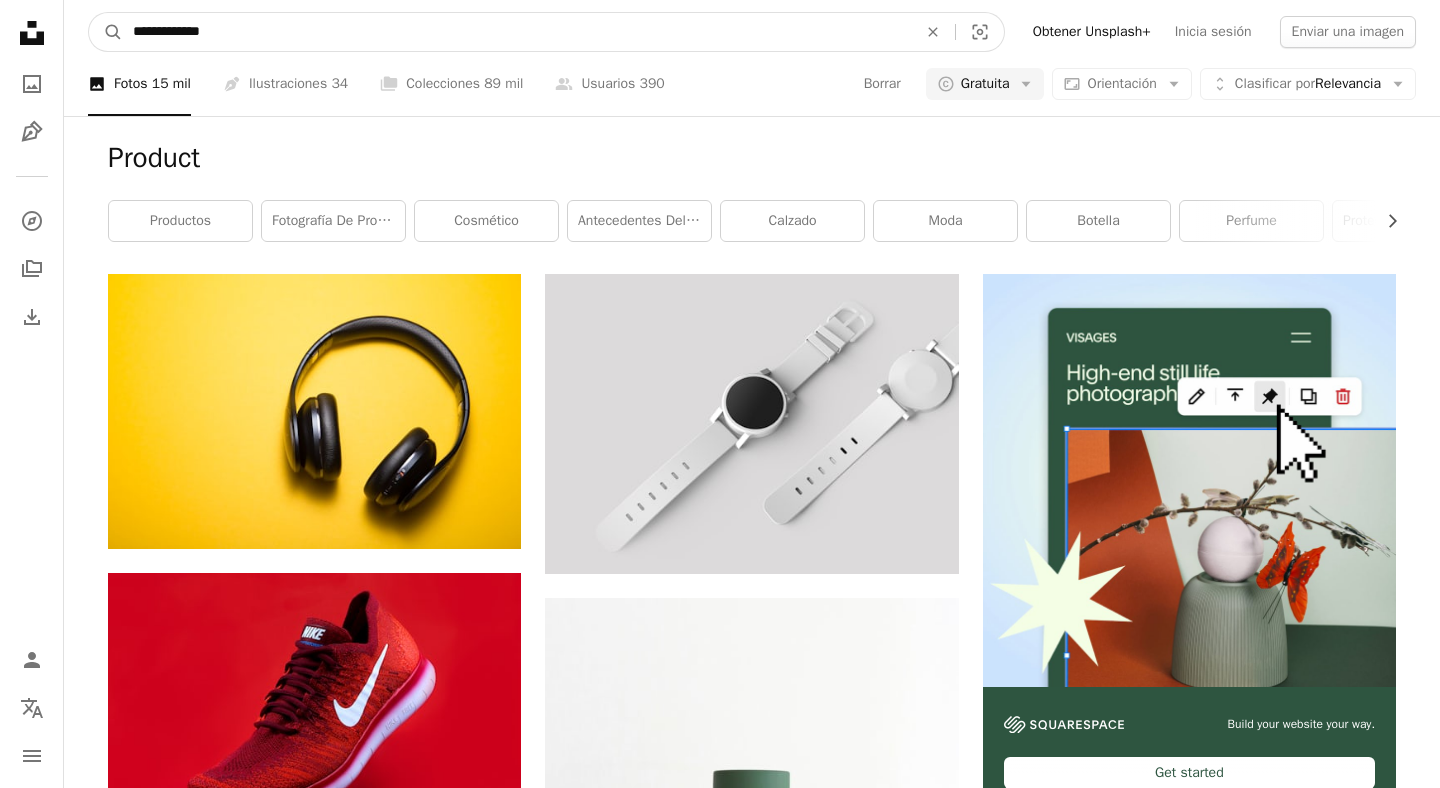 type on "**********" 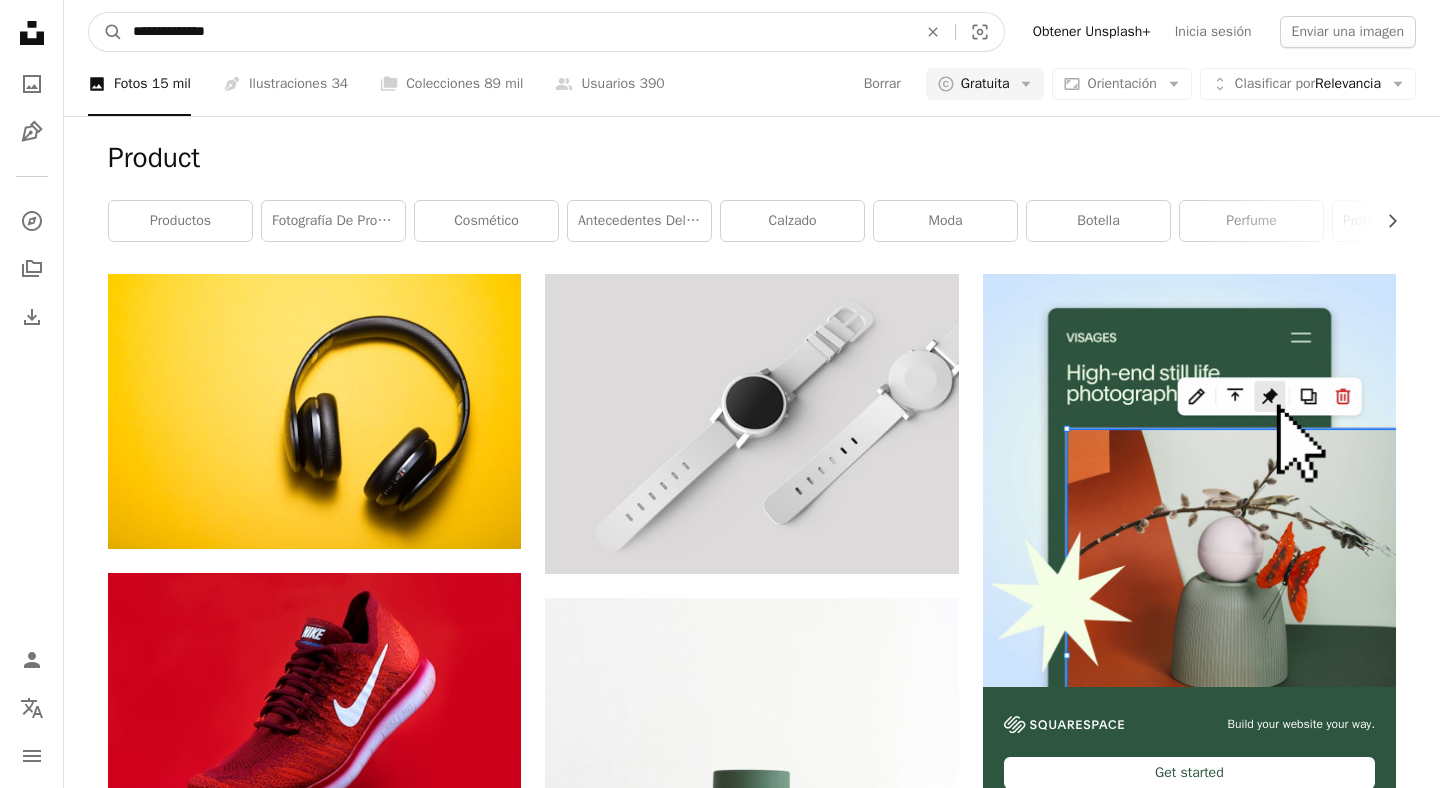 click on "A magnifying glass" at bounding box center [106, 32] 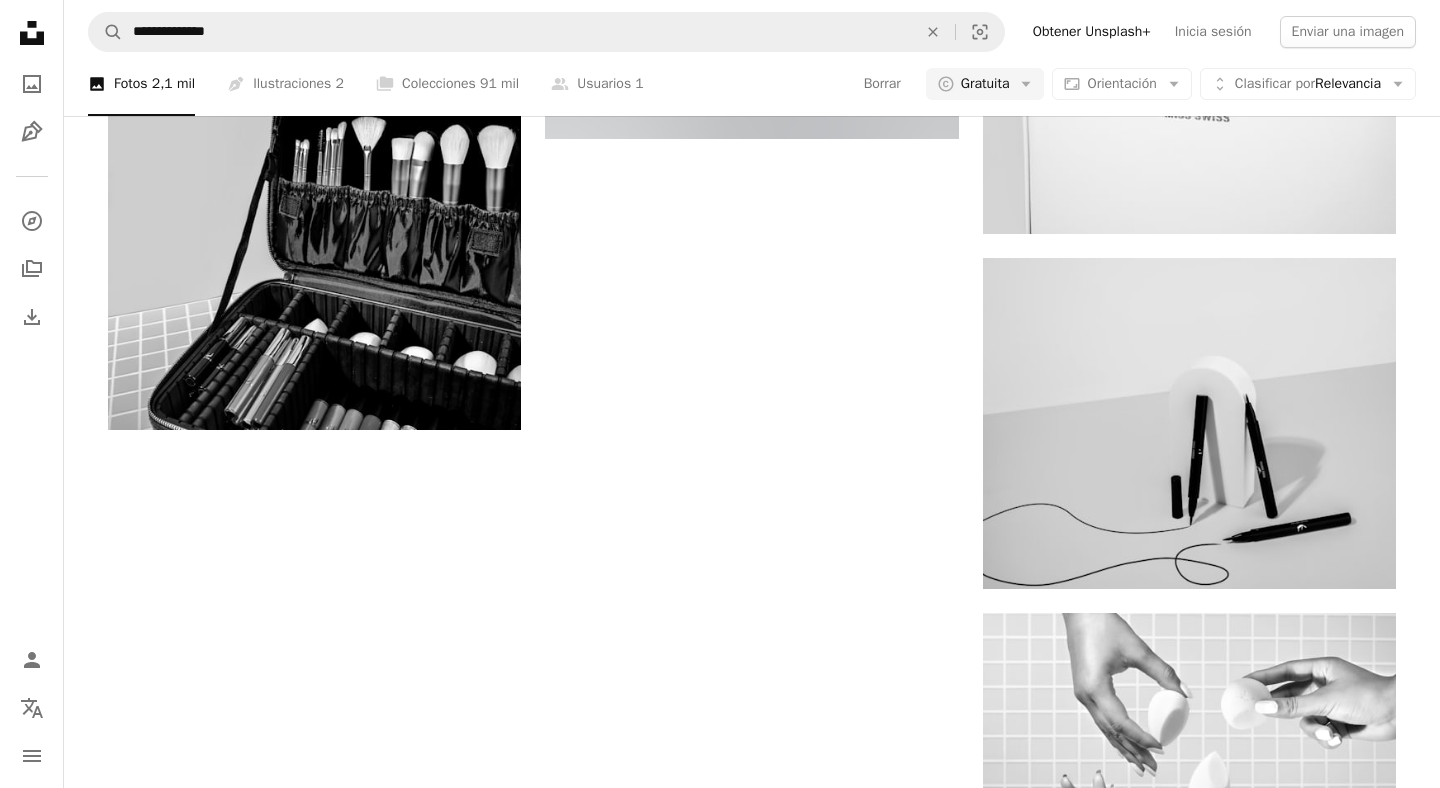 scroll, scrollTop: 2521, scrollLeft: 0, axis: vertical 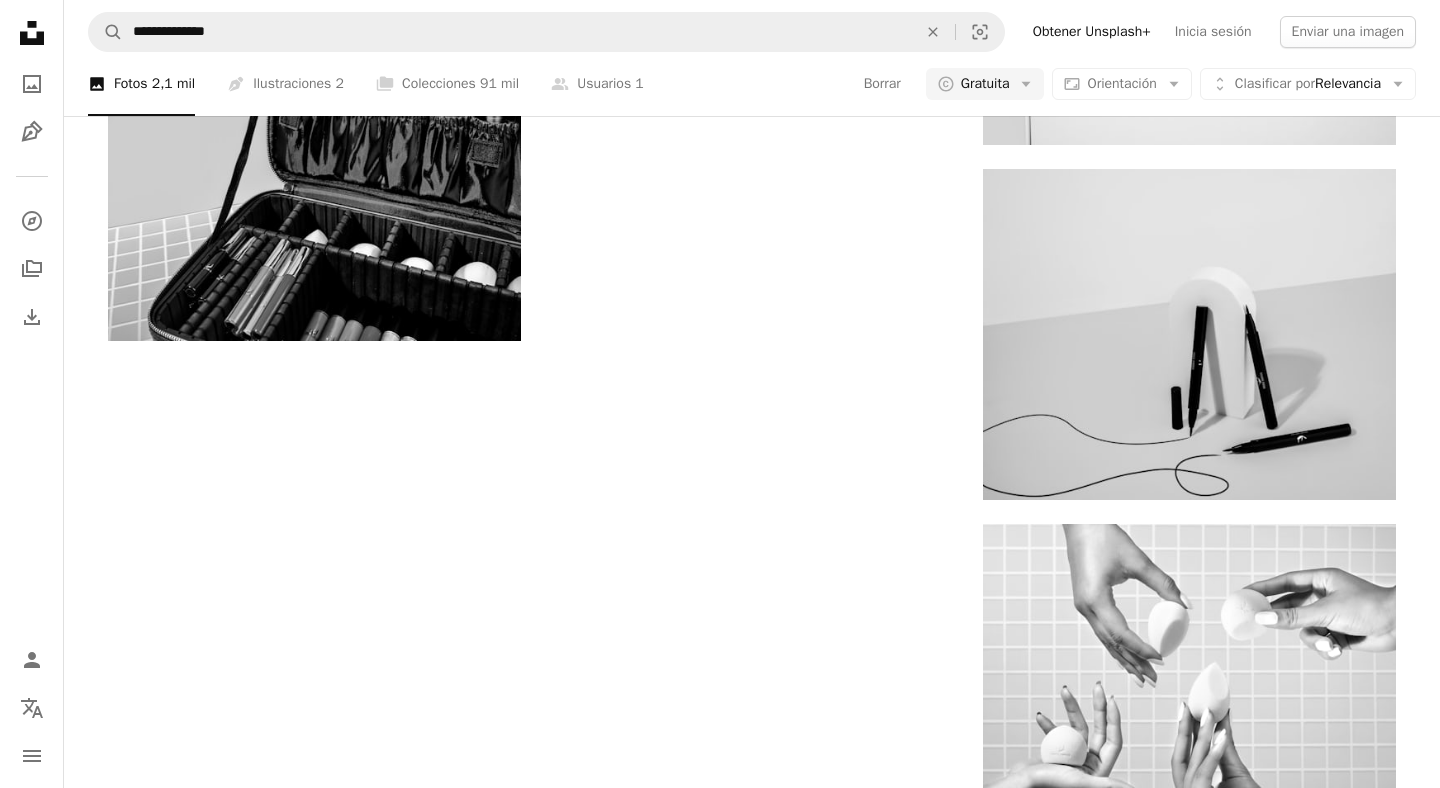 click on "Cargar más" at bounding box center [752, 1508] 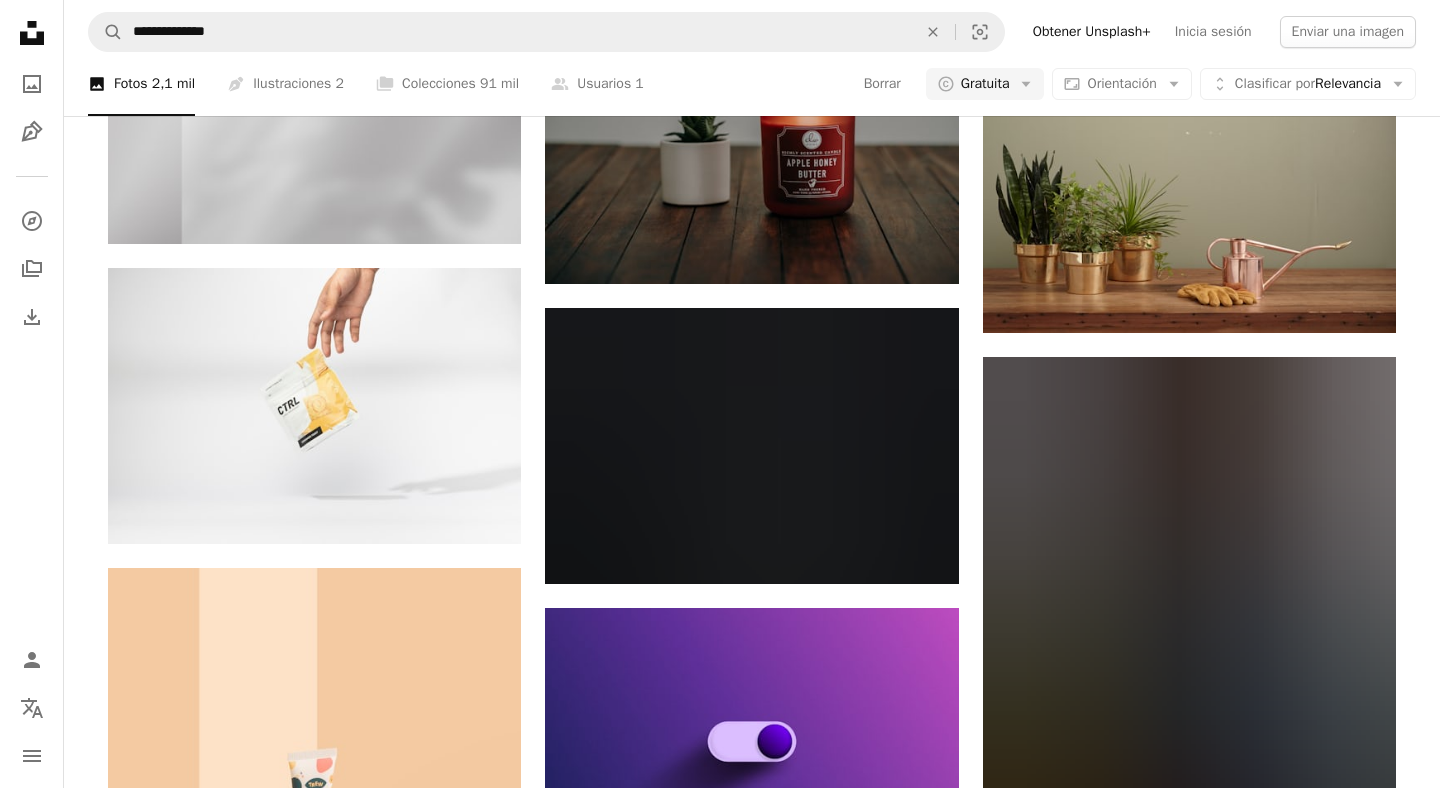 scroll, scrollTop: 17377, scrollLeft: 0, axis: vertical 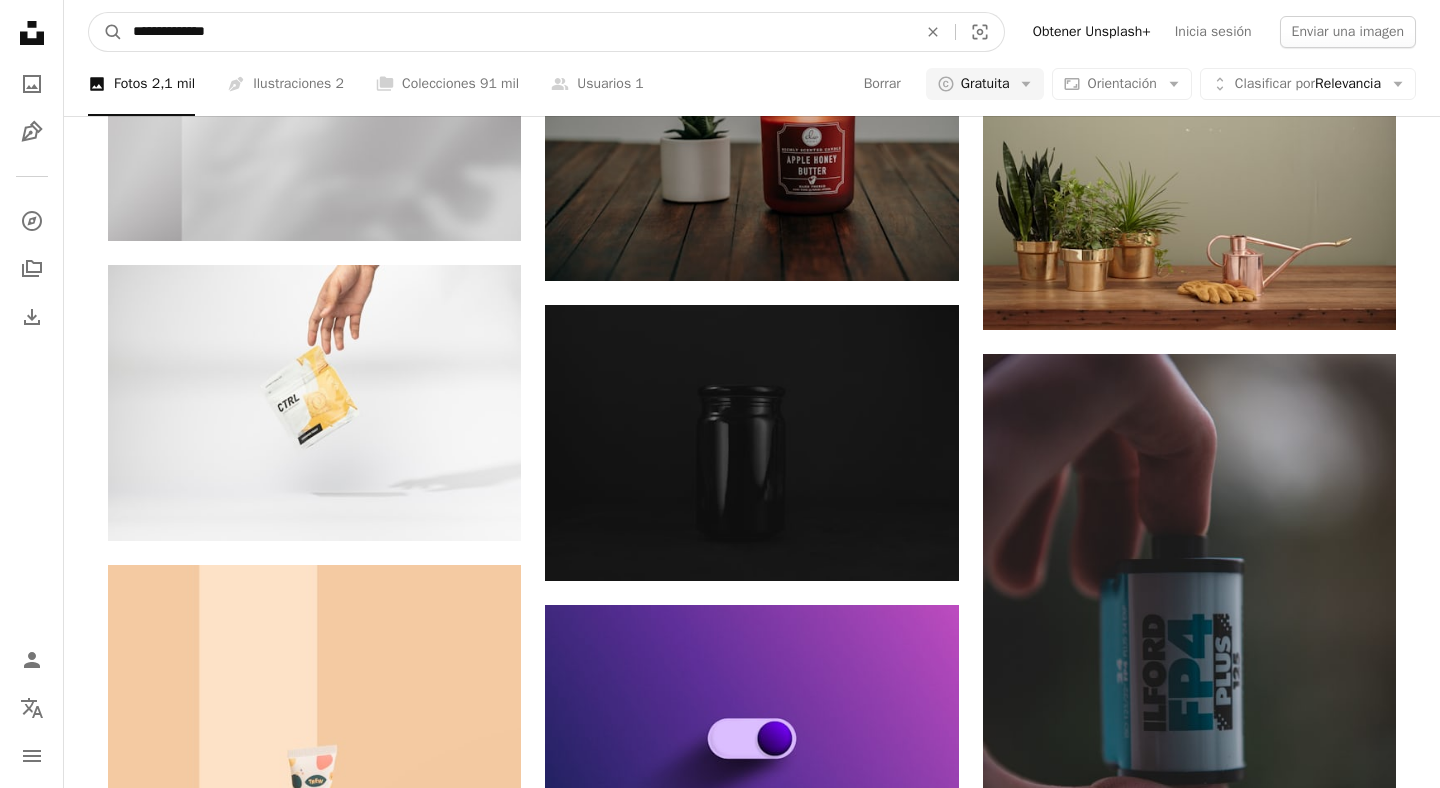 click on "**********" at bounding box center [517, 32] 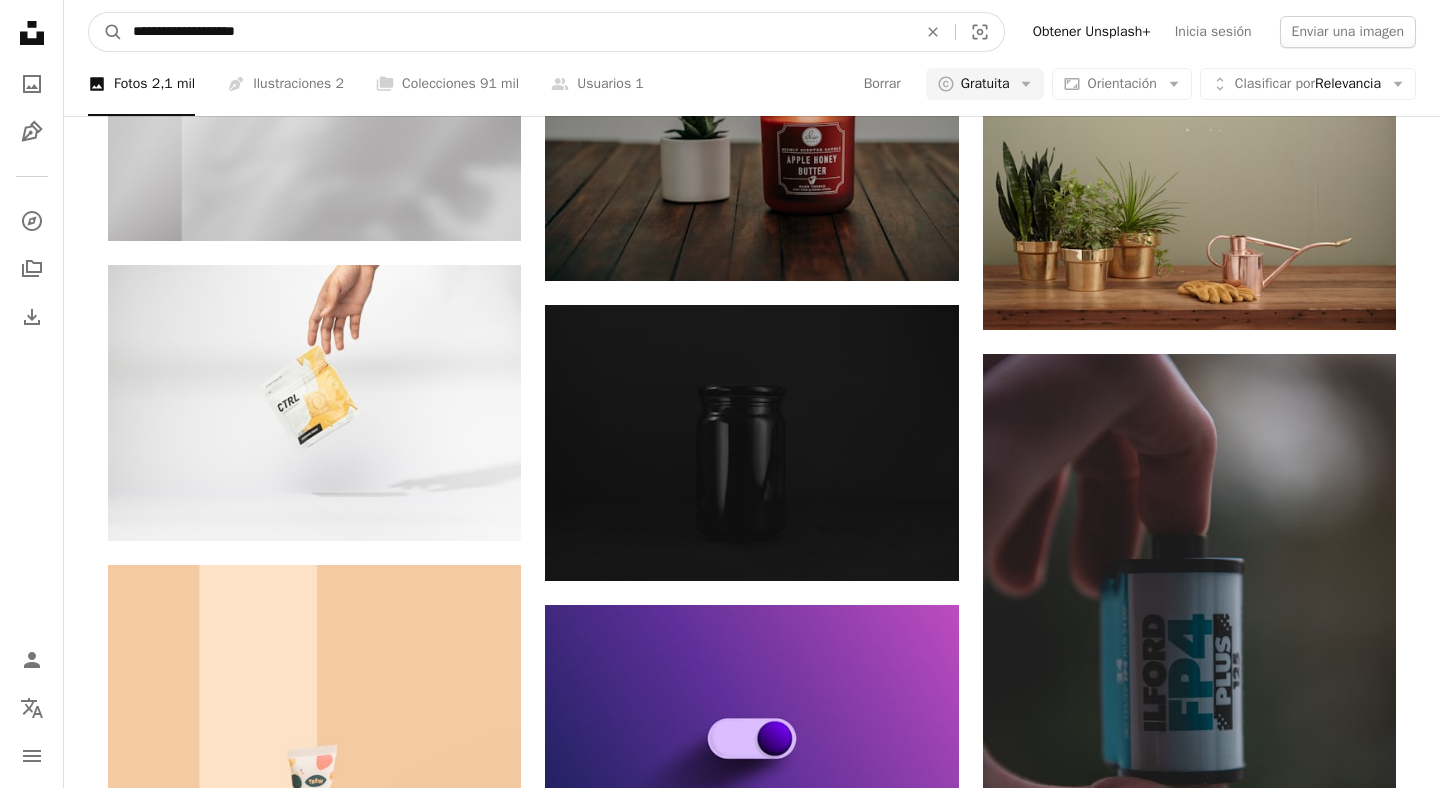 type on "**********" 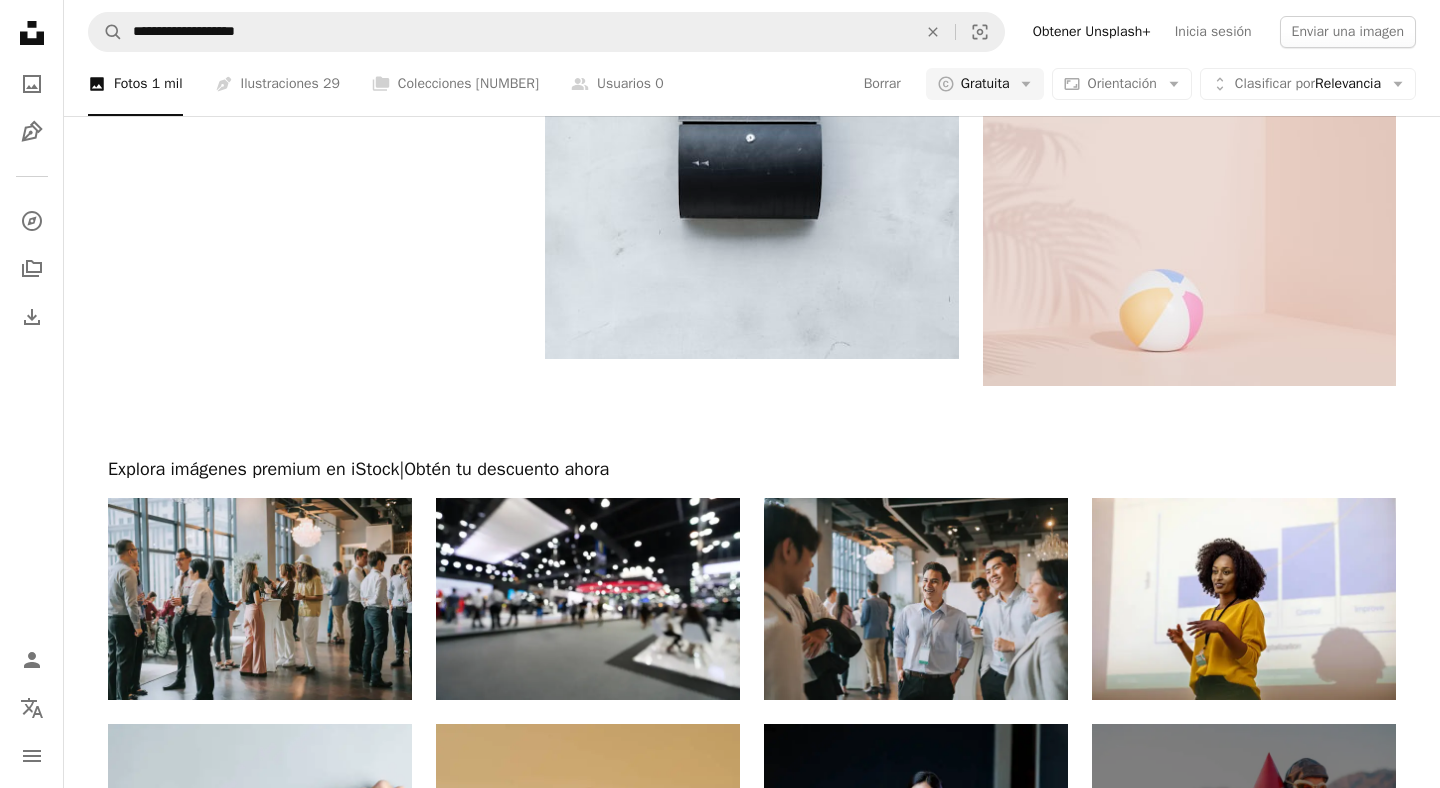 scroll, scrollTop: 2608, scrollLeft: 0, axis: vertical 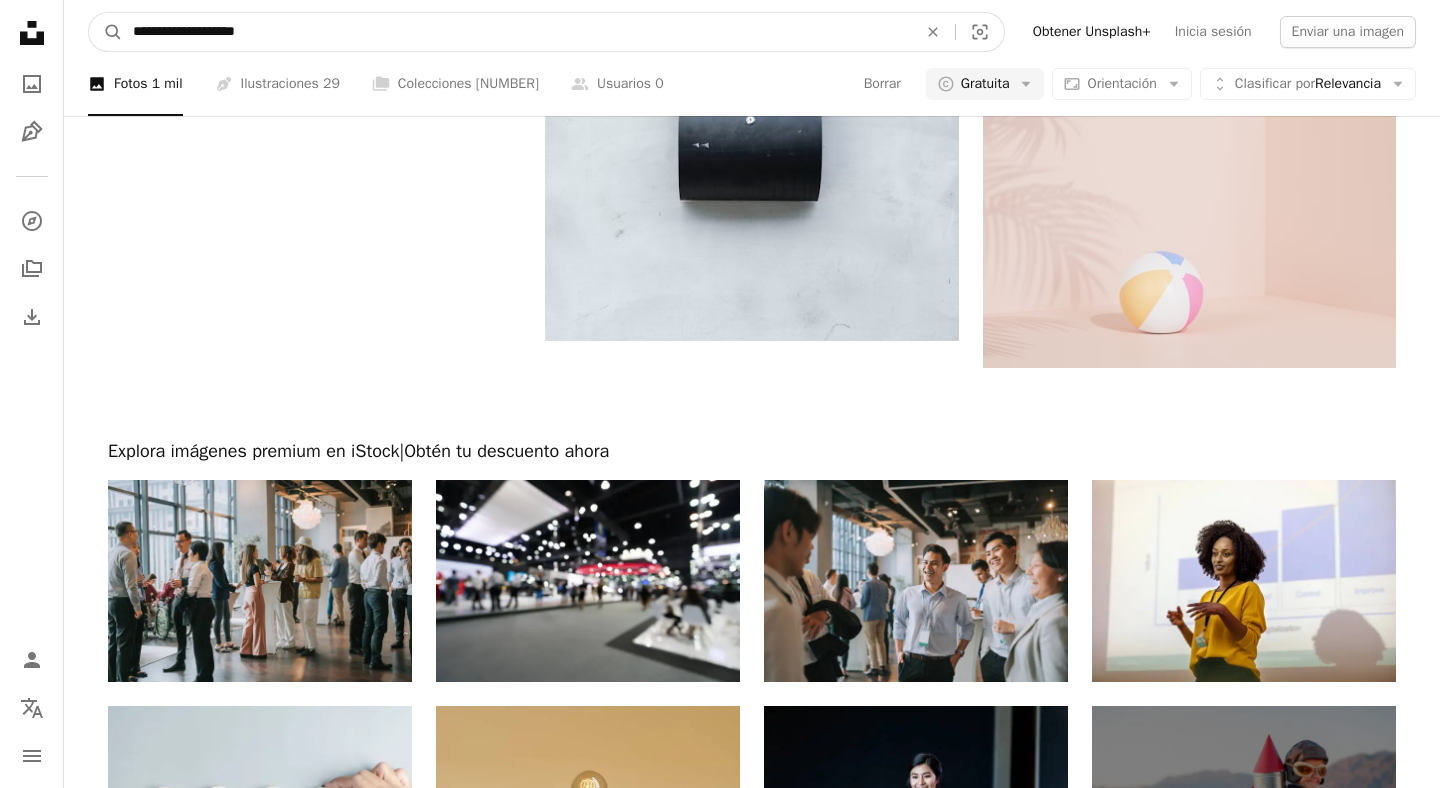 click on "**********" at bounding box center (517, 32) 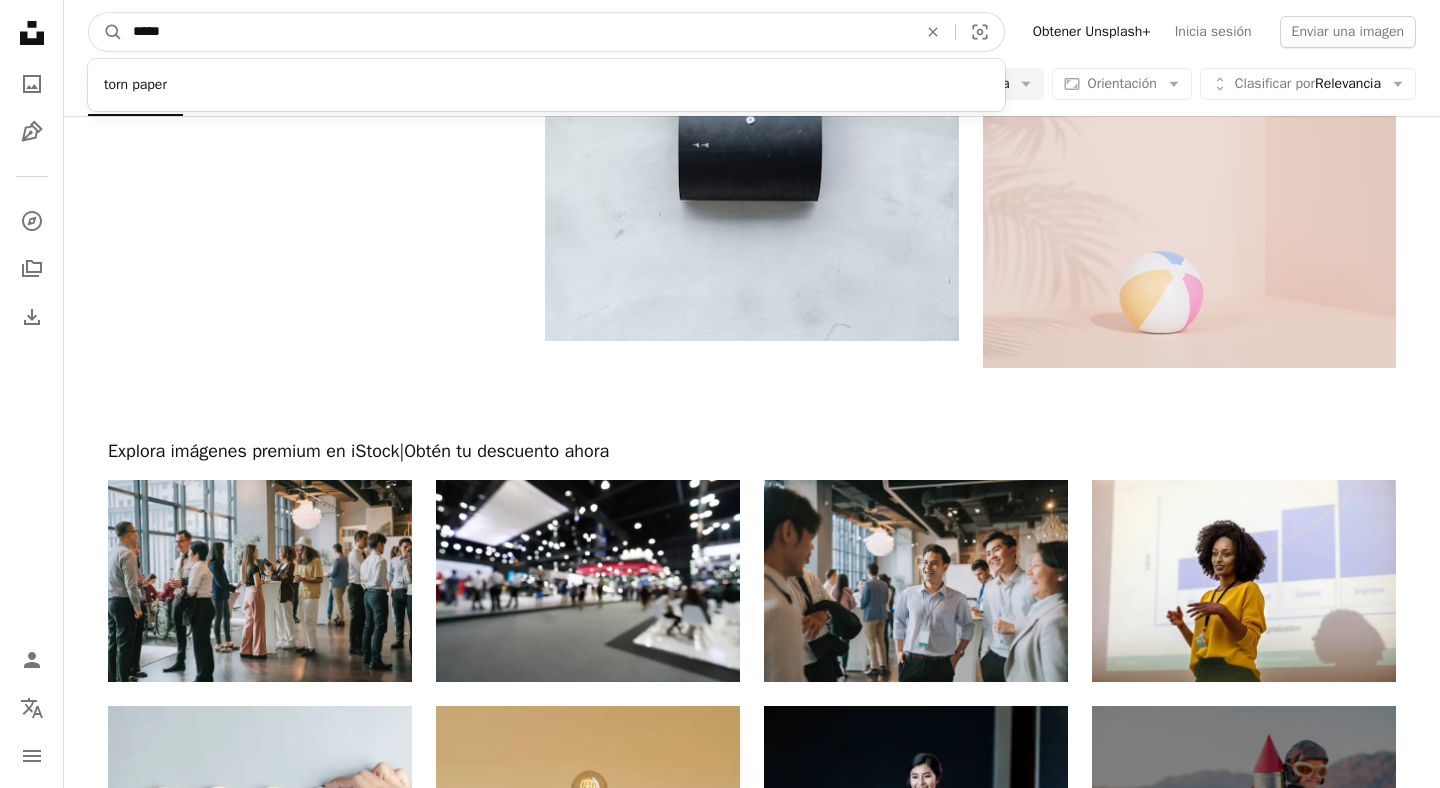 type on "******" 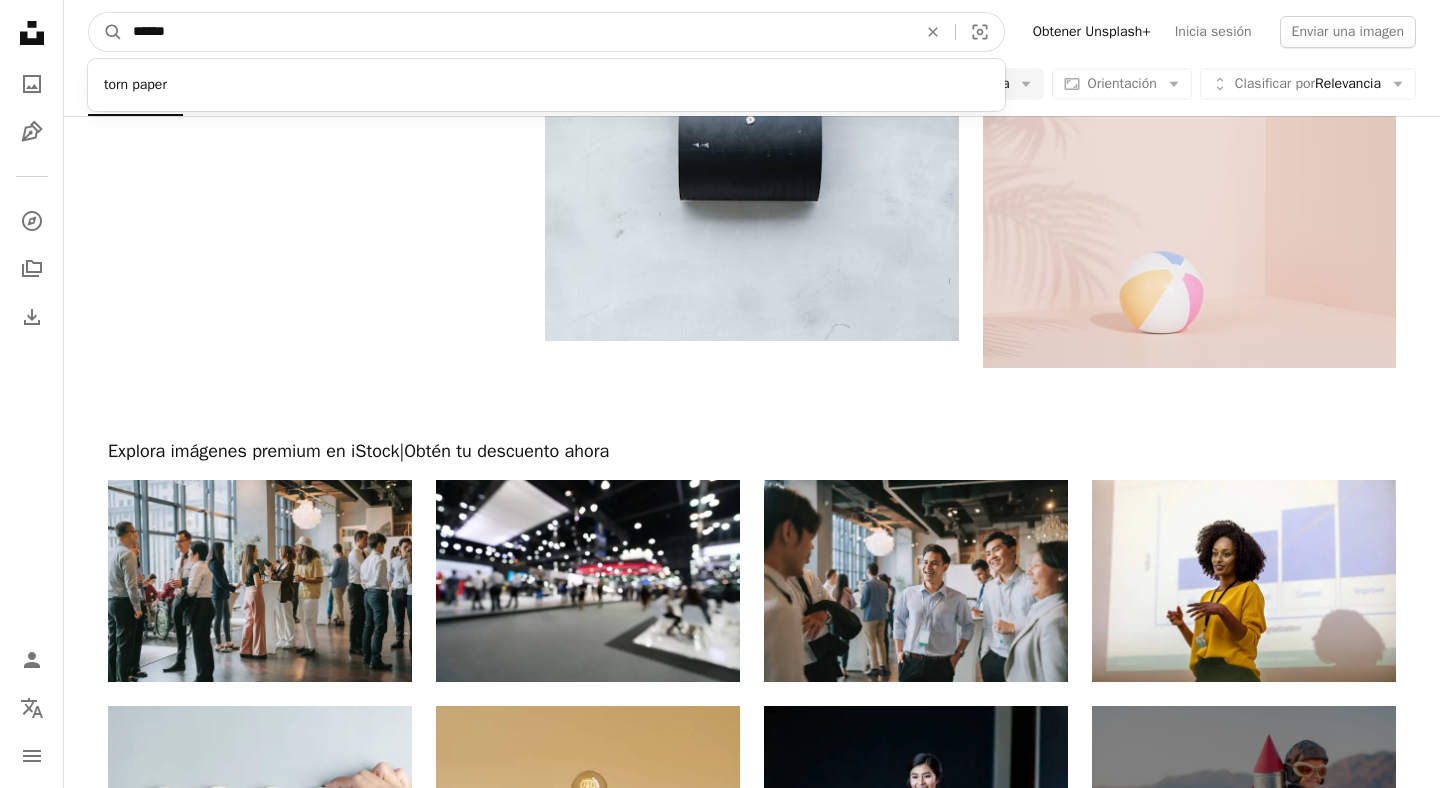 click on "A magnifying glass" at bounding box center (106, 32) 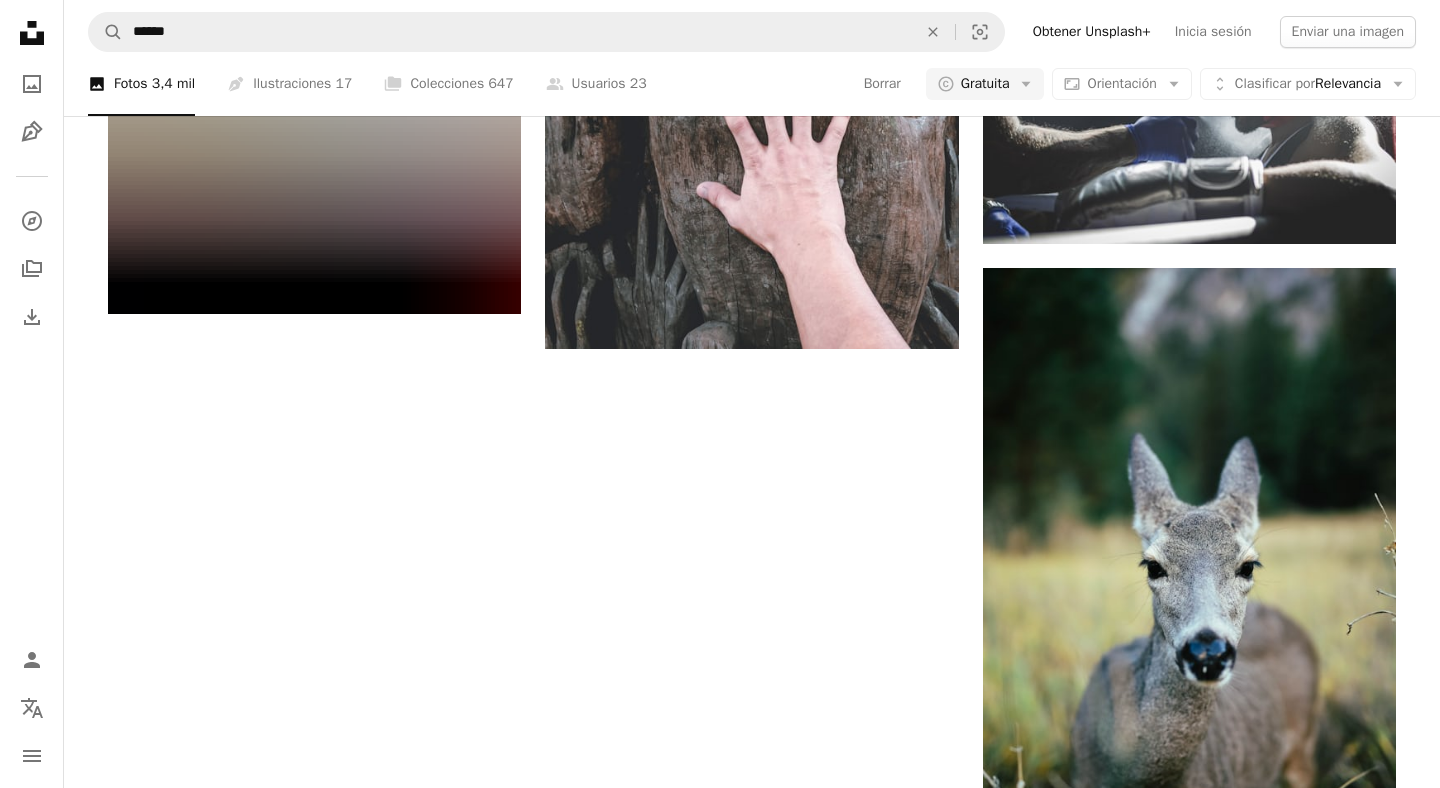scroll, scrollTop: 2627, scrollLeft: 0, axis: vertical 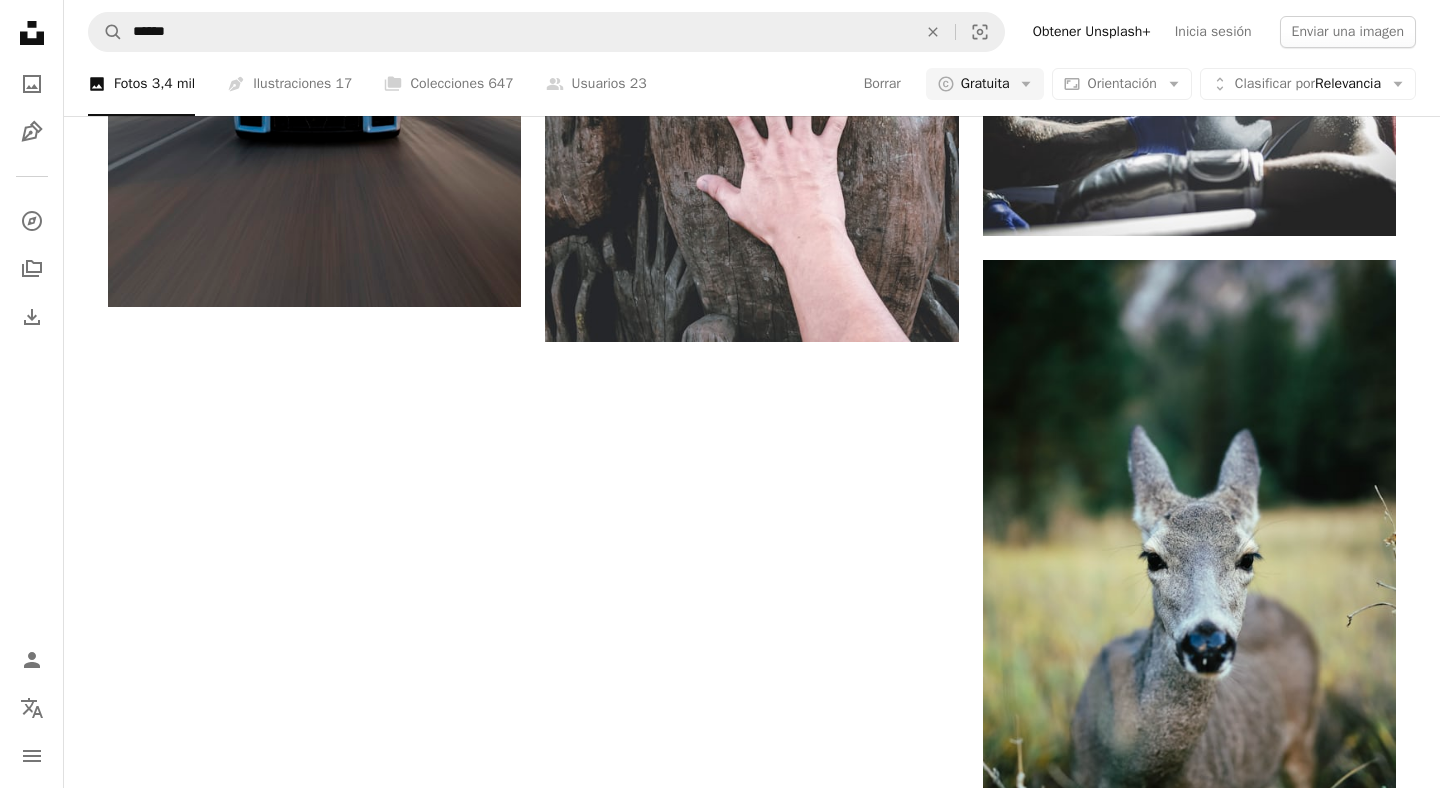 click on "Cargar más" at bounding box center (752, 1534) 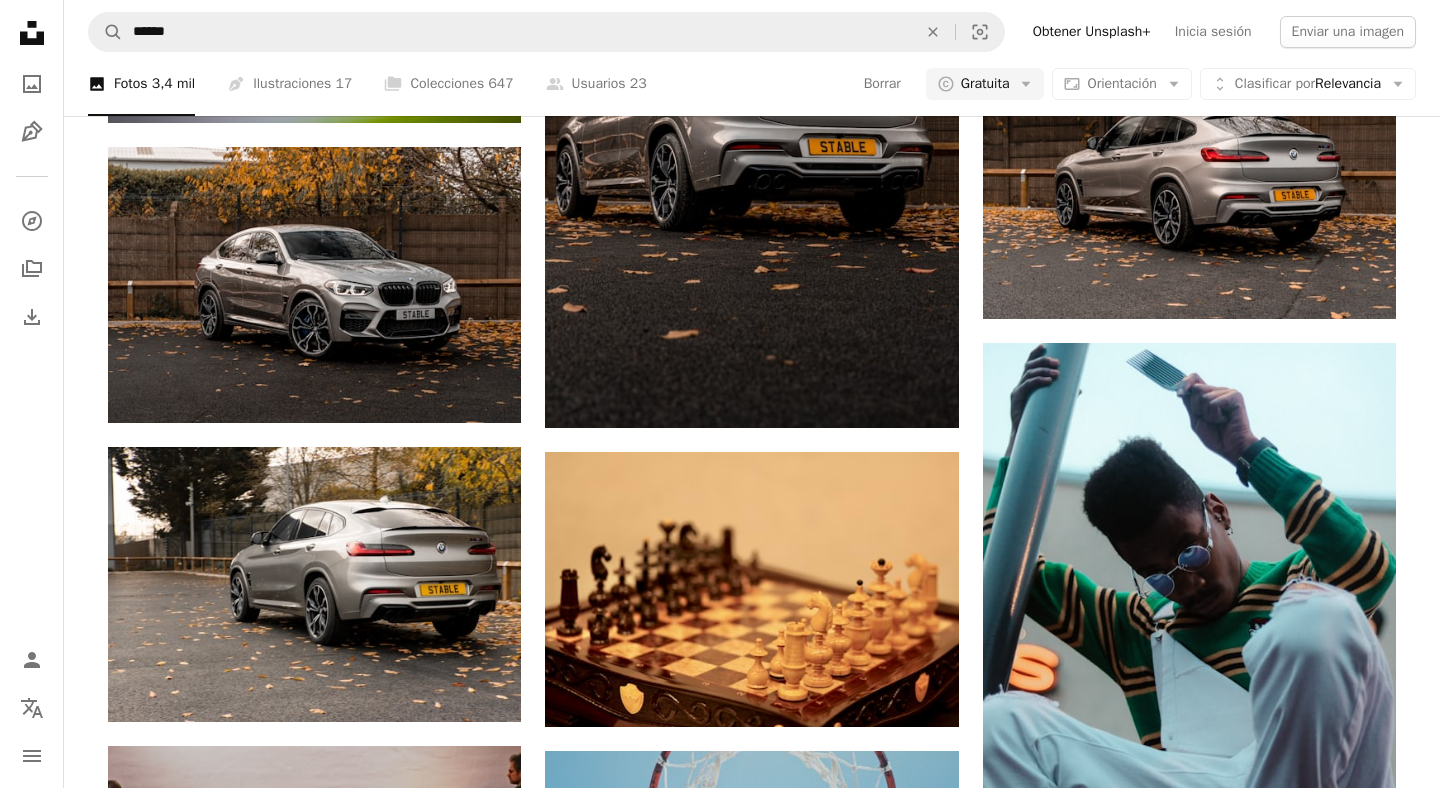 scroll, scrollTop: 5645, scrollLeft: 0, axis: vertical 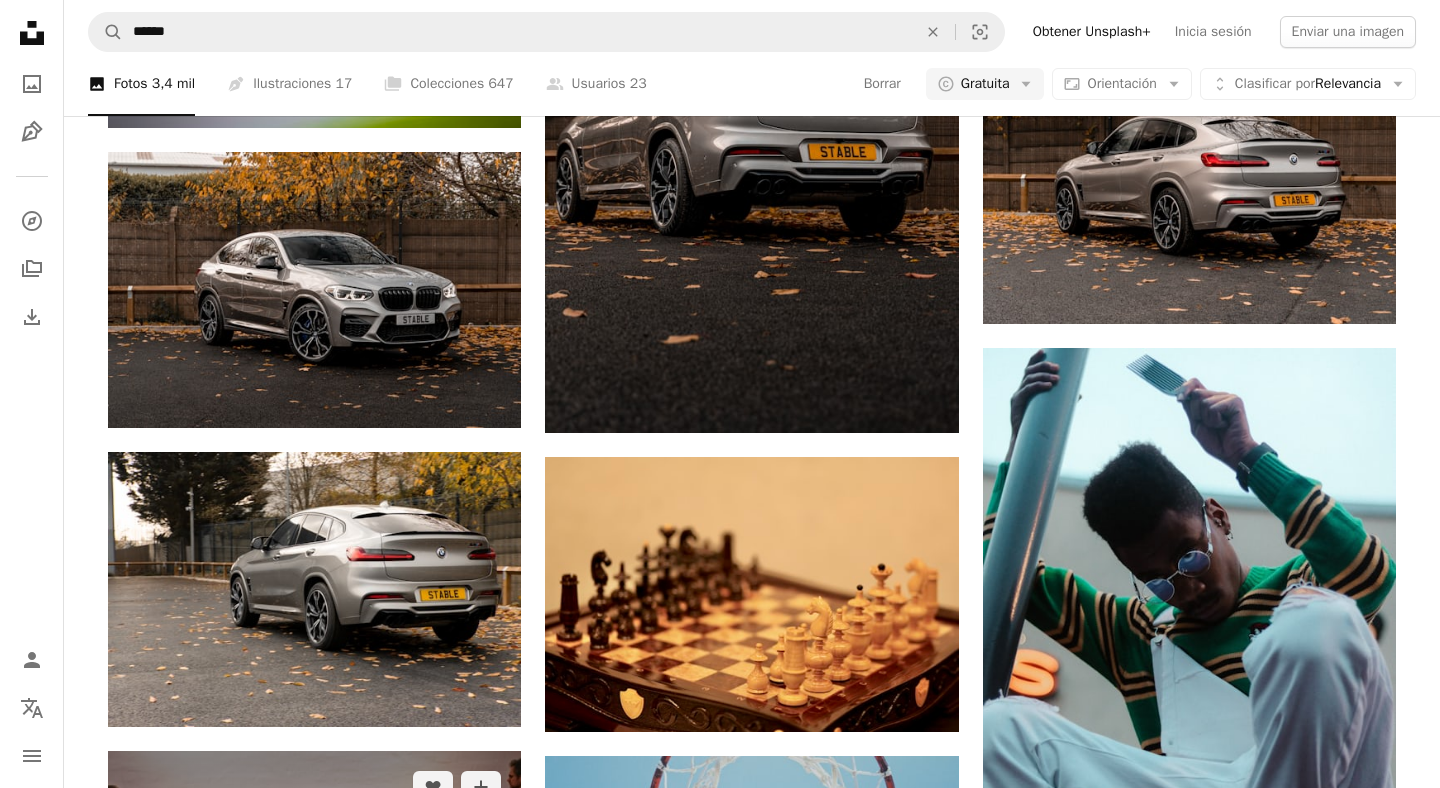 click at bounding box center (314, 889) 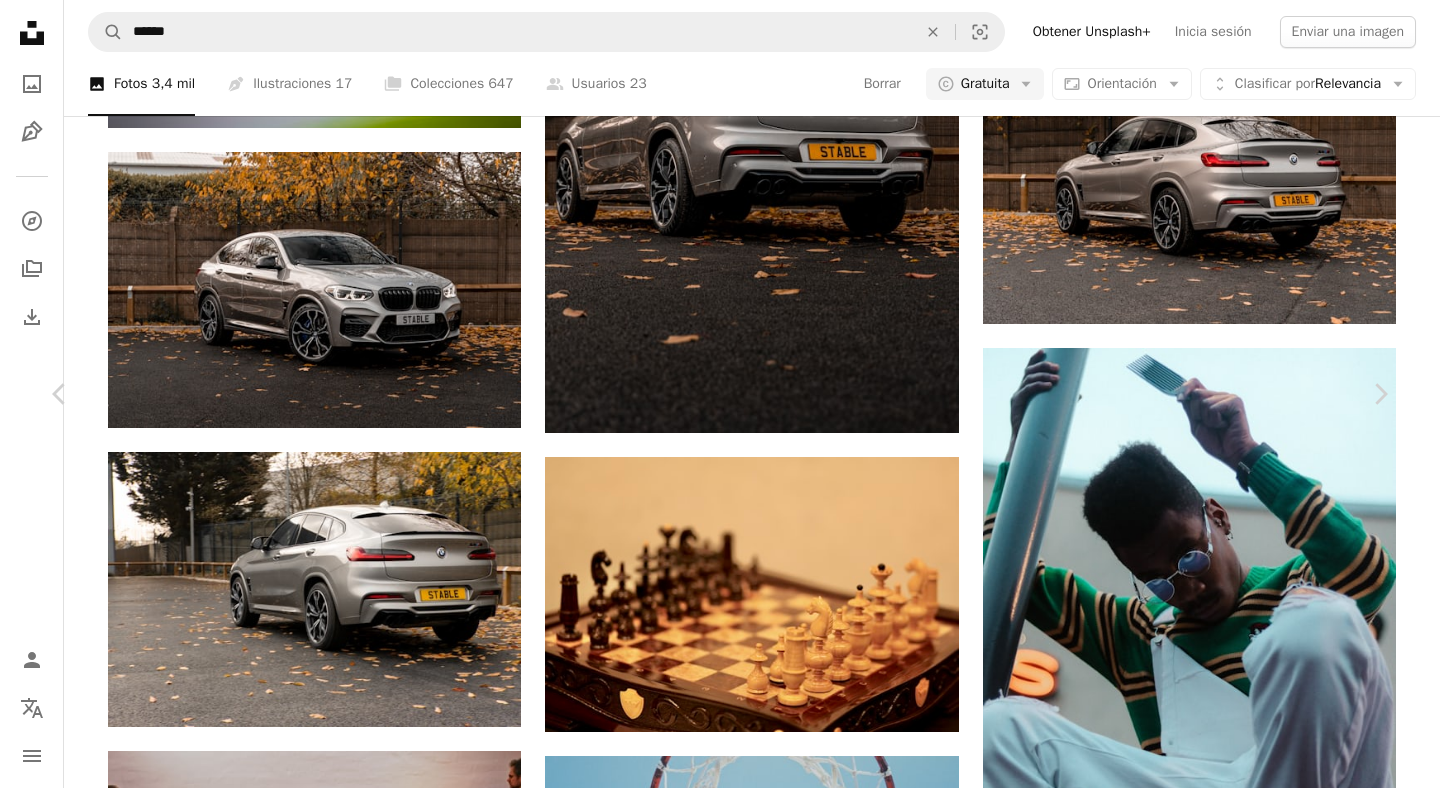 click on "Chevron down" 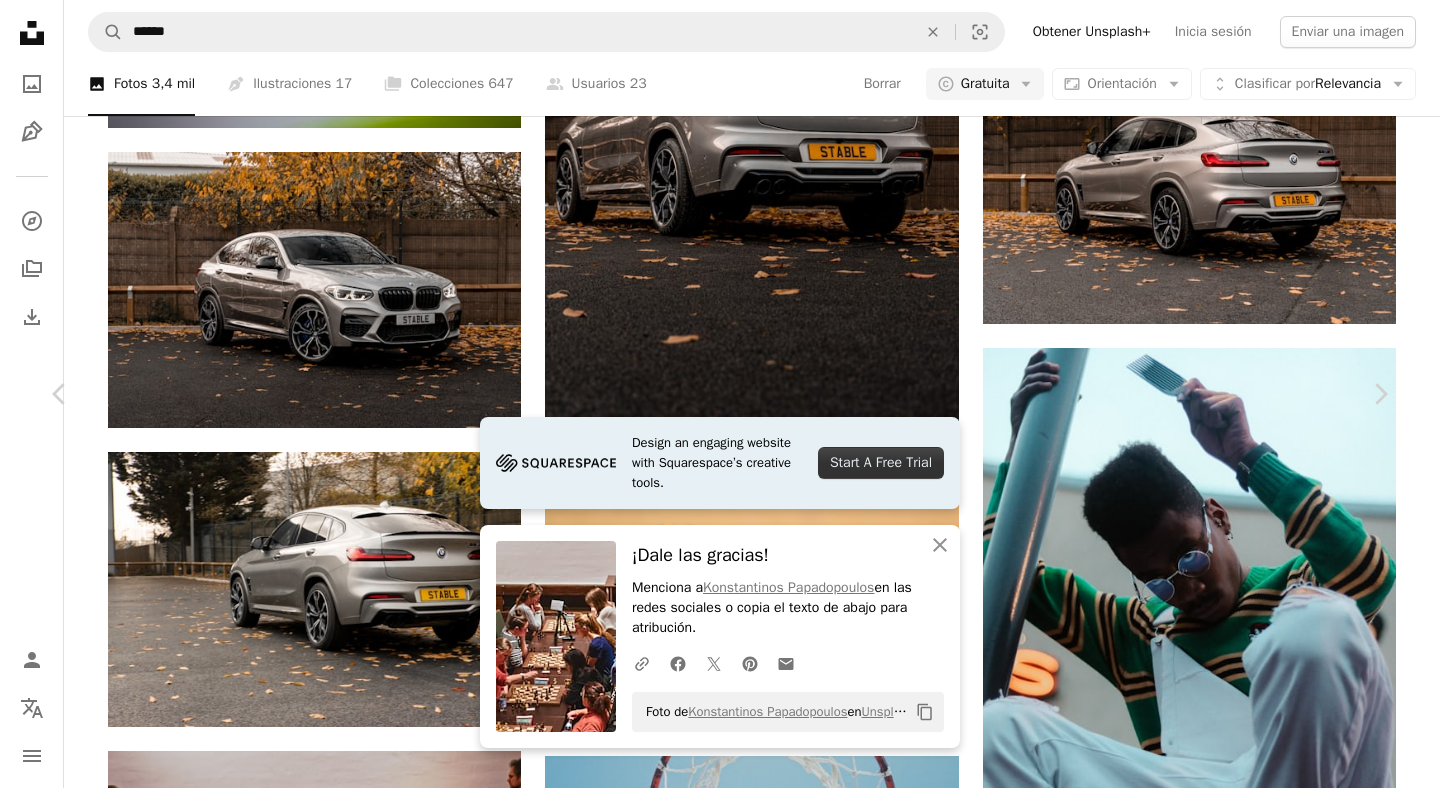 type 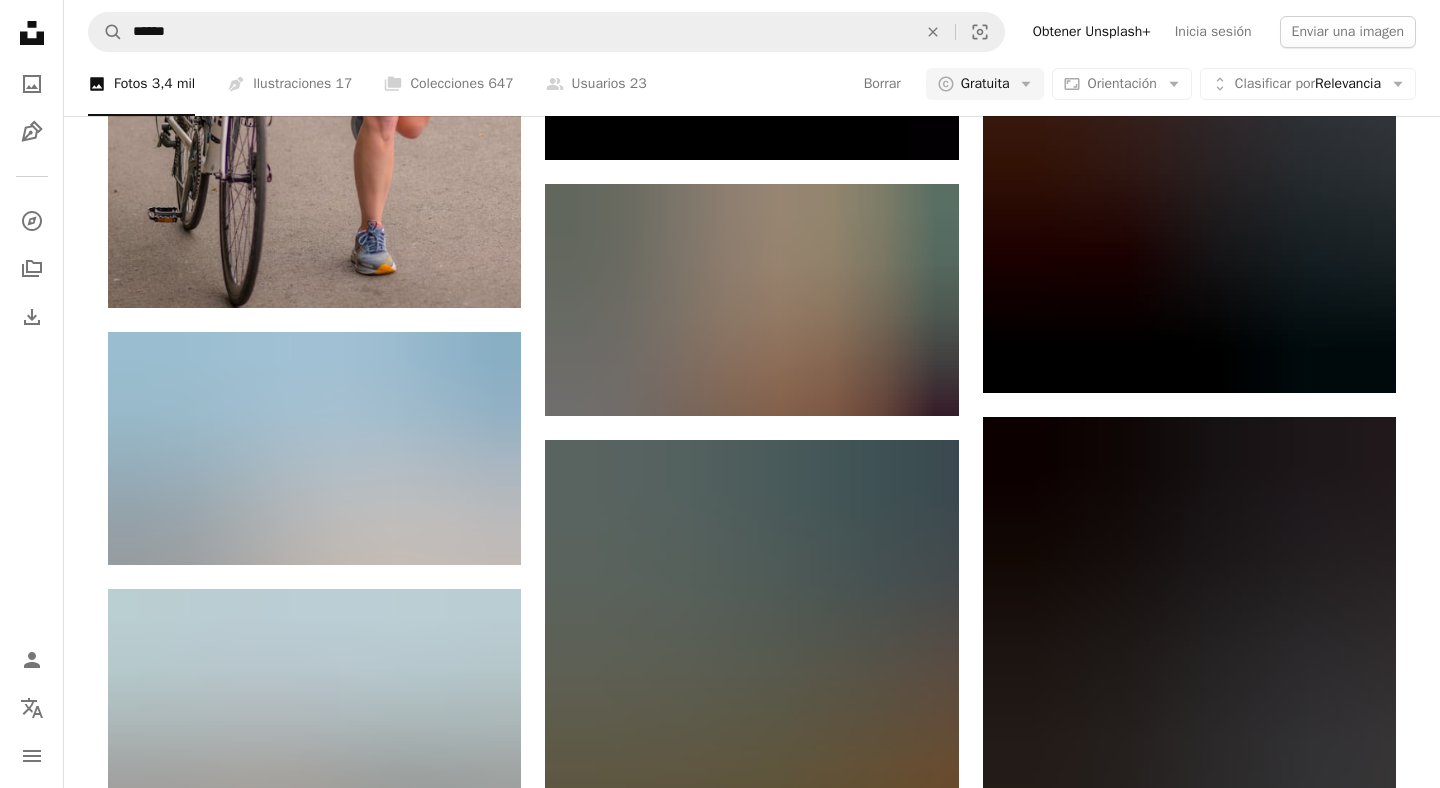 scroll, scrollTop: 16594, scrollLeft: 0, axis: vertical 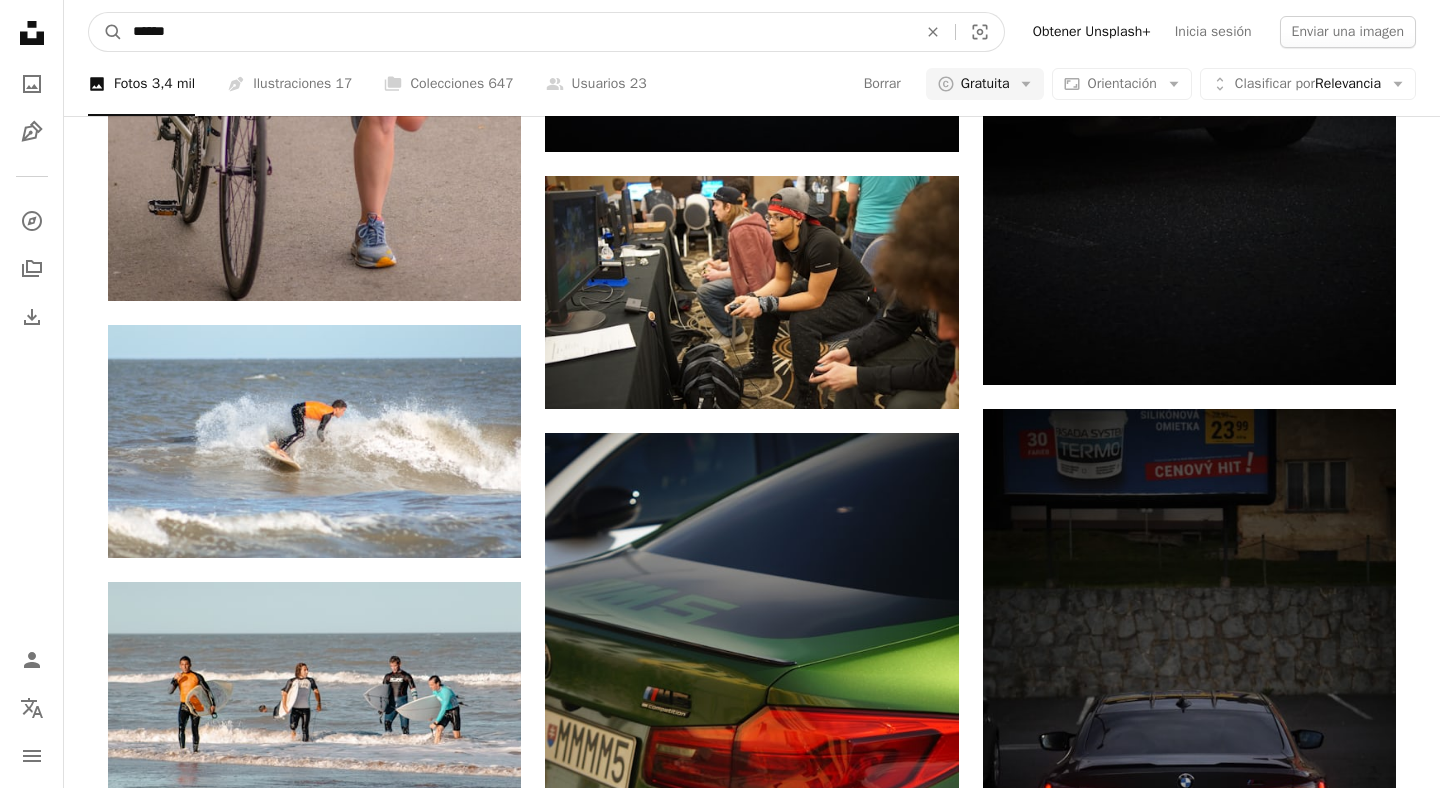 click on "******" at bounding box center [517, 32] 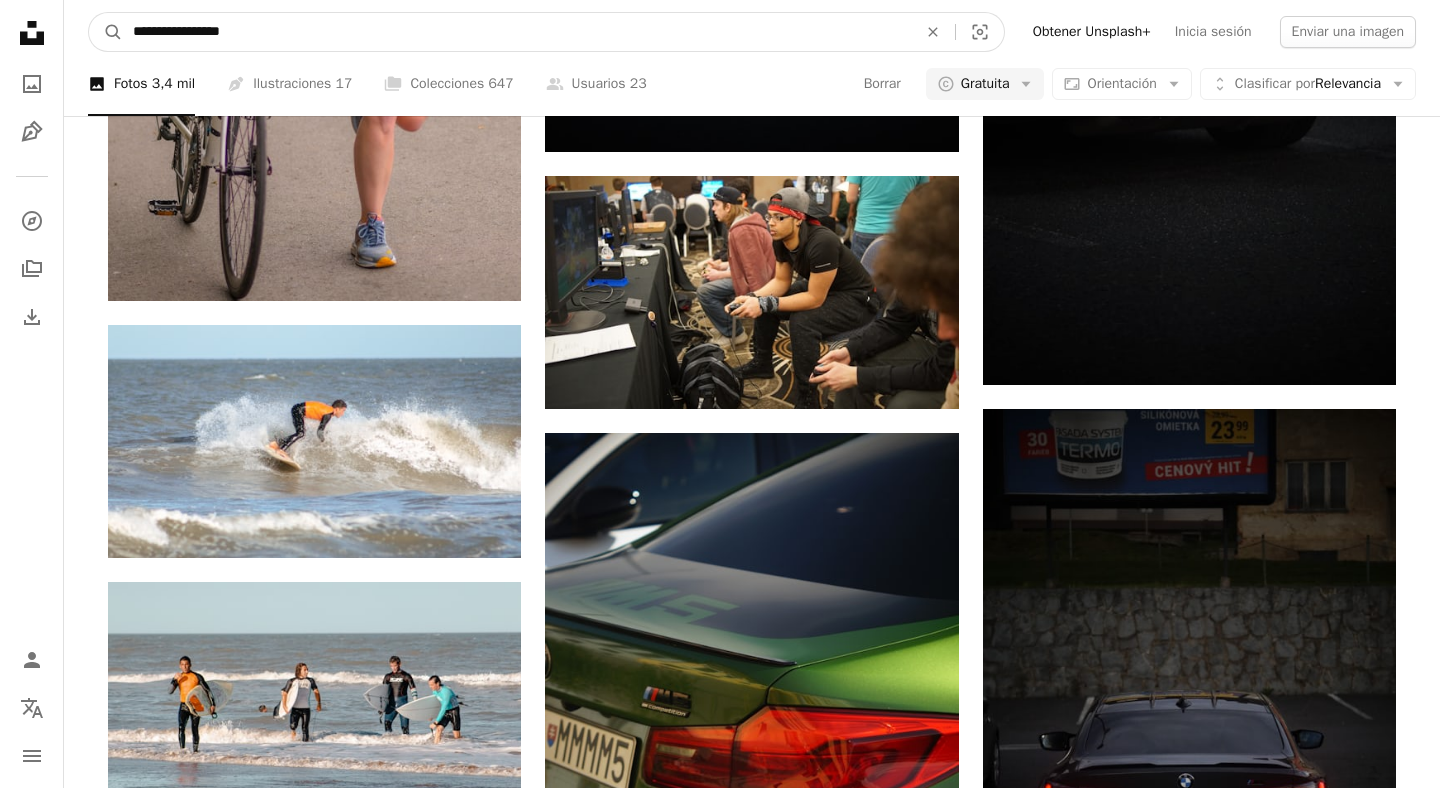 type on "**********" 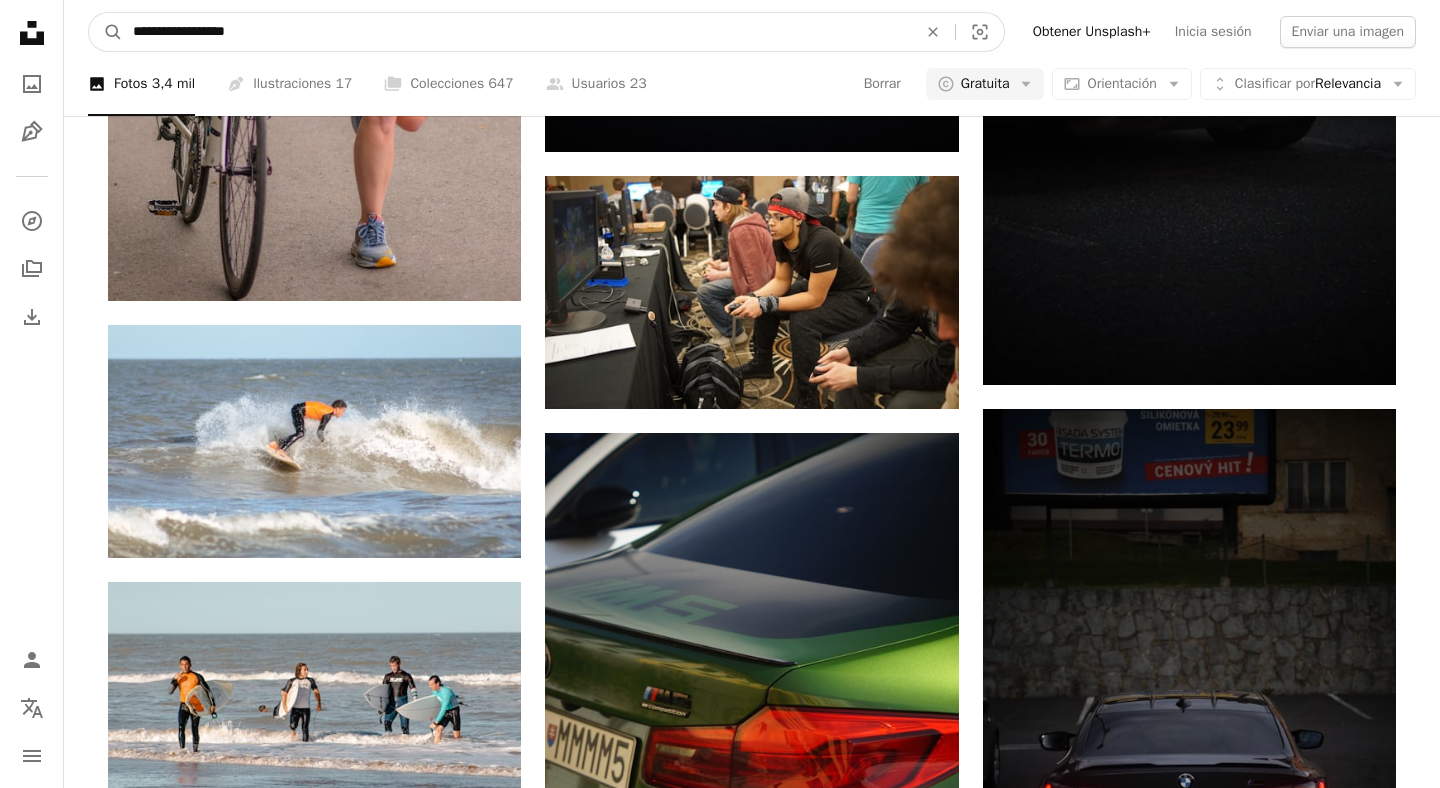 click on "A magnifying glass" at bounding box center [106, 32] 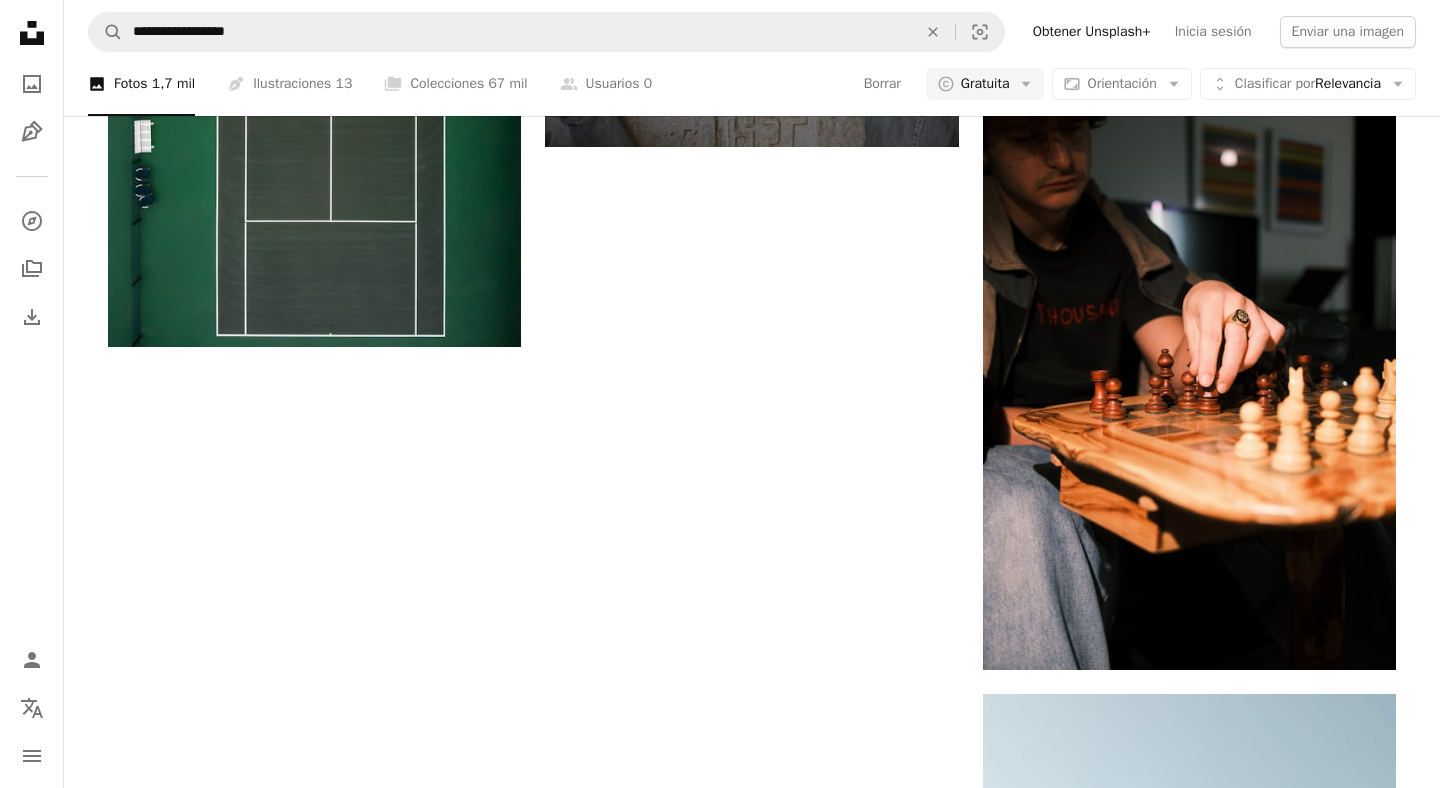 scroll, scrollTop: 2360, scrollLeft: 0, axis: vertical 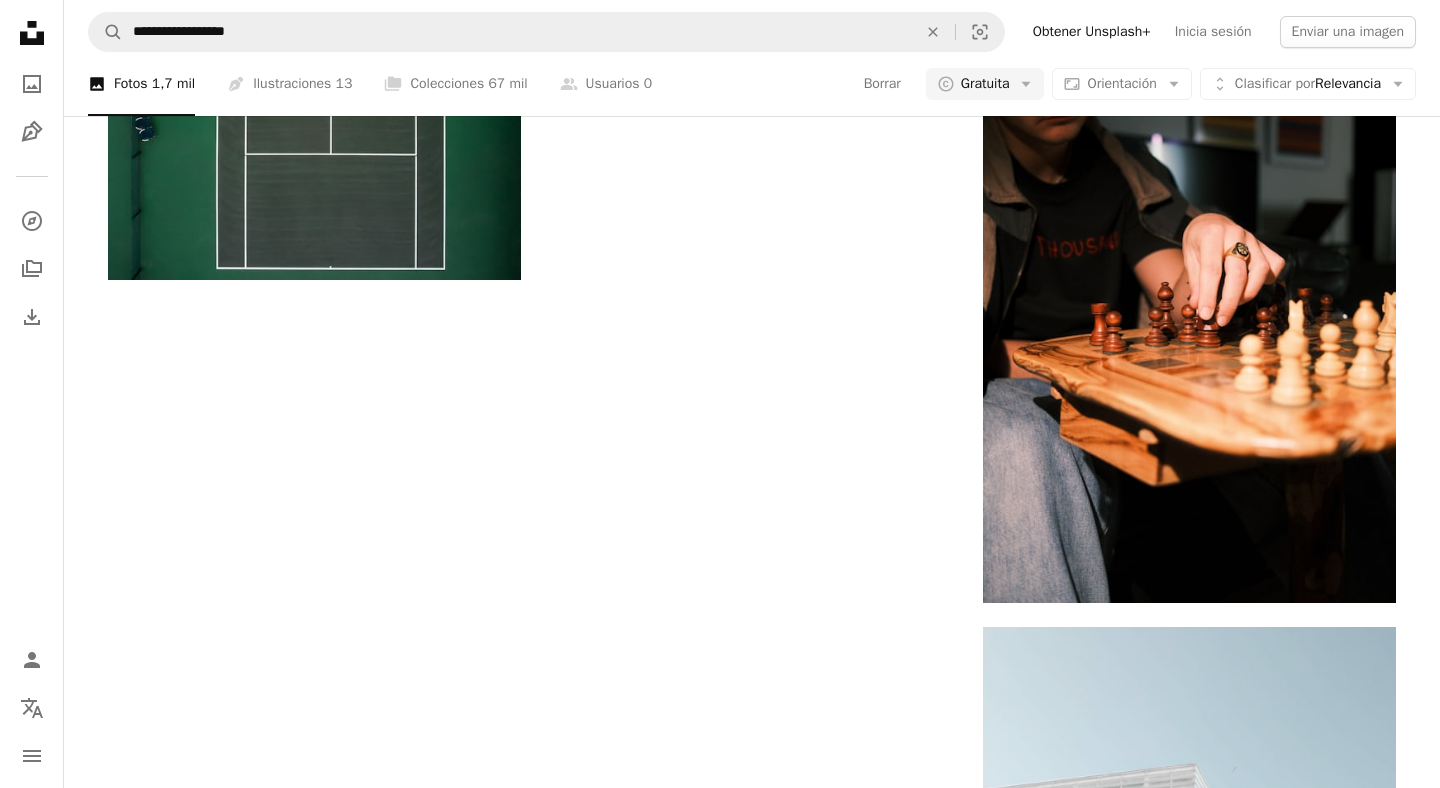 click on "Cargar más" at bounding box center [752, 1554] 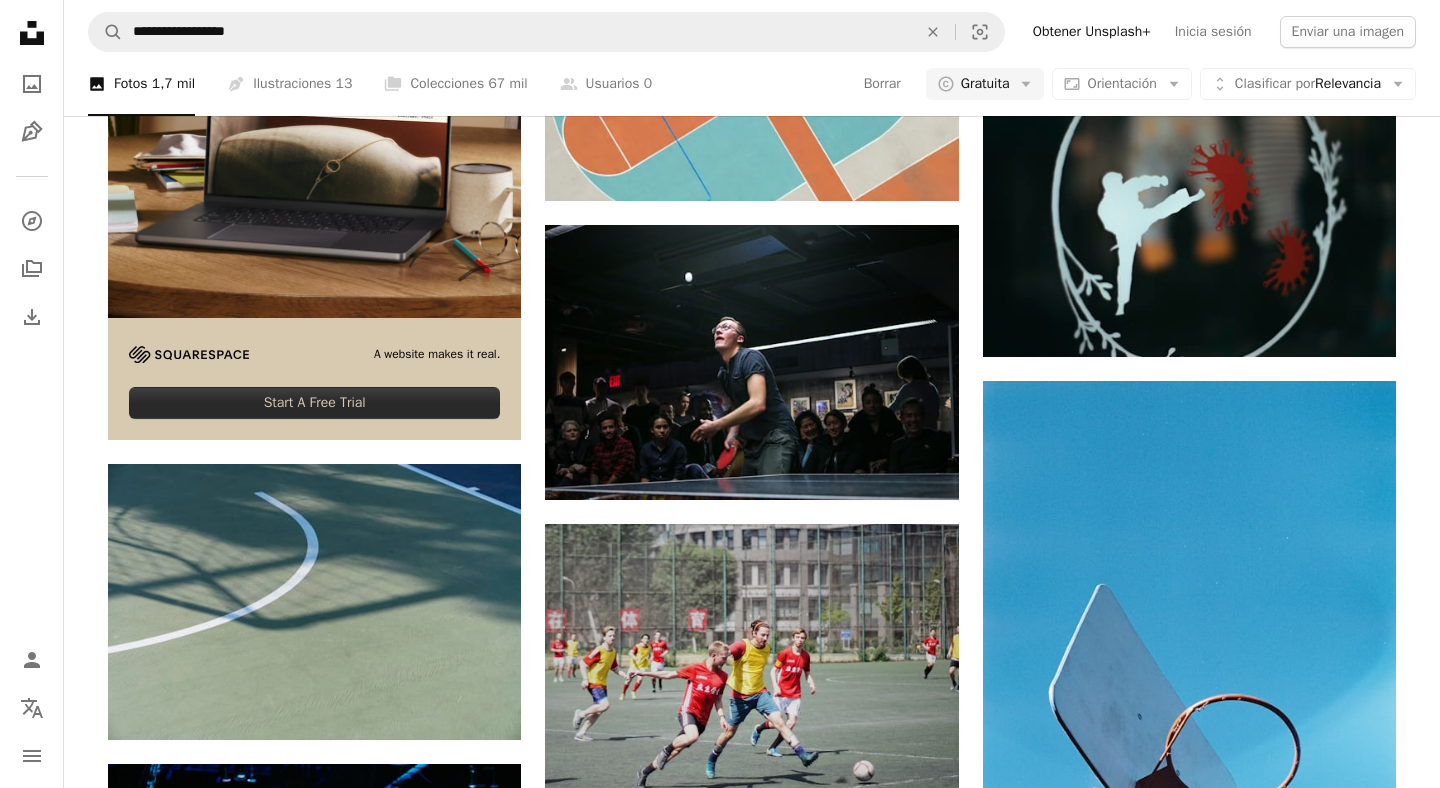 scroll, scrollTop: 4586, scrollLeft: 0, axis: vertical 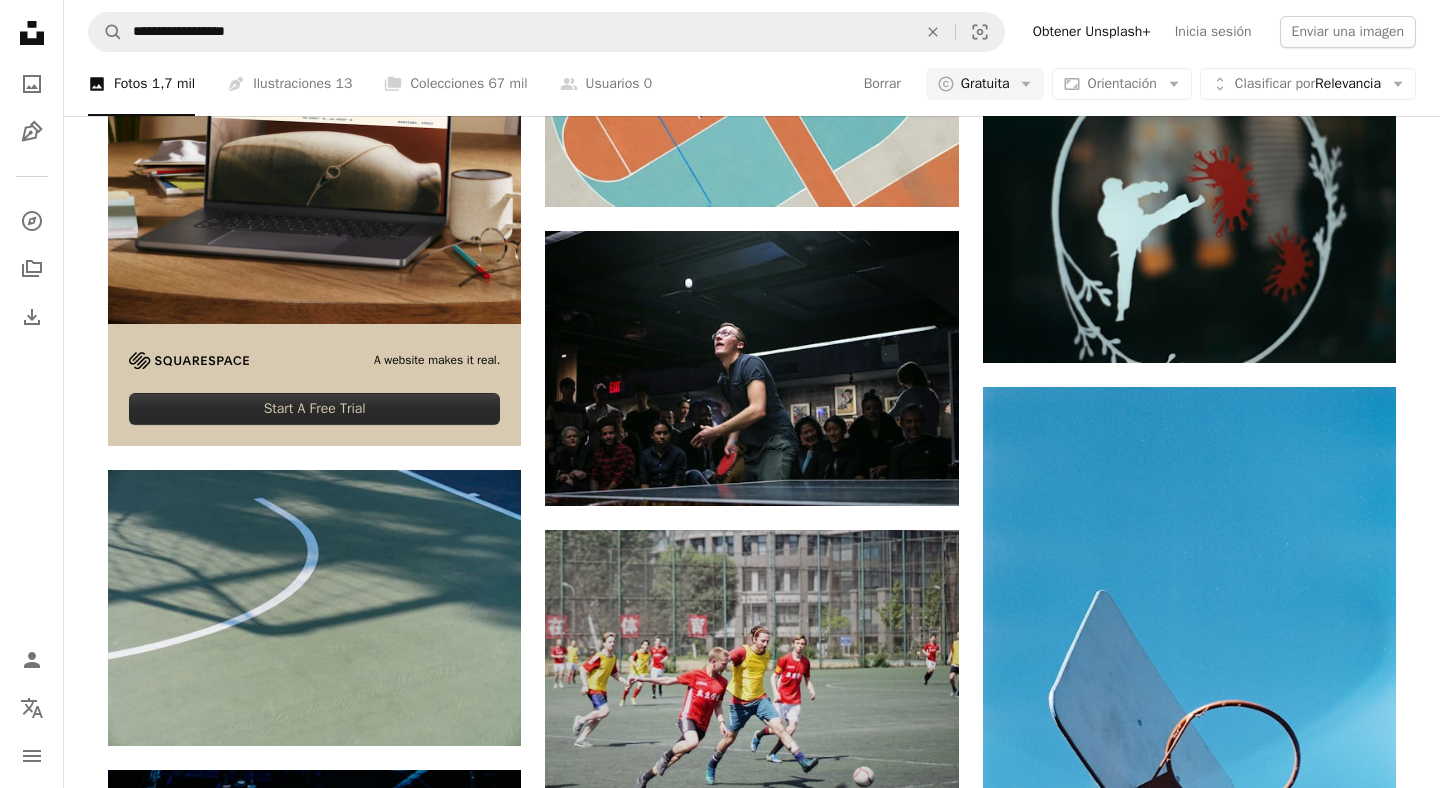 click at bounding box center [314, 907] 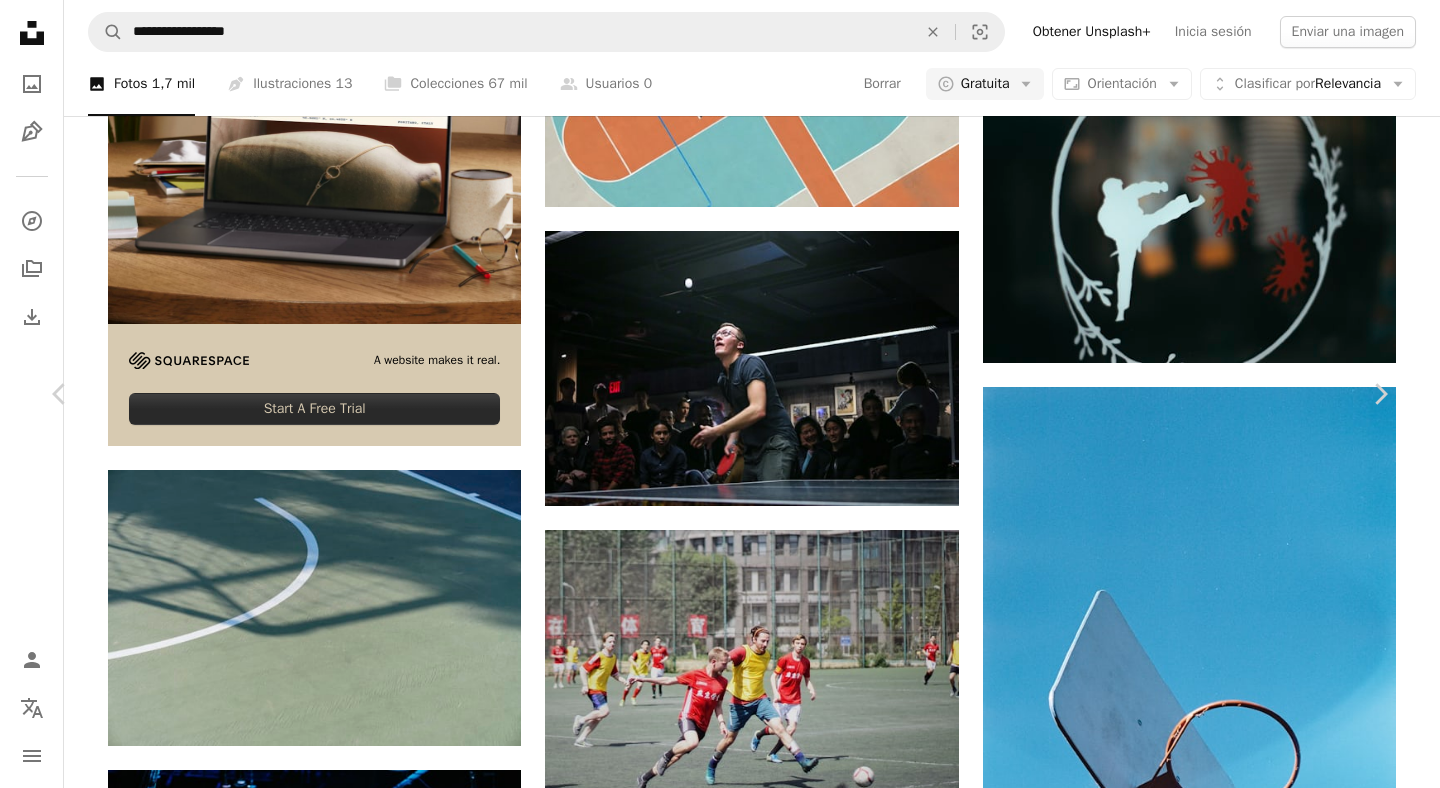 click on "Chevron down" 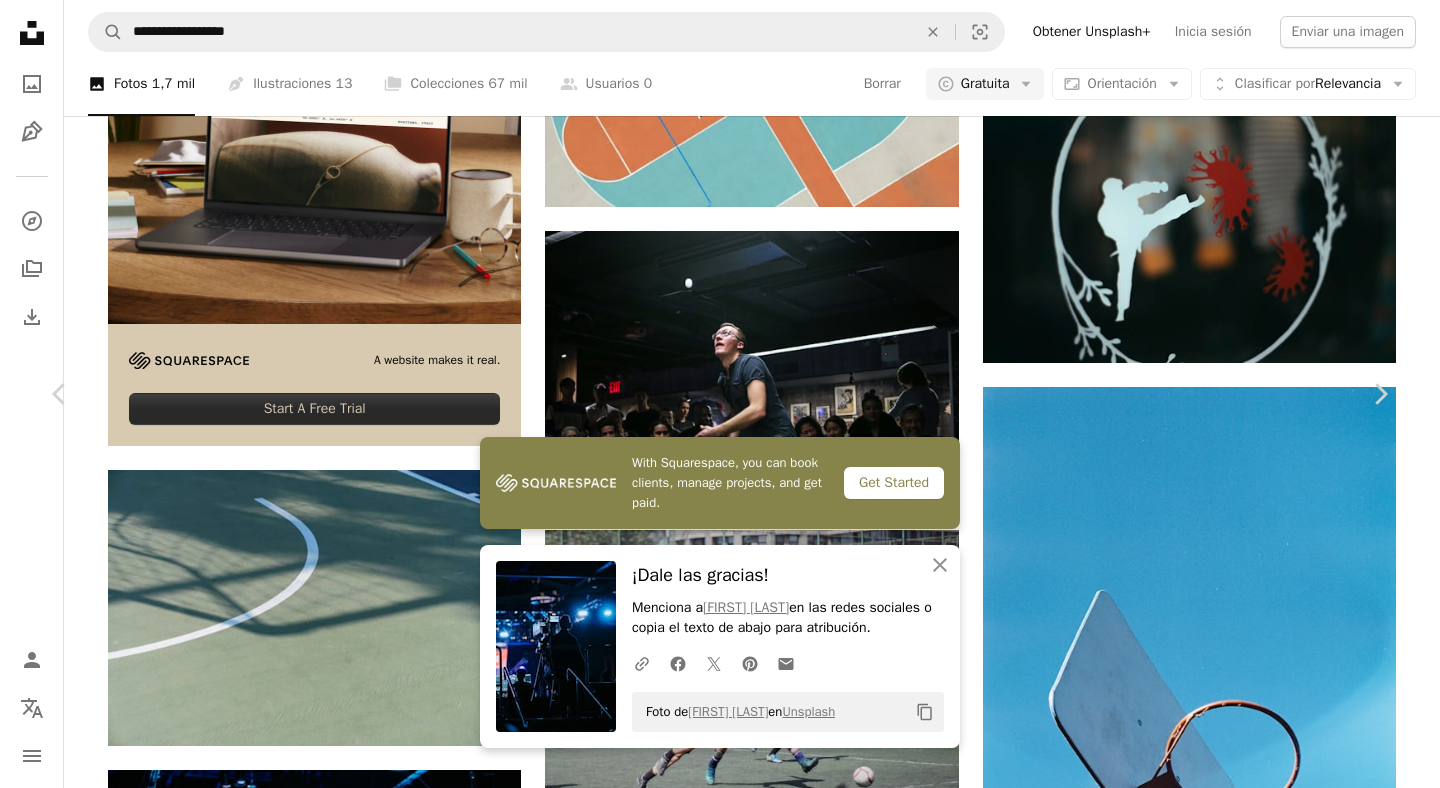 type 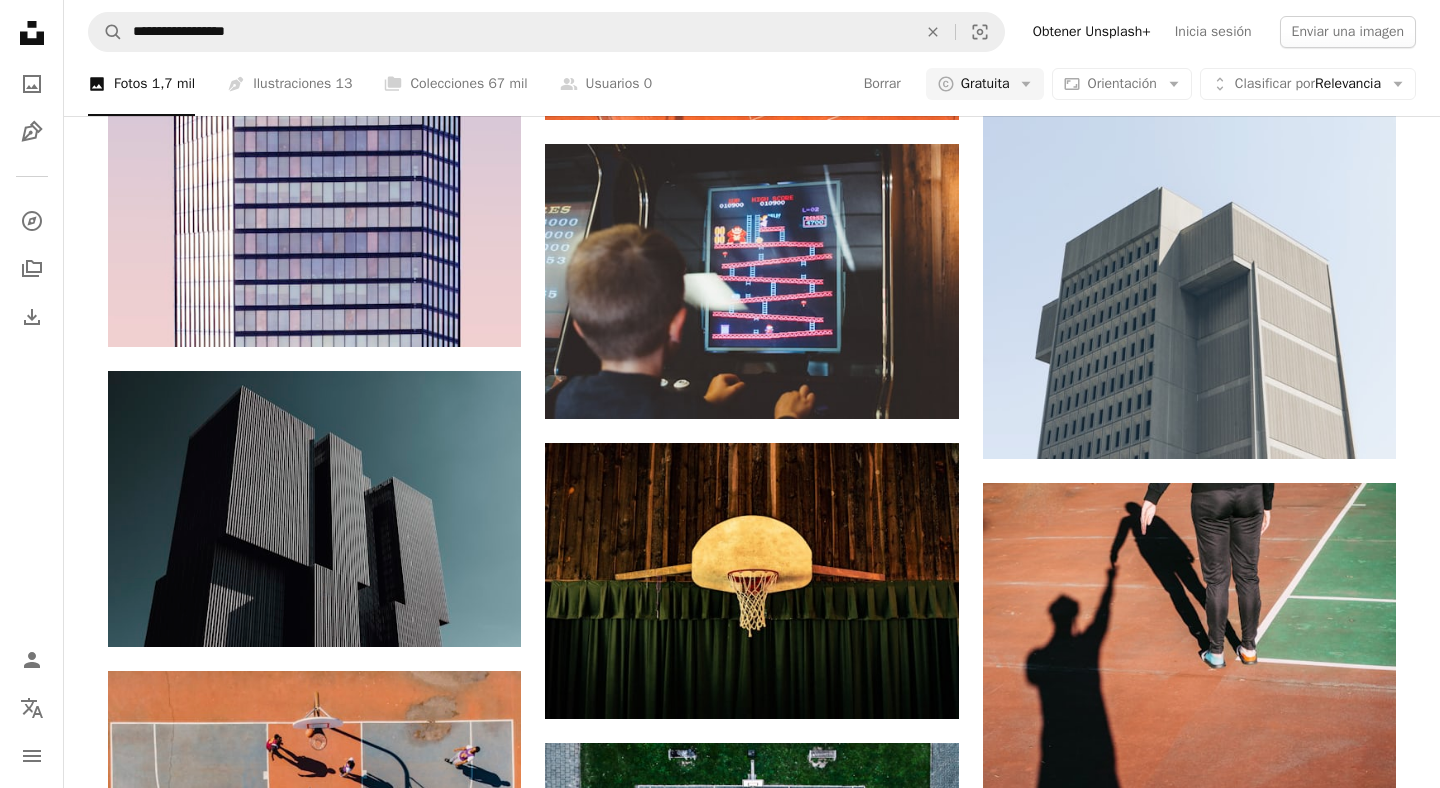 scroll, scrollTop: 10003, scrollLeft: 0, axis: vertical 